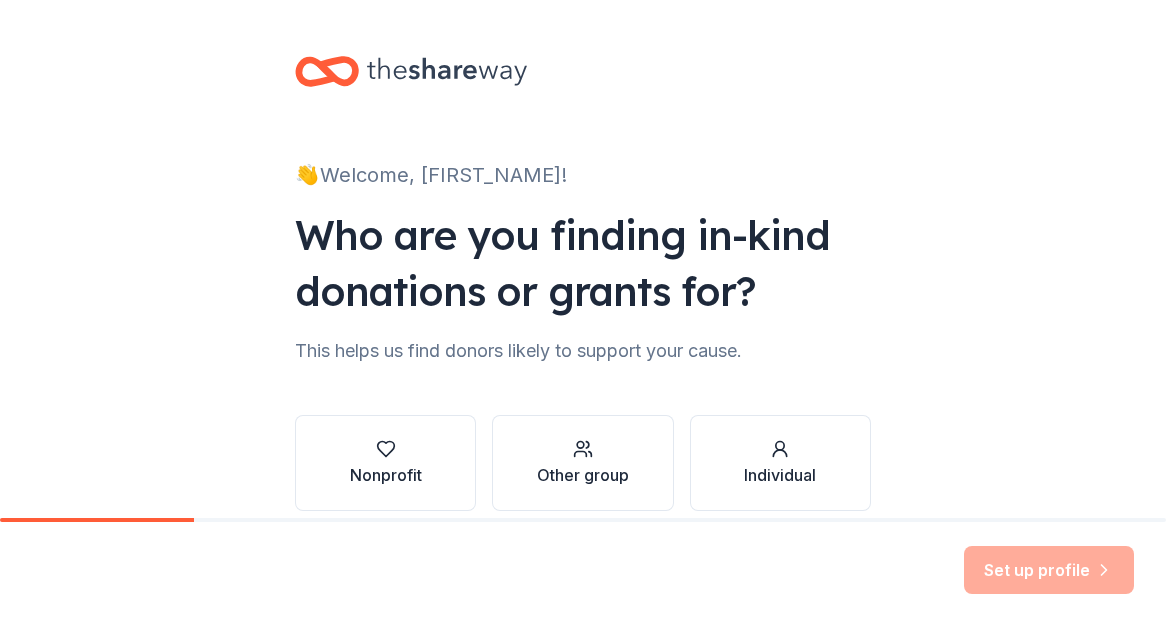 scroll, scrollTop: 0, scrollLeft: 0, axis: both 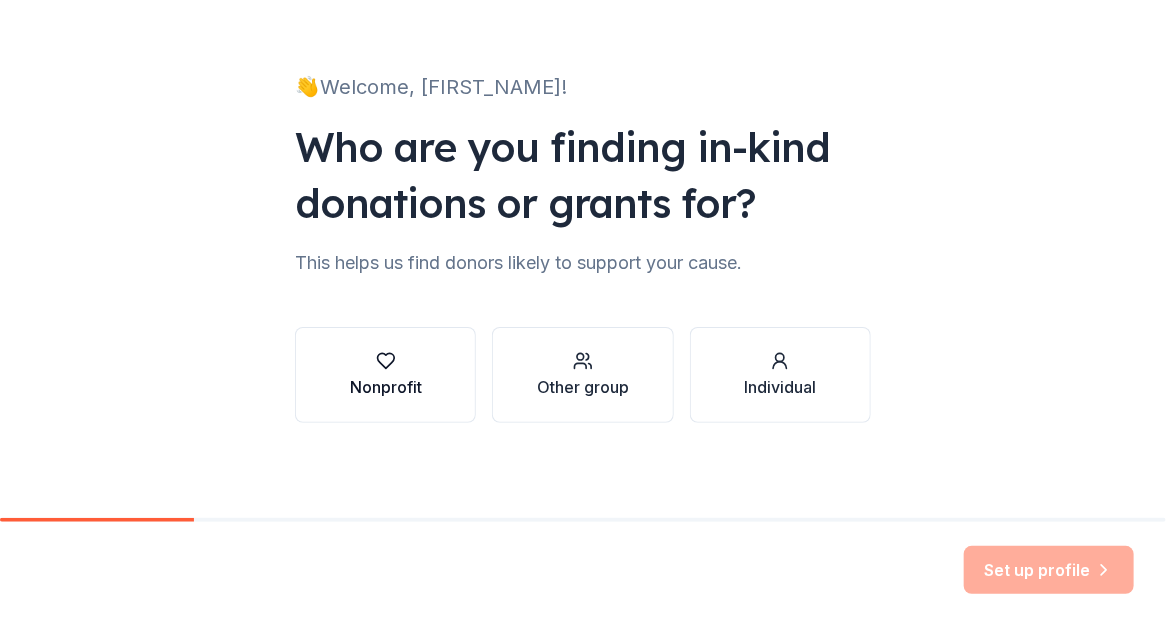 click on "Nonprofit" at bounding box center [386, 387] 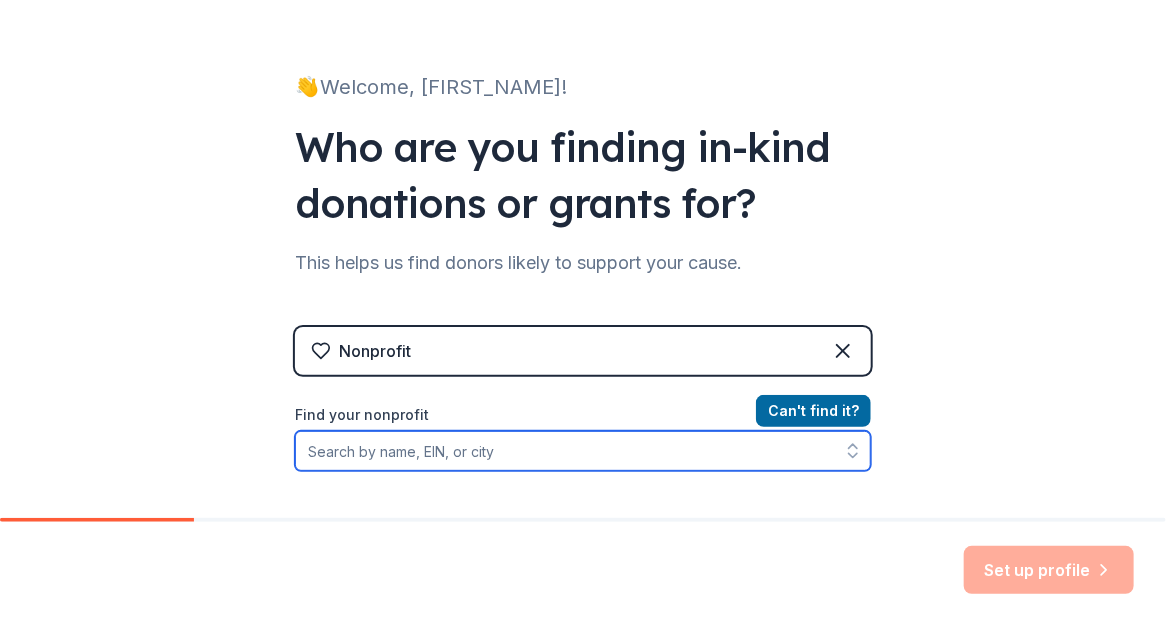 click on "Find your nonprofit" at bounding box center [583, 451] 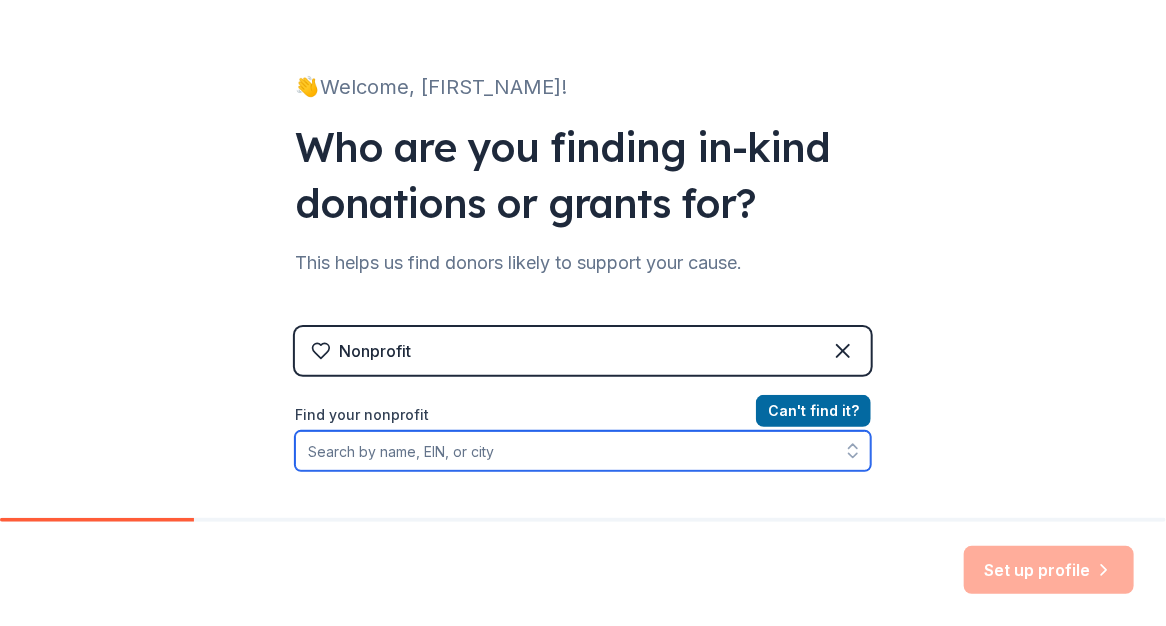 click on "Find your nonprofit" at bounding box center (583, 451) 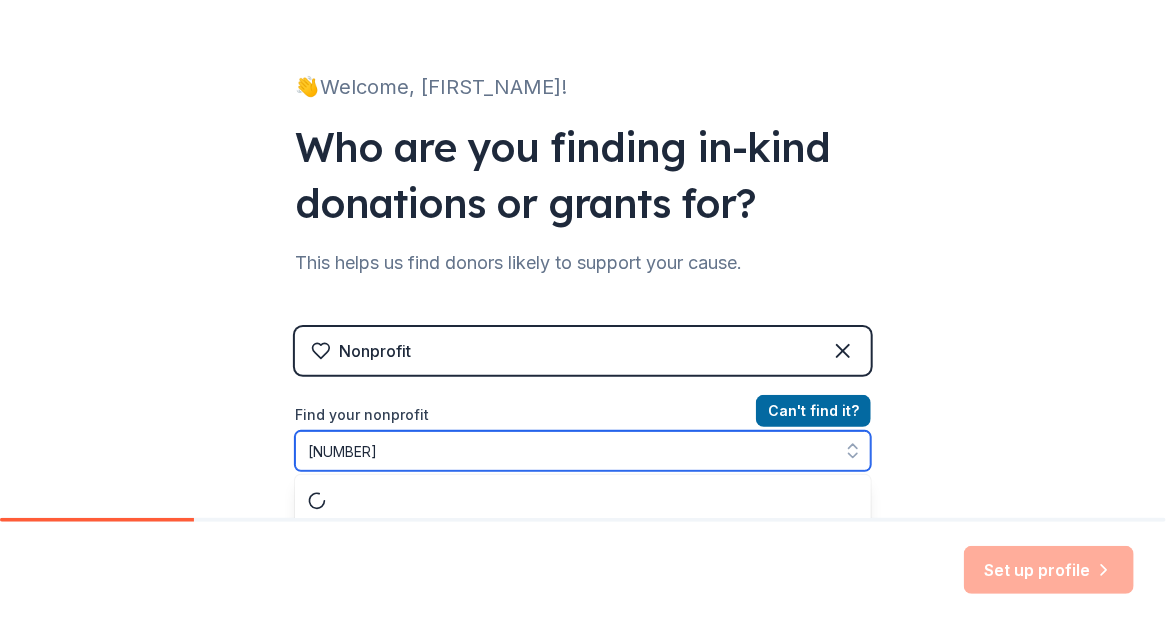 scroll, scrollTop: 140, scrollLeft: 0, axis: vertical 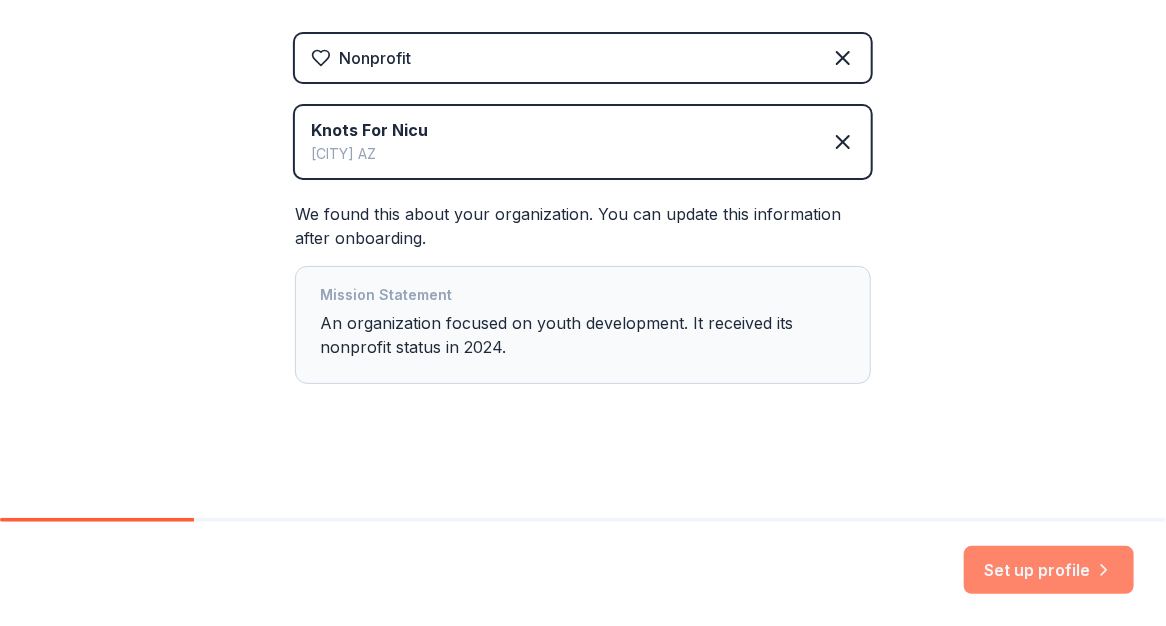 click on "Set up profile" at bounding box center [1049, 570] 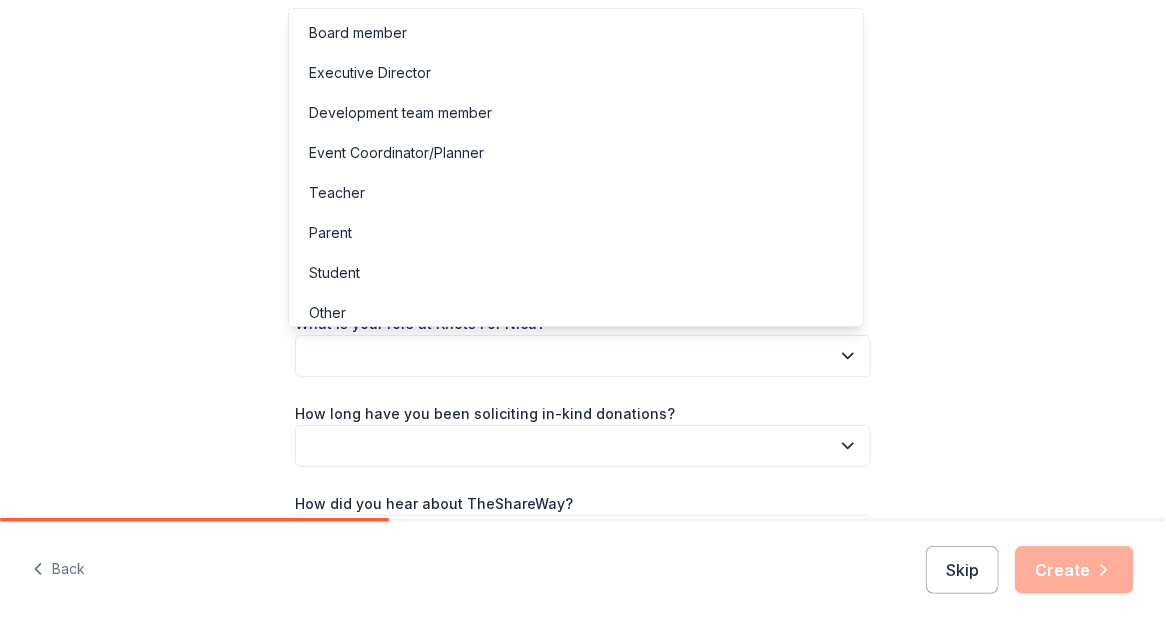 click at bounding box center (583, 356) 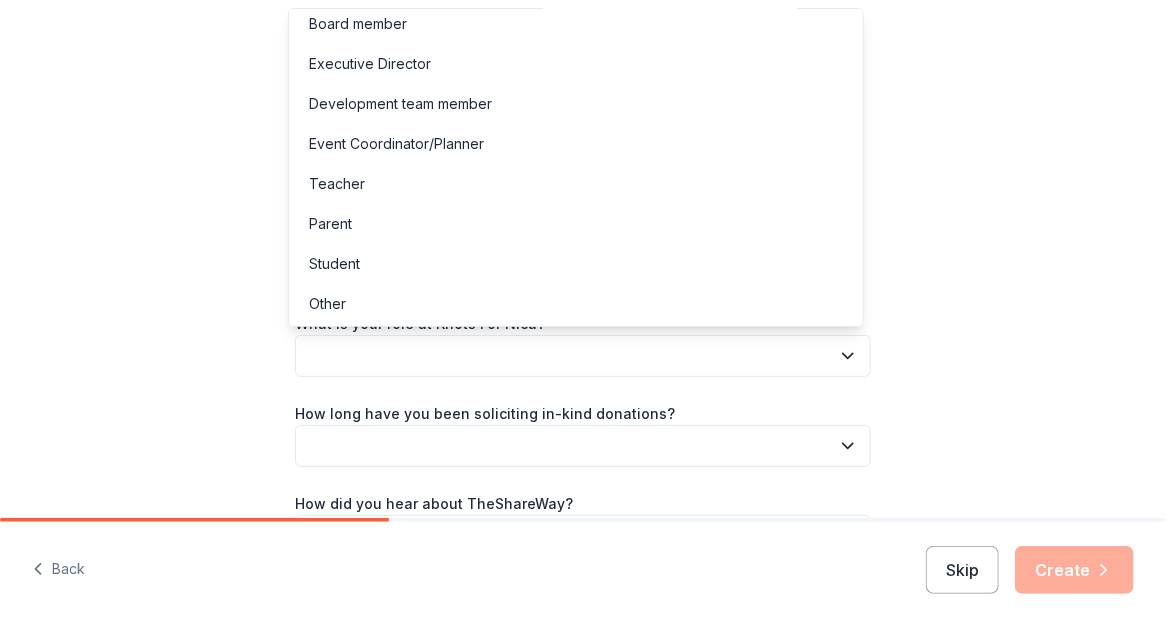 scroll, scrollTop: 0, scrollLeft: 0, axis: both 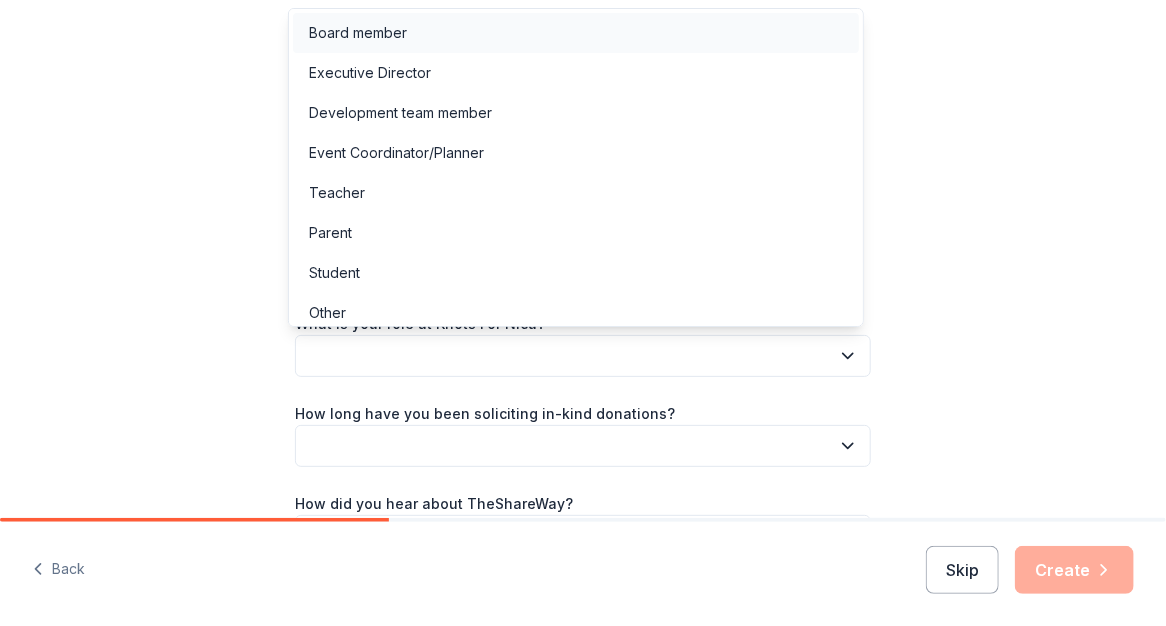 click on "Board member" at bounding box center (358, 33) 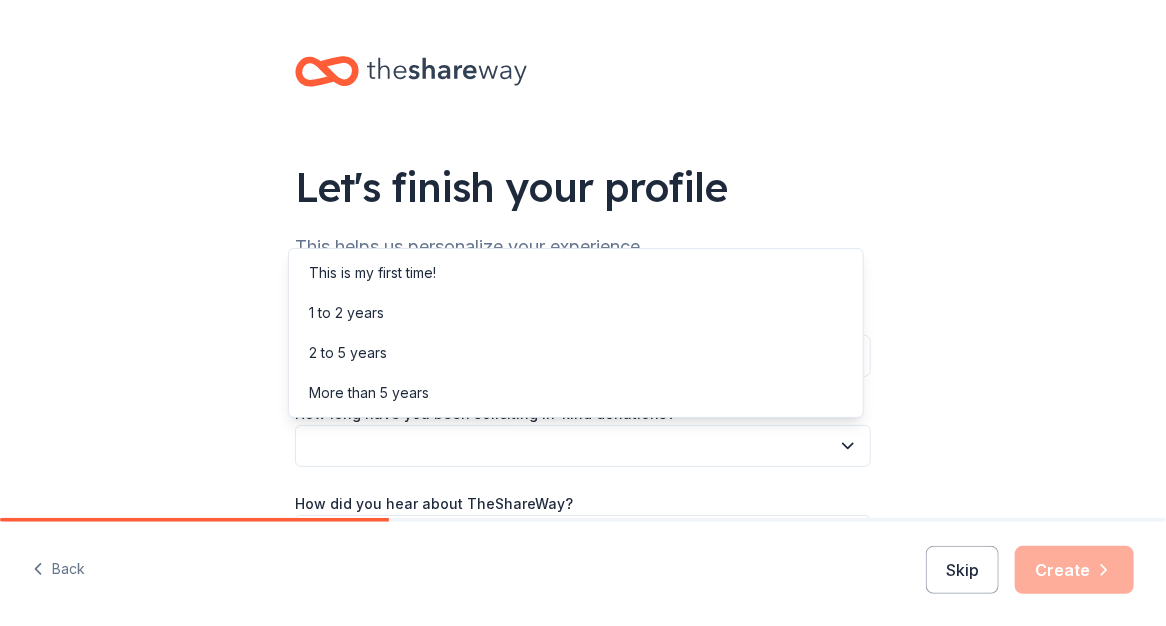 click at bounding box center (583, 446) 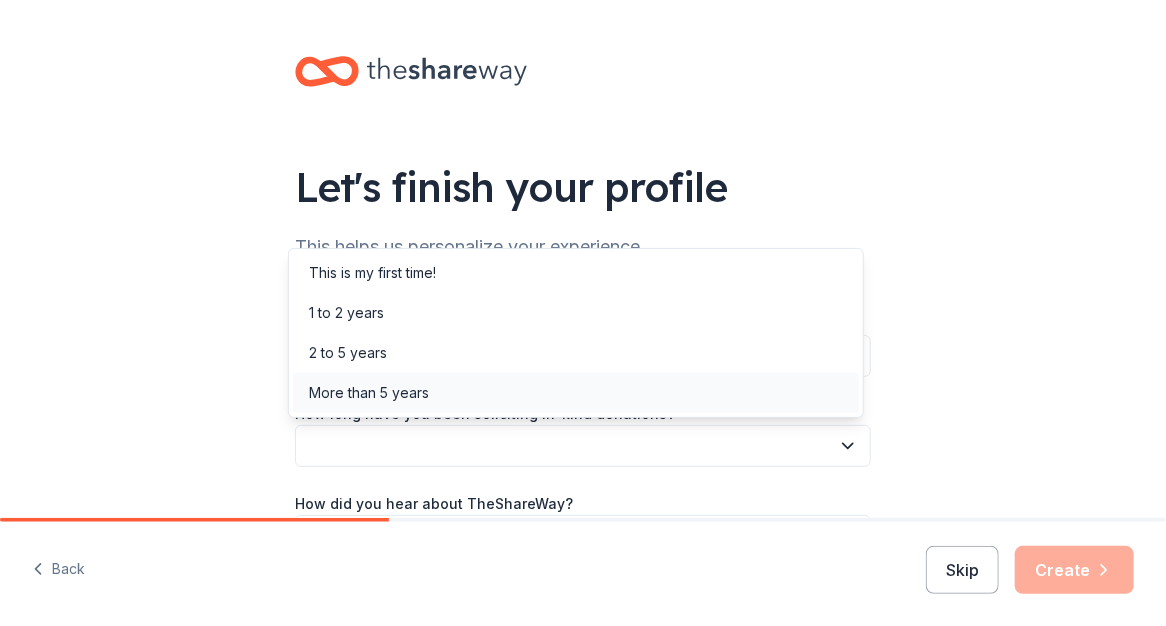 click on "More than 5 years" at bounding box center (369, 393) 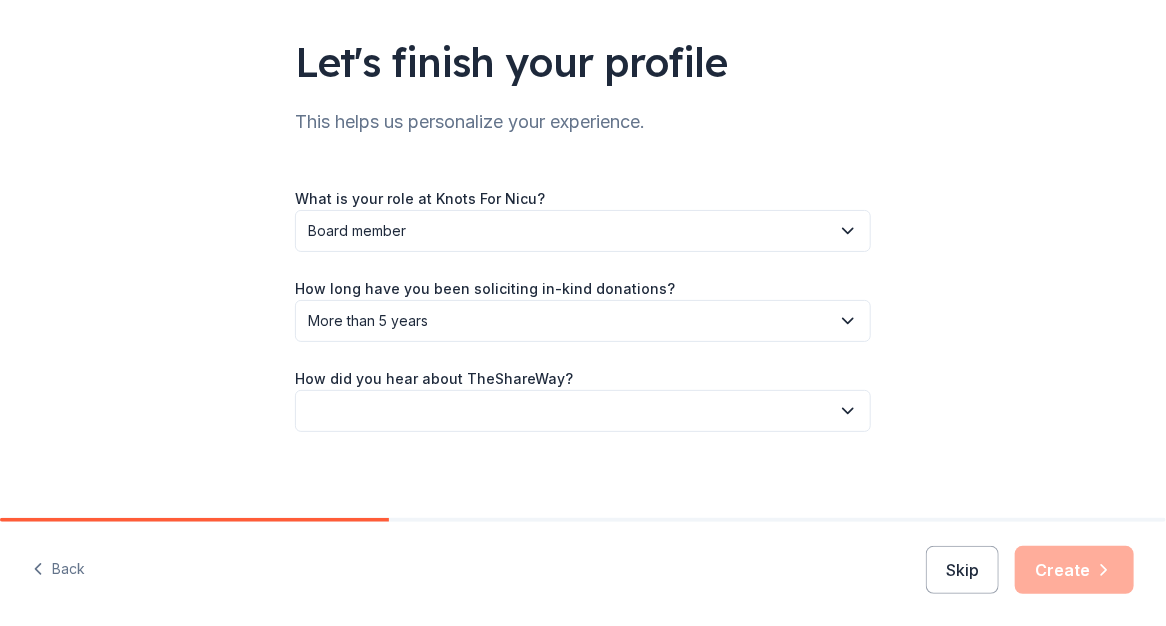 scroll, scrollTop: 134, scrollLeft: 0, axis: vertical 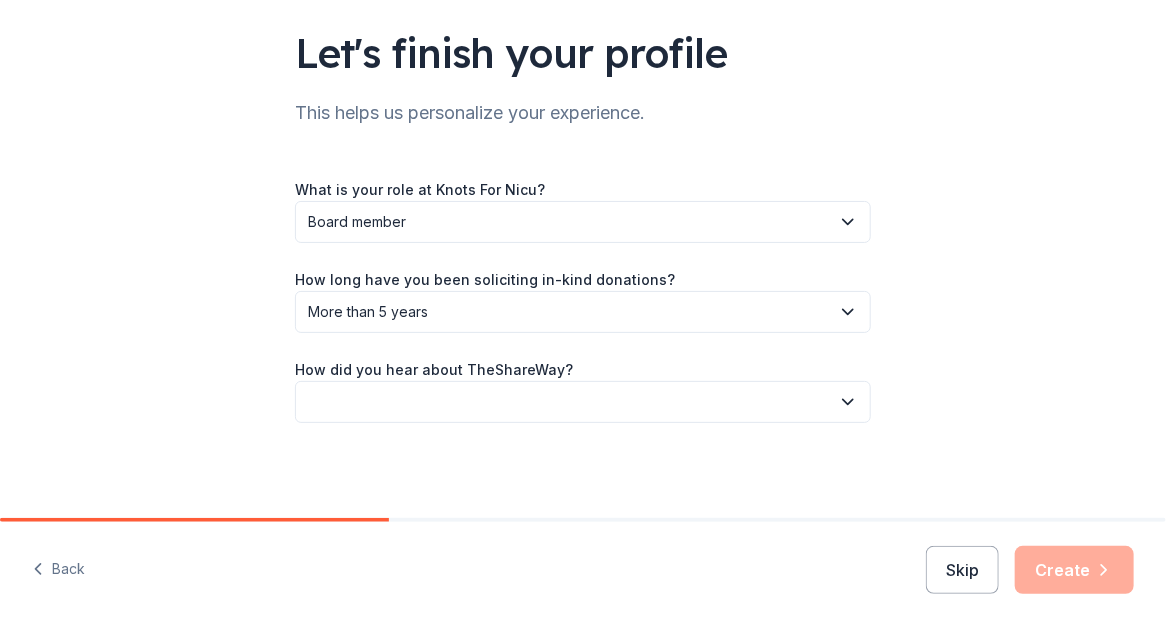 click at bounding box center (583, 402) 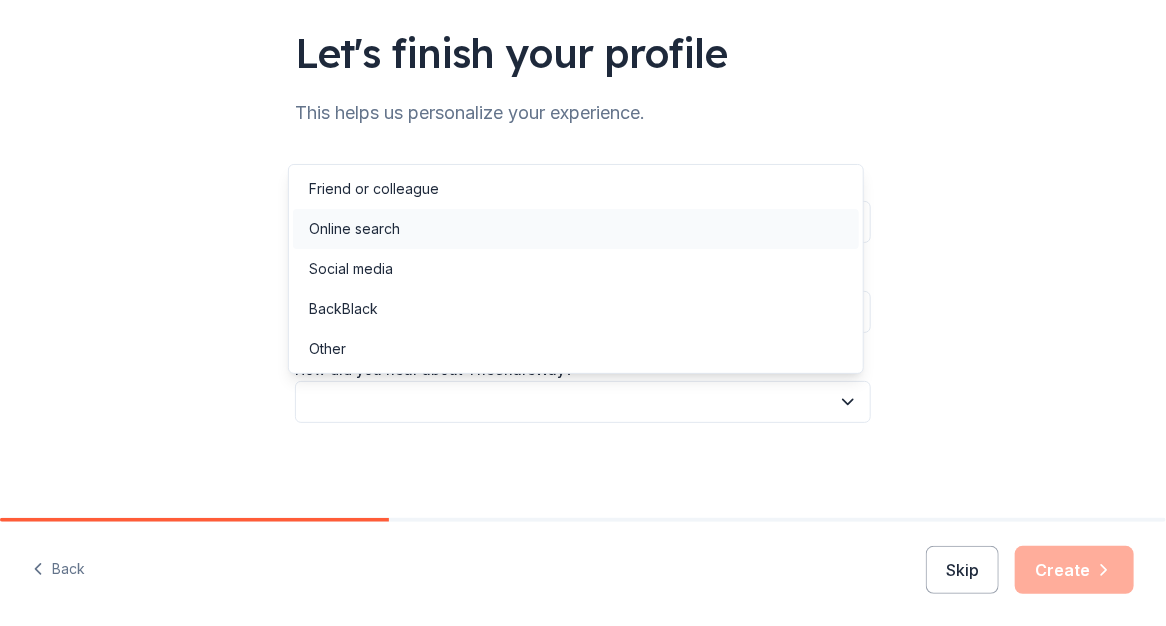 click on "Online search" at bounding box center [576, 229] 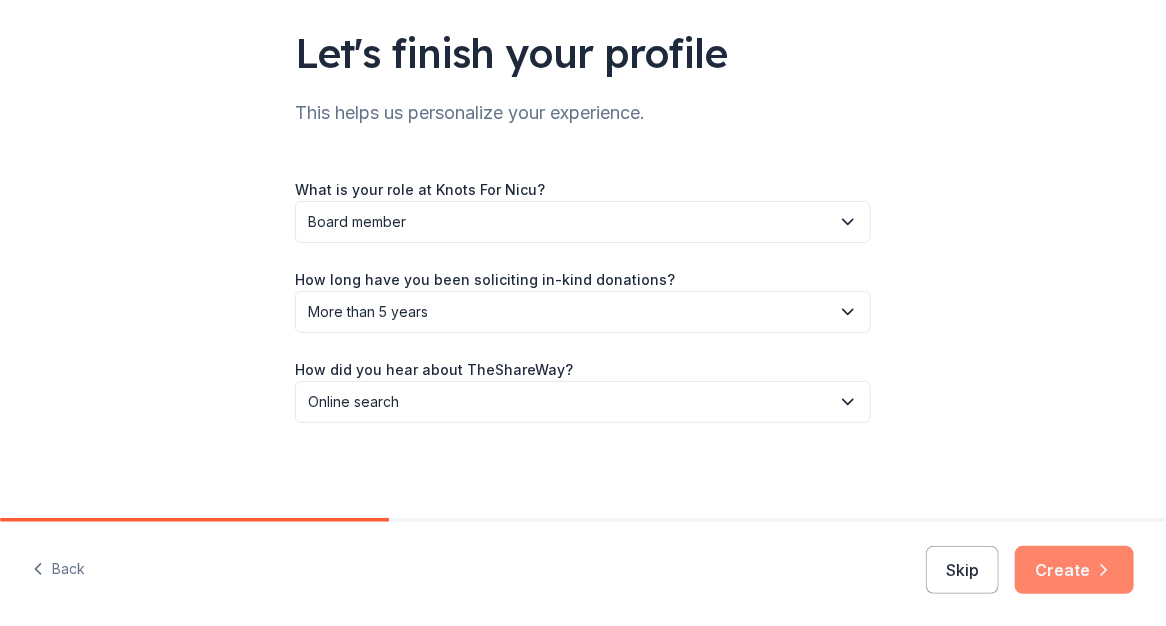 click on "Create" at bounding box center [1074, 570] 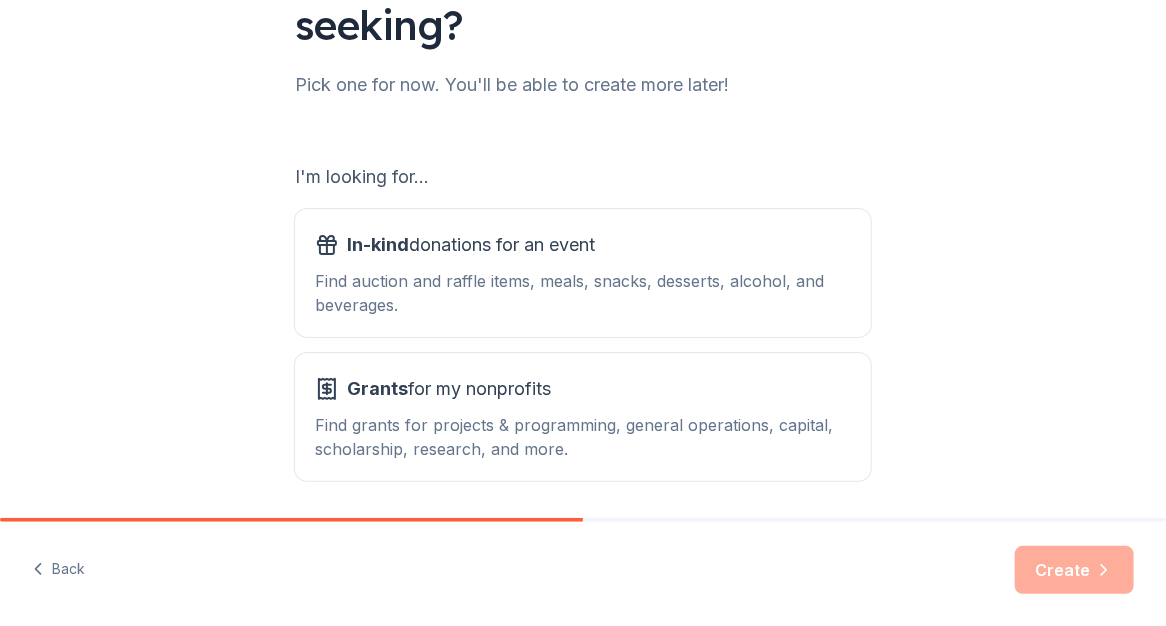 scroll, scrollTop: 222, scrollLeft: 0, axis: vertical 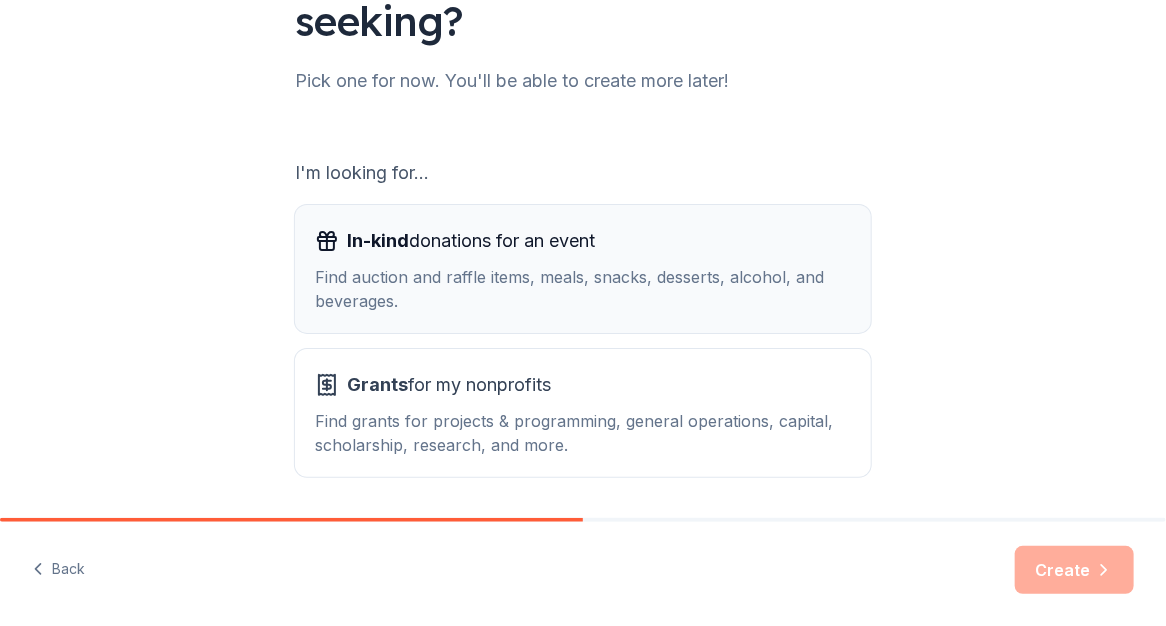 click on "Find auction and raffle items, meals, snacks, desserts, alcohol, and beverages." at bounding box center (583, 289) 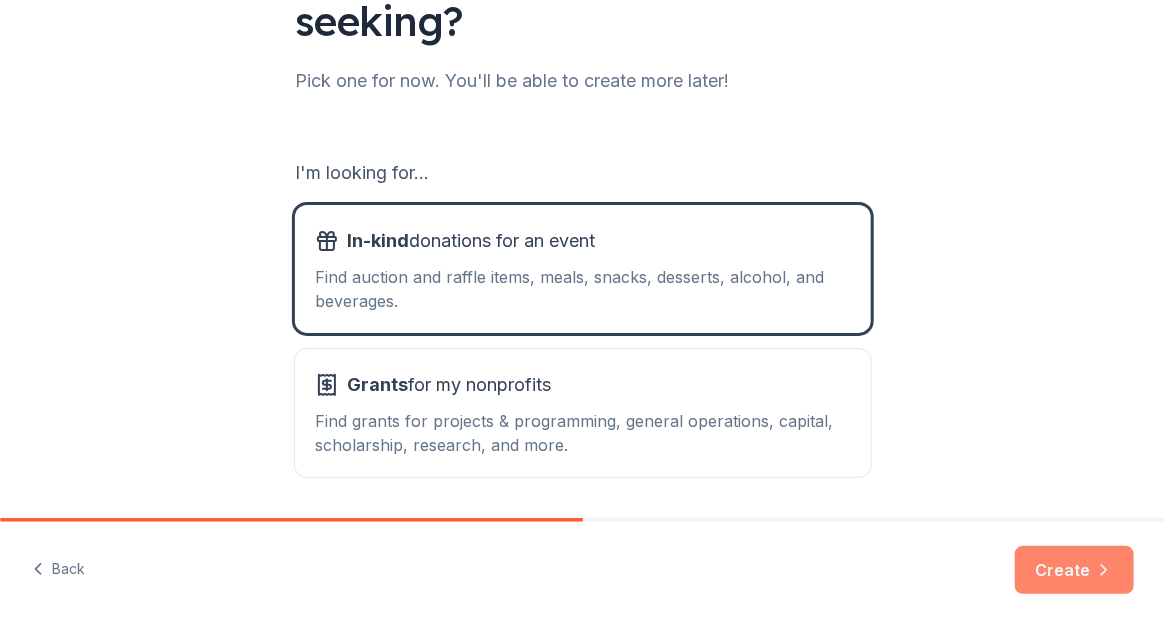click on "Create" at bounding box center [1074, 570] 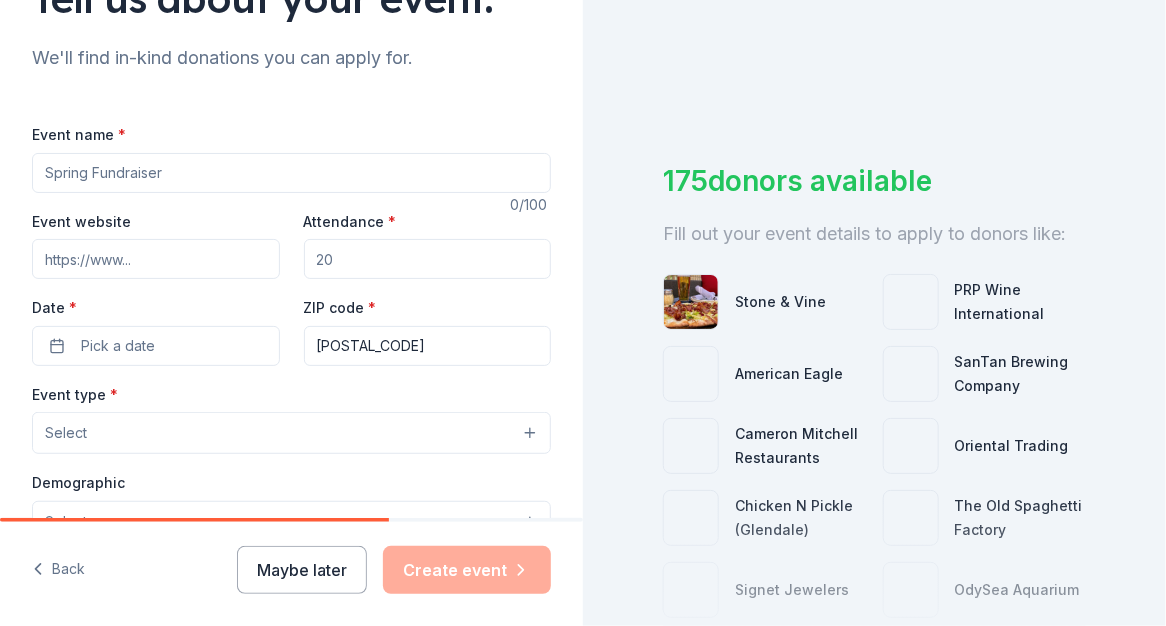 scroll, scrollTop: 206, scrollLeft: 0, axis: vertical 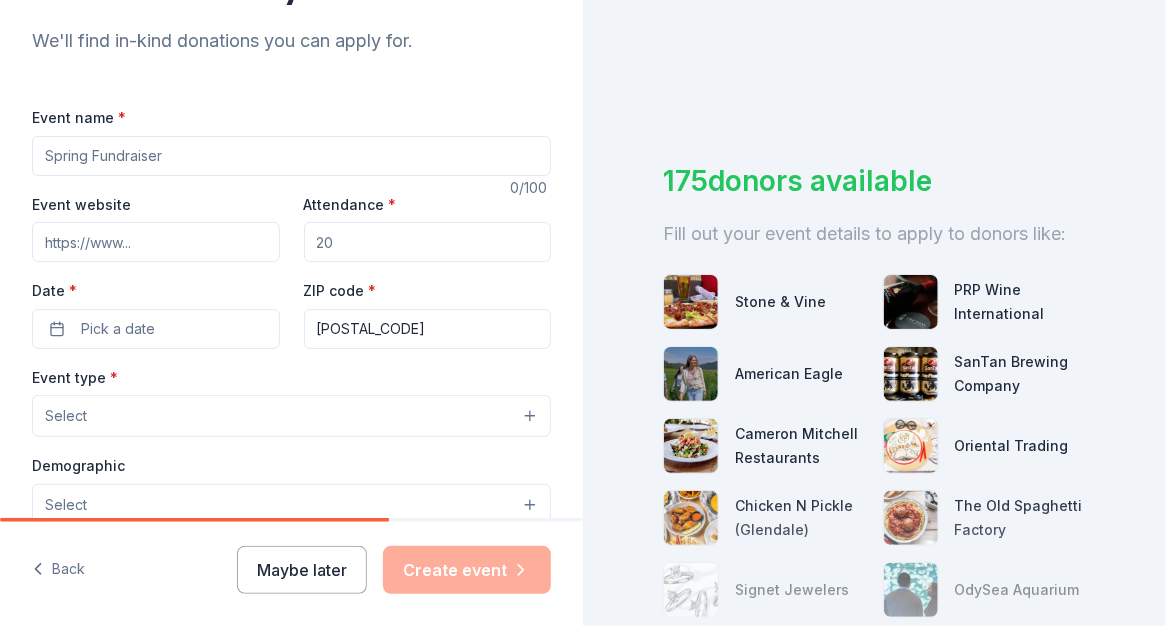 drag, startPoint x: 230, startPoint y: 145, endPoint x: 18, endPoint y: 133, distance: 212.33936 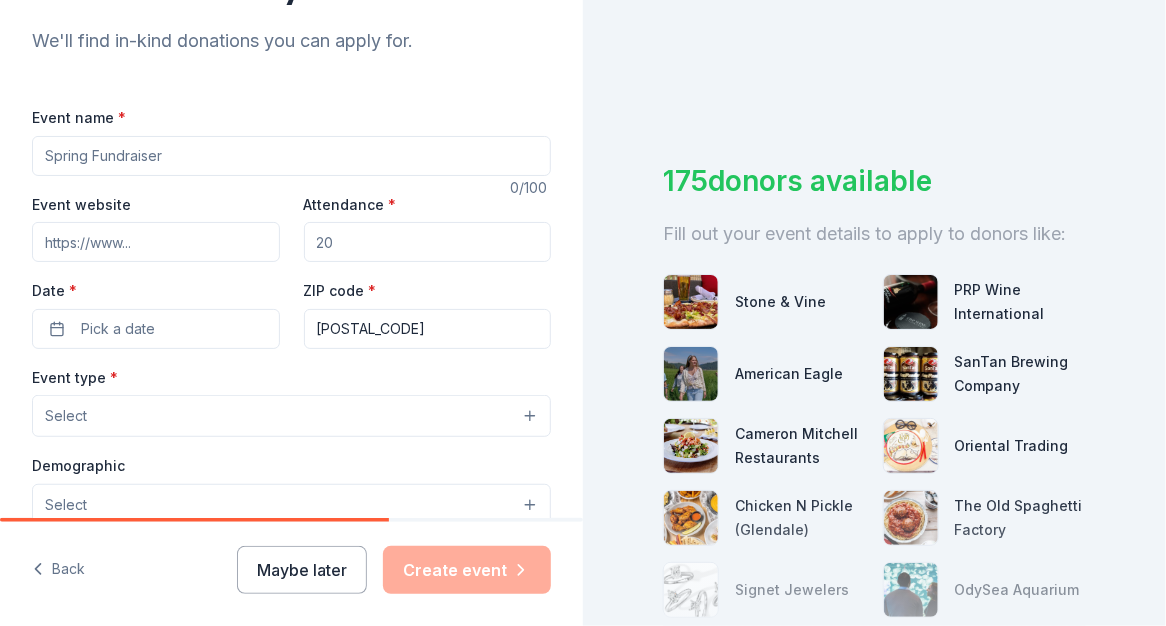 paste on "Knots for NICU Annual Fundraising Gala" 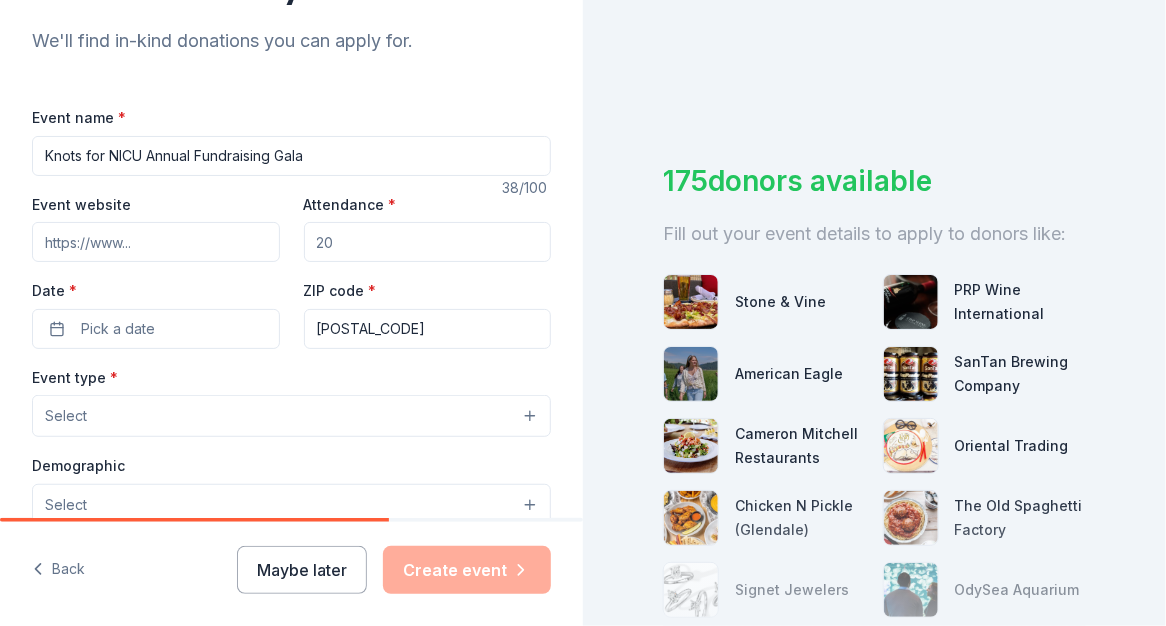 type on "Knots for NICU Annual Fundraising Gala" 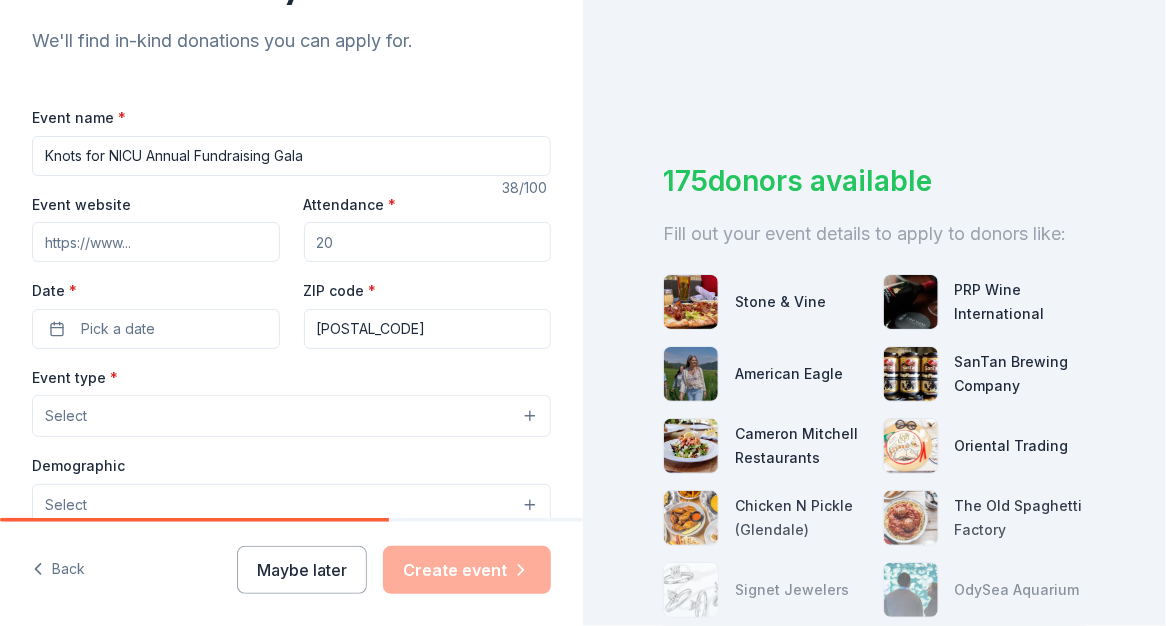 click on "Event website" at bounding box center (156, 242) 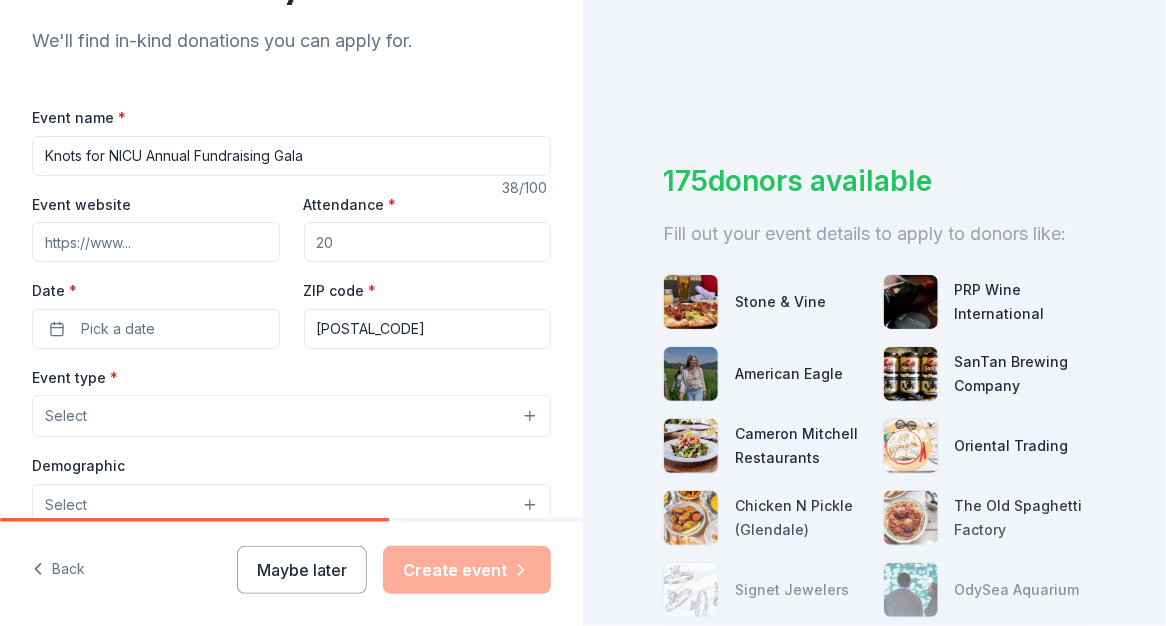 type on "www.knotsfornicu.com" 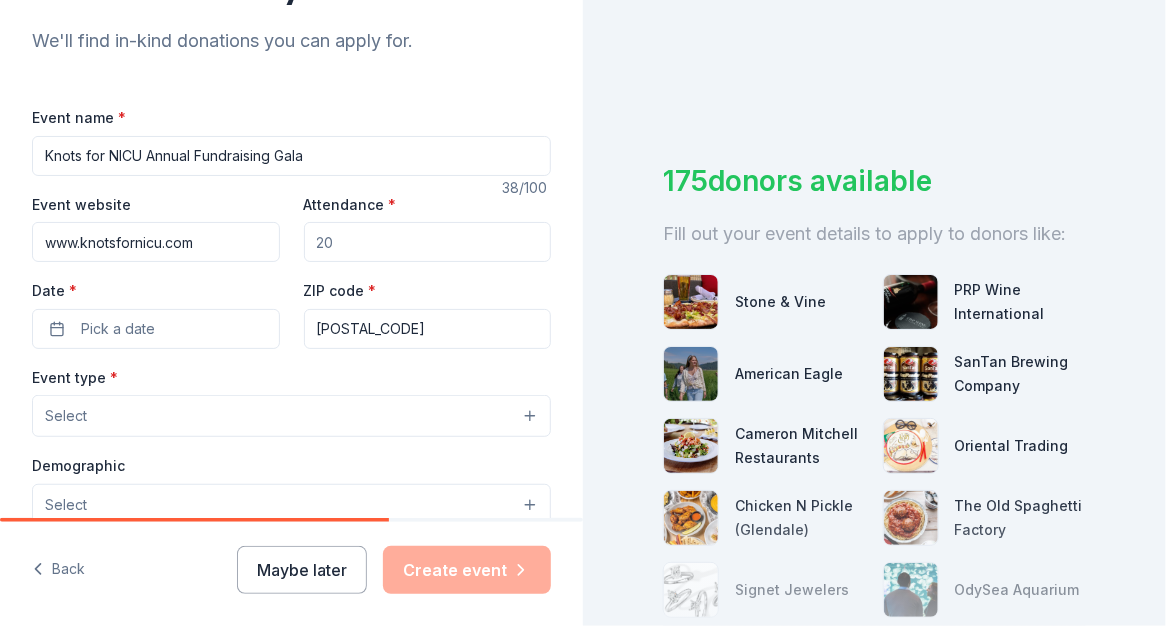 click on "Attendance *" at bounding box center (428, 242) 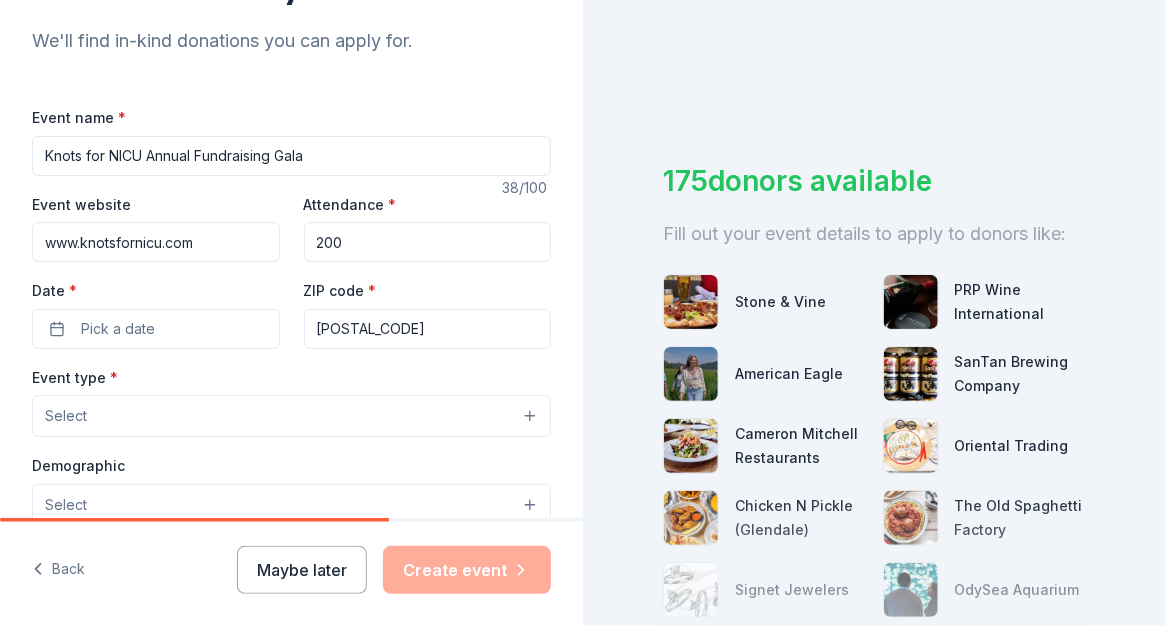 type on "200" 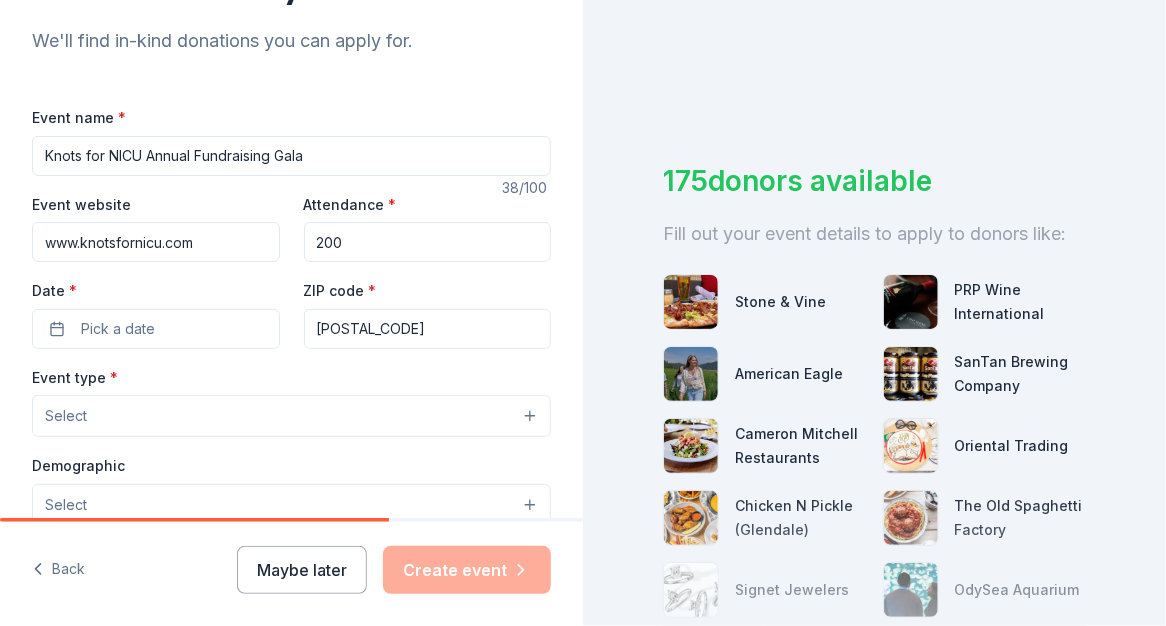 type 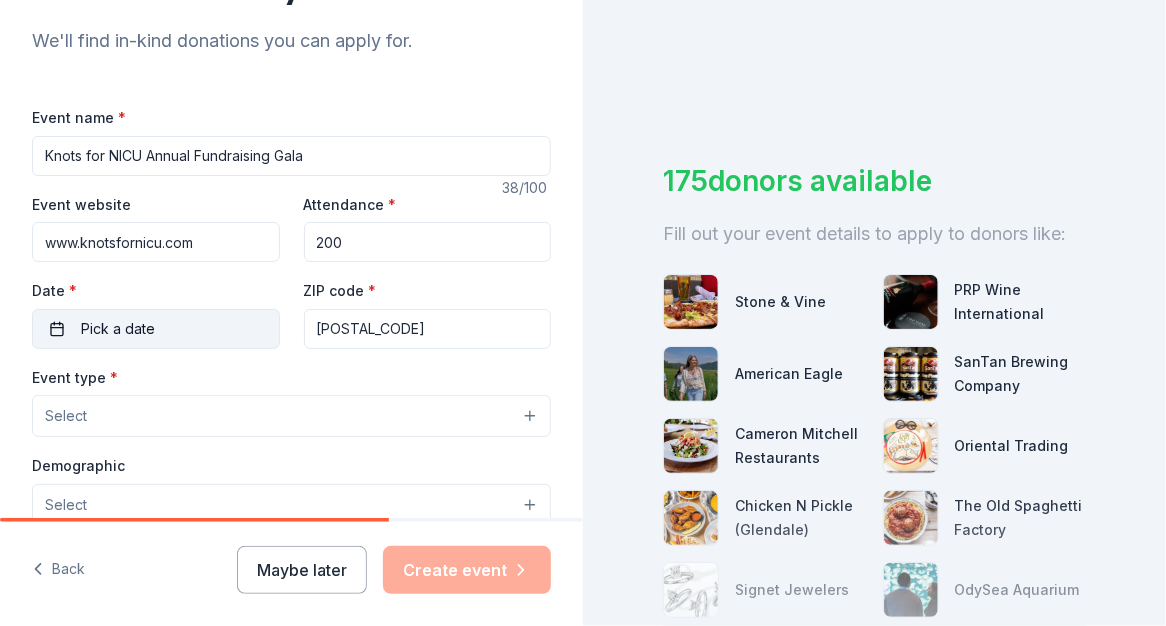 click on "Pick a date" at bounding box center (156, 329) 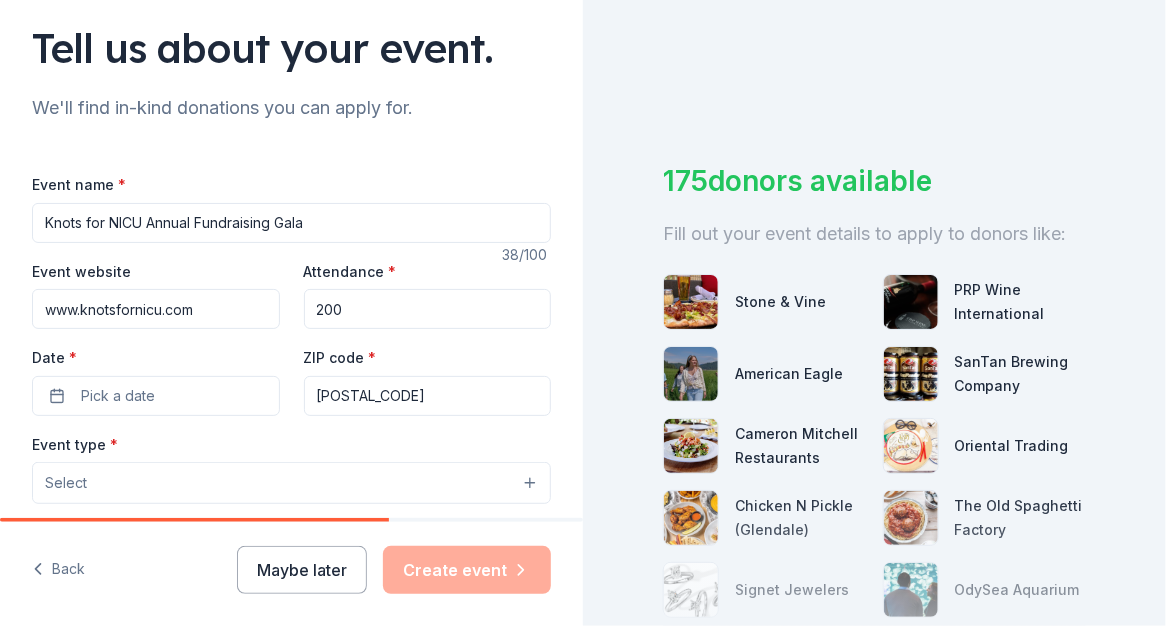scroll, scrollTop: 138, scrollLeft: 0, axis: vertical 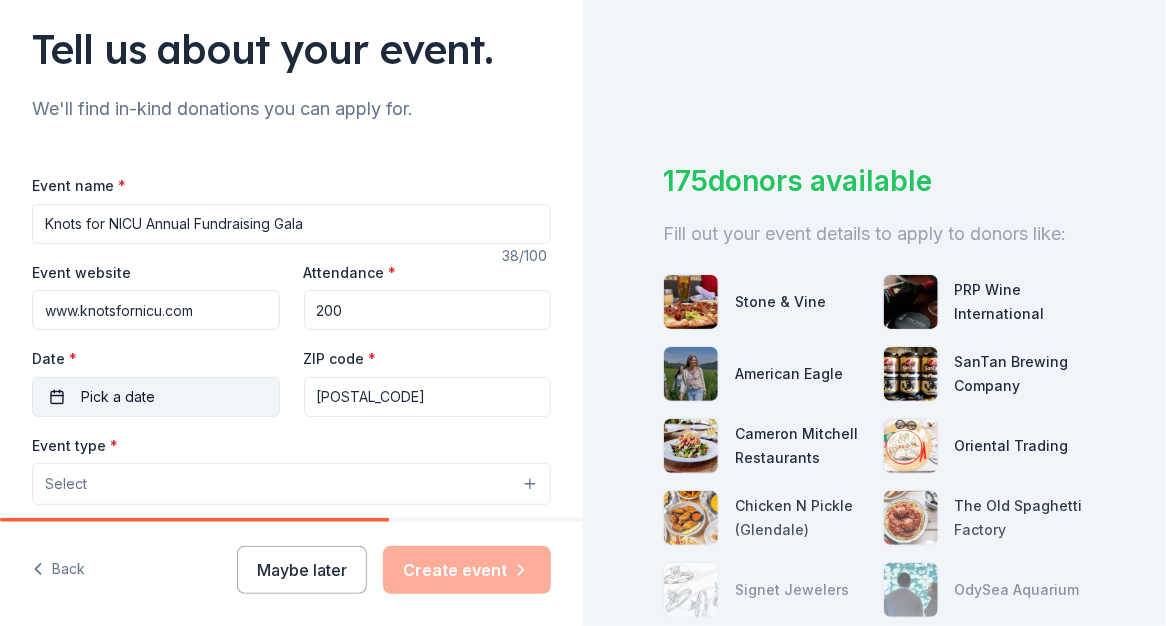 click on "Pick a date" at bounding box center [156, 397] 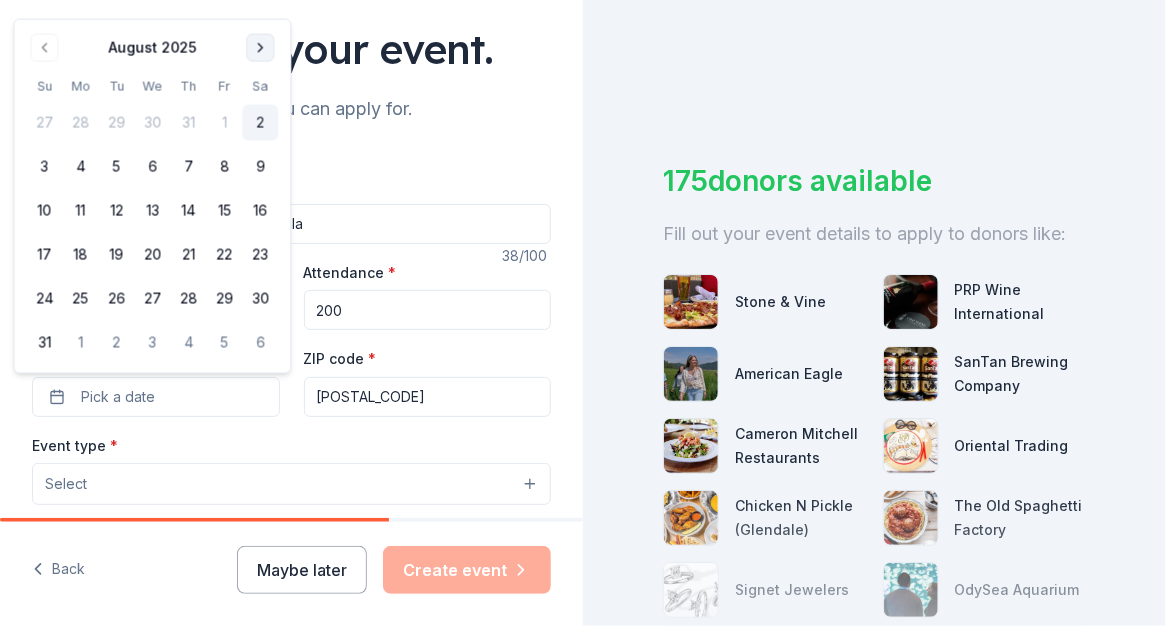 click at bounding box center [260, 48] 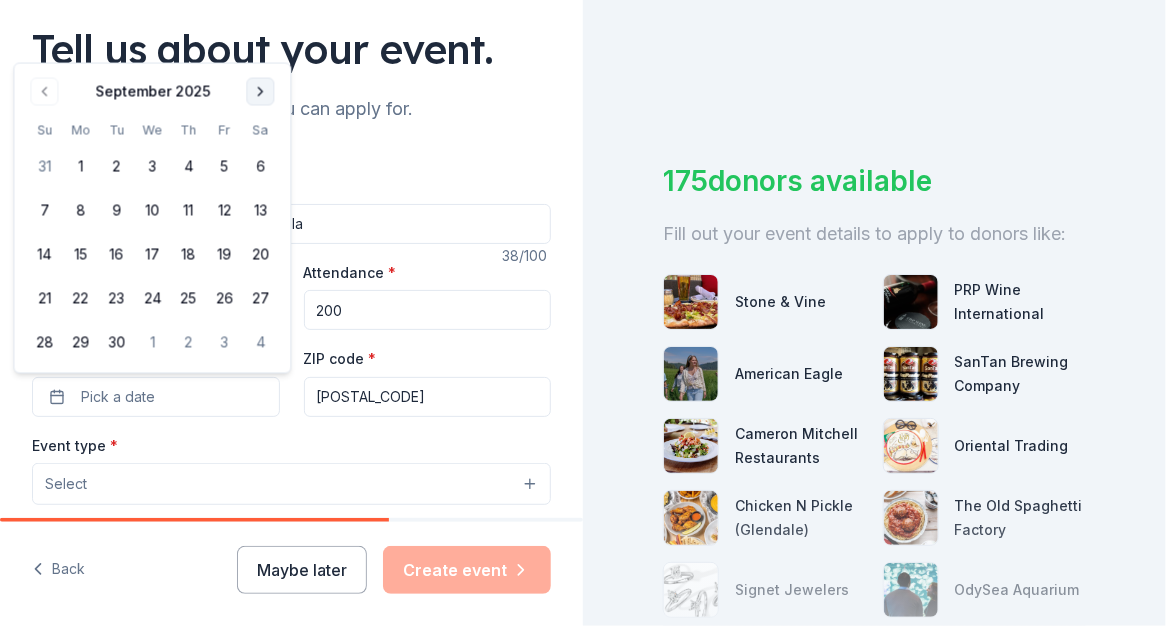 click on "Tell us about your event." at bounding box center (291, 49) 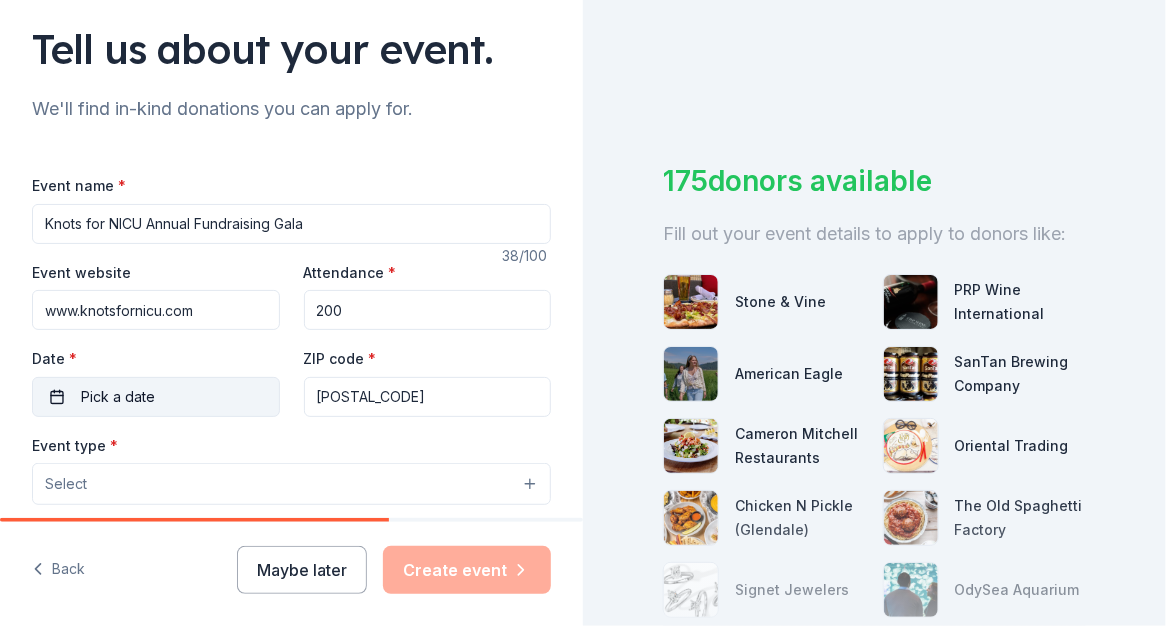 click on "Pick a date" at bounding box center [156, 397] 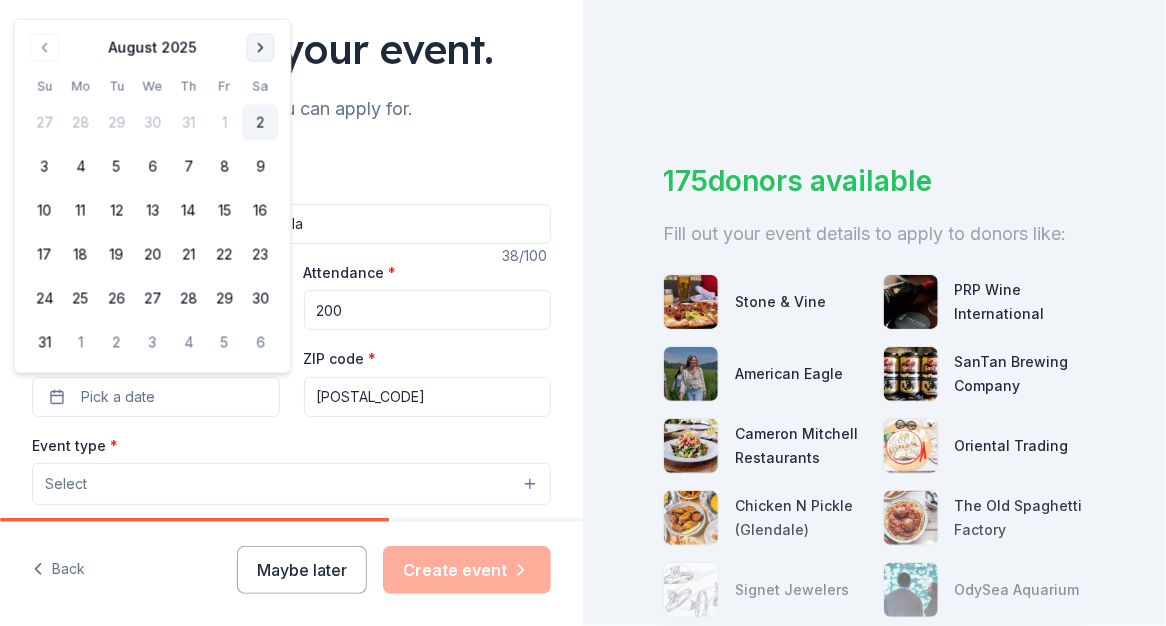 click at bounding box center [260, 48] 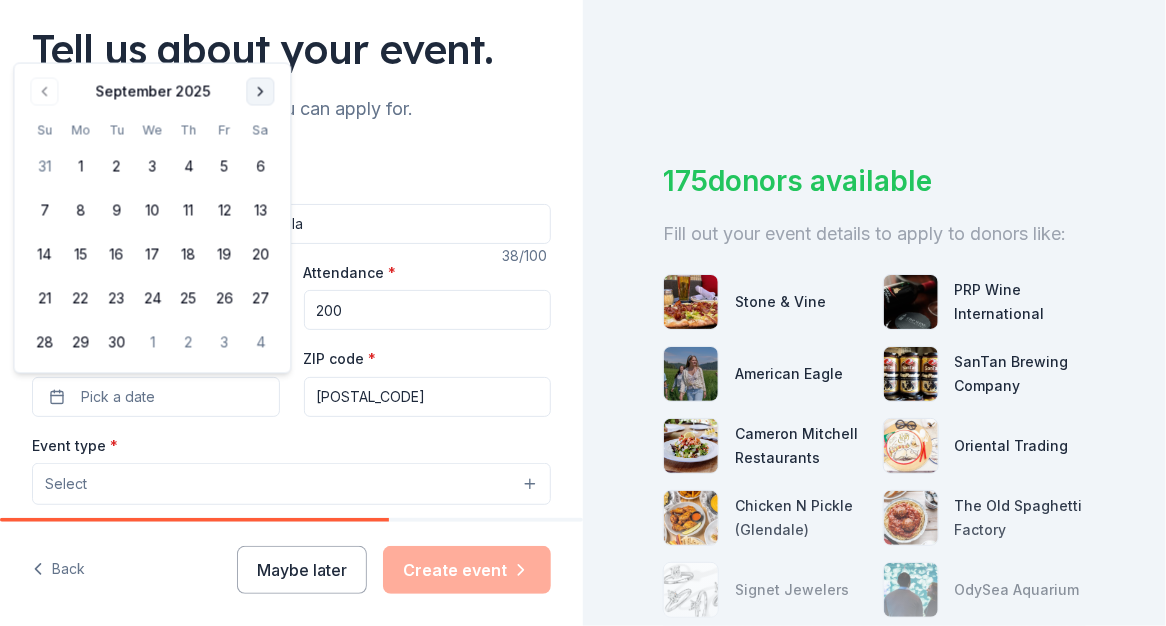 click on "Tell us about your event." at bounding box center (291, 49) 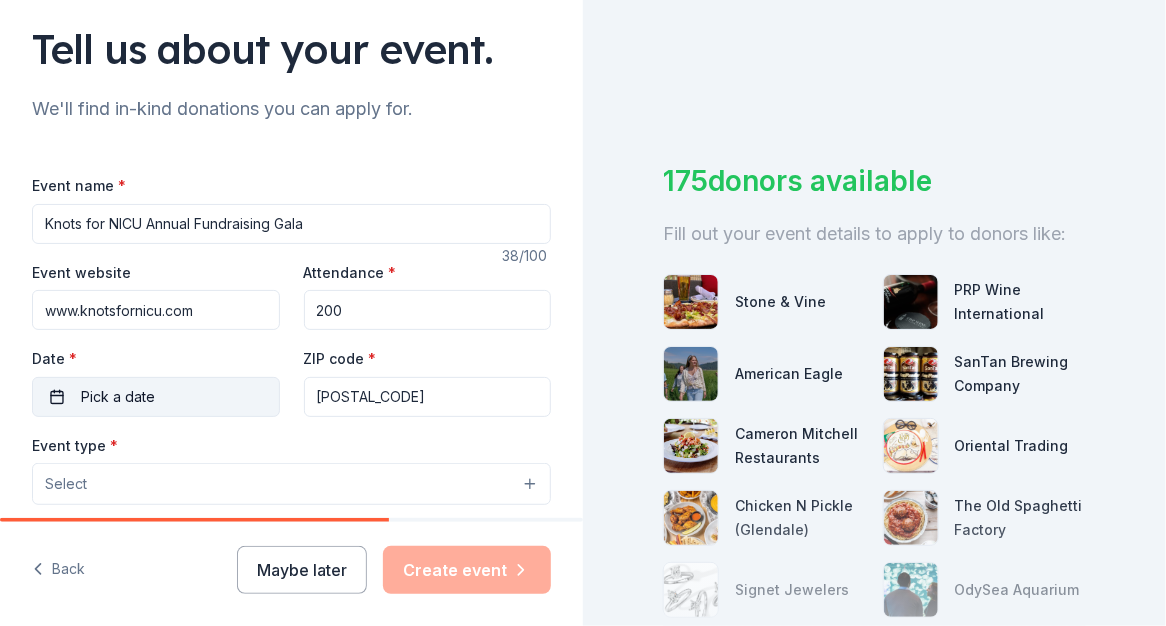 click on "Pick a date" at bounding box center [156, 397] 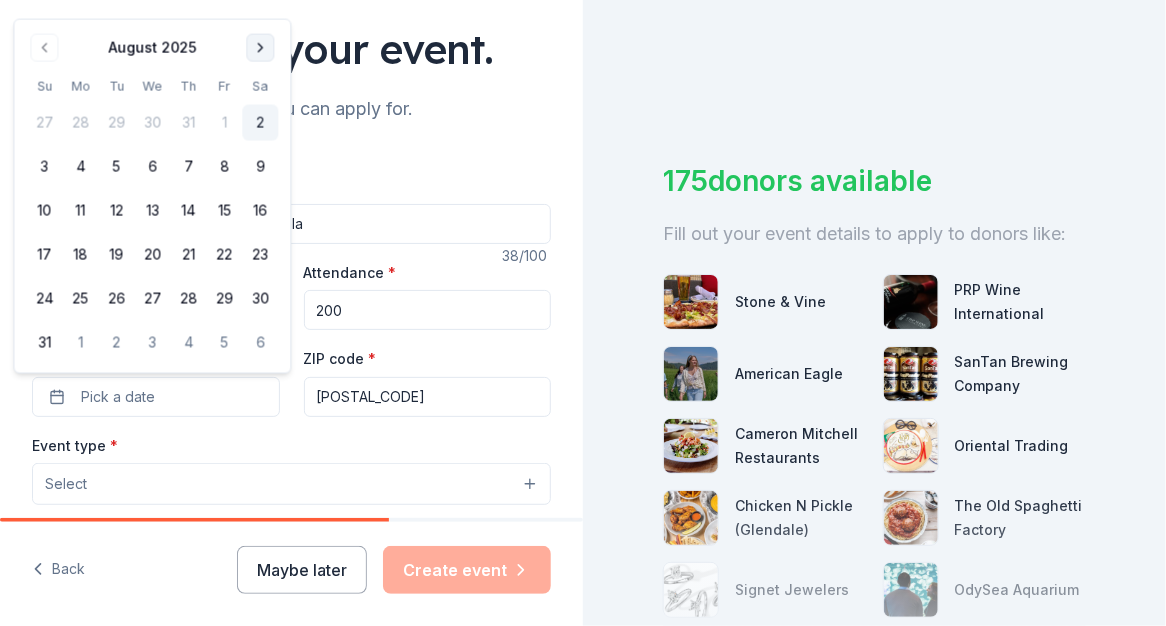 click at bounding box center [260, 48] 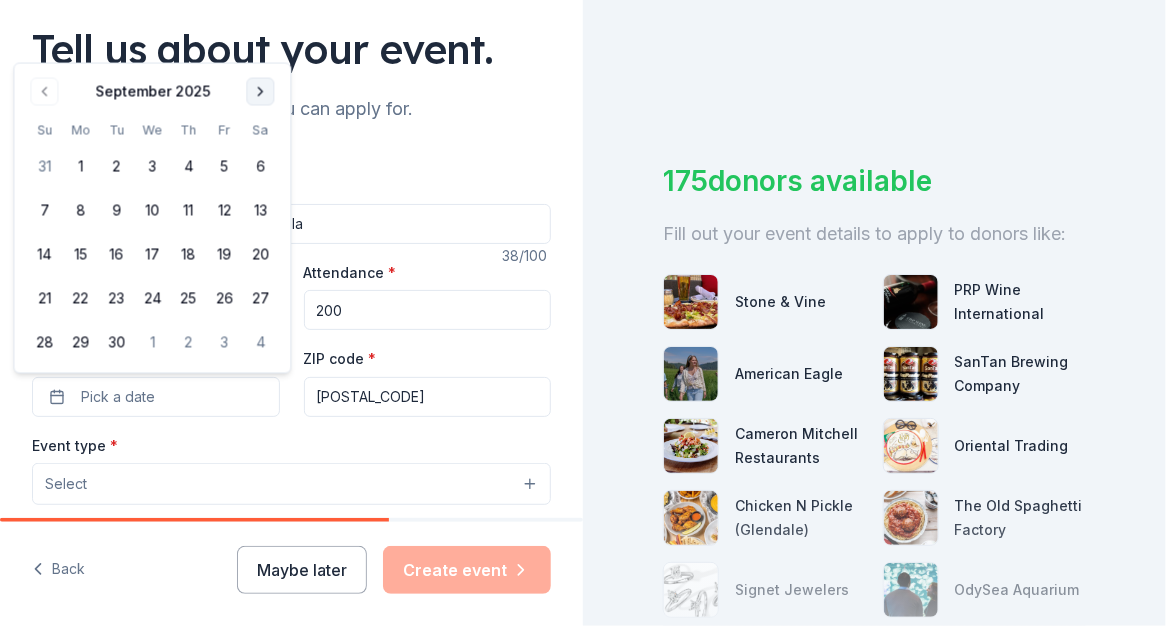 click at bounding box center (260, 92) 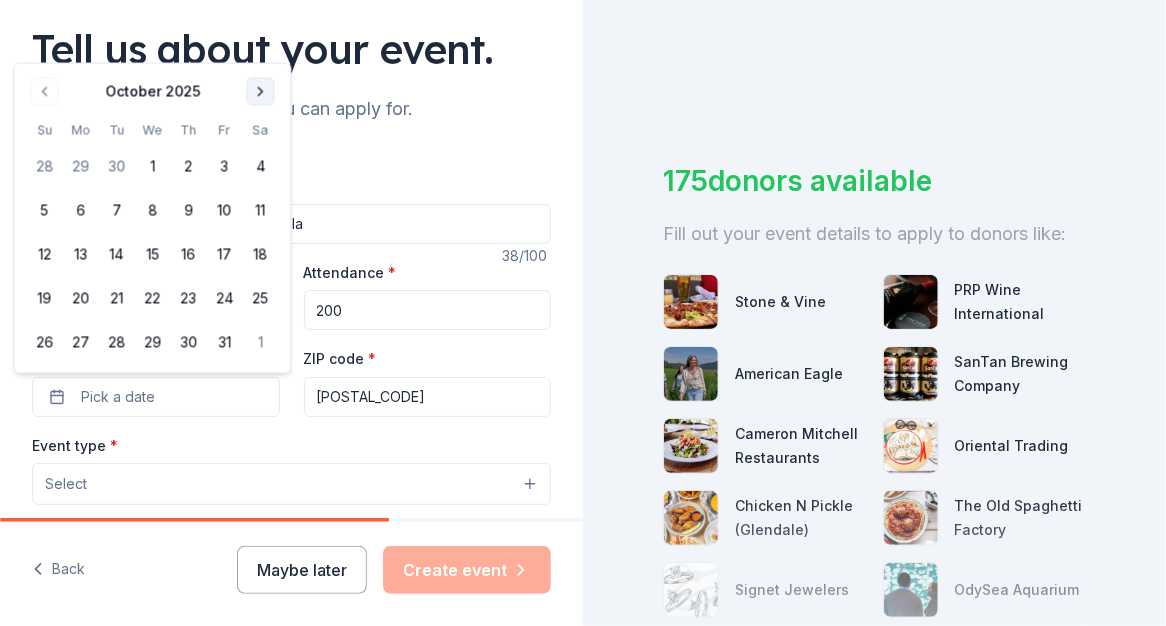 click at bounding box center (260, 92) 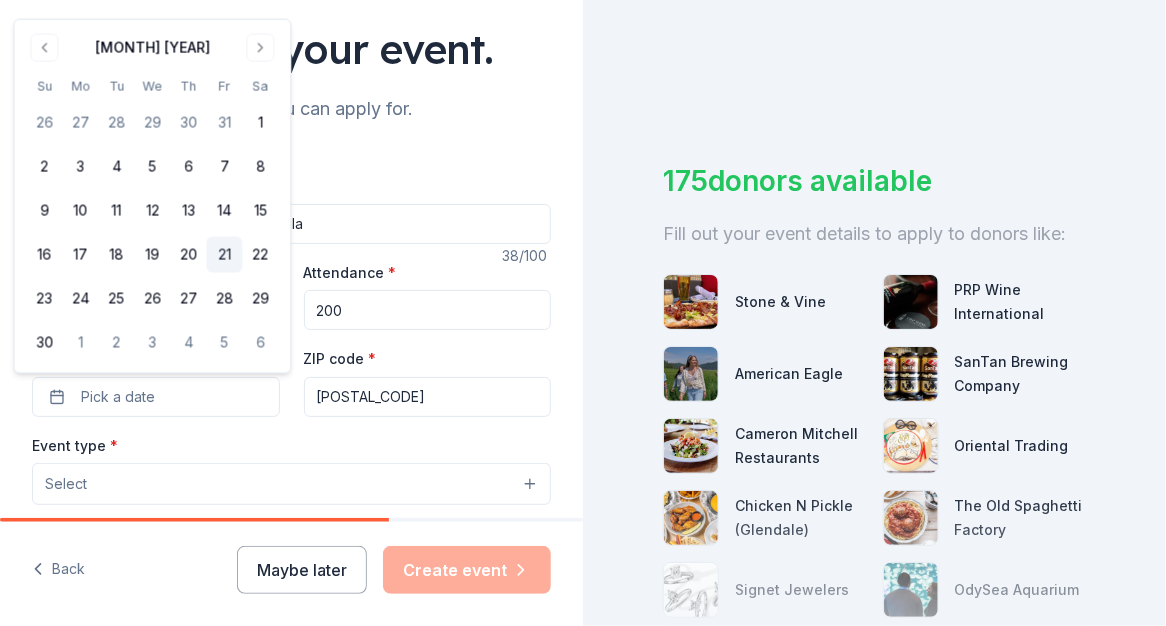 click on "21" at bounding box center [224, 255] 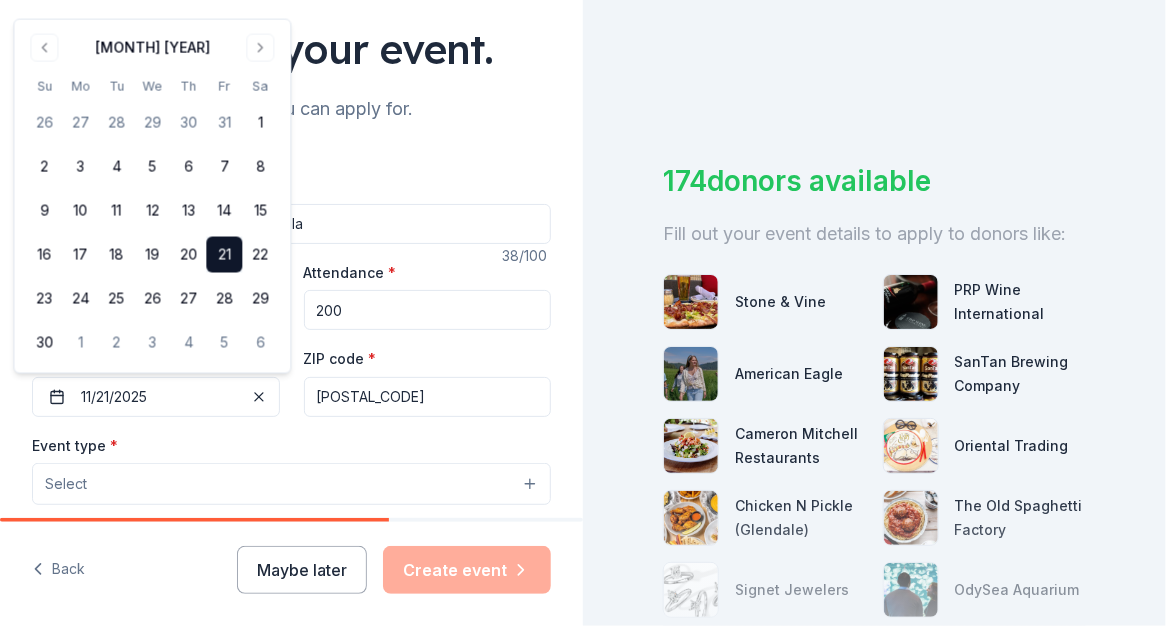 click on "85249" at bounding box center [428, 397] 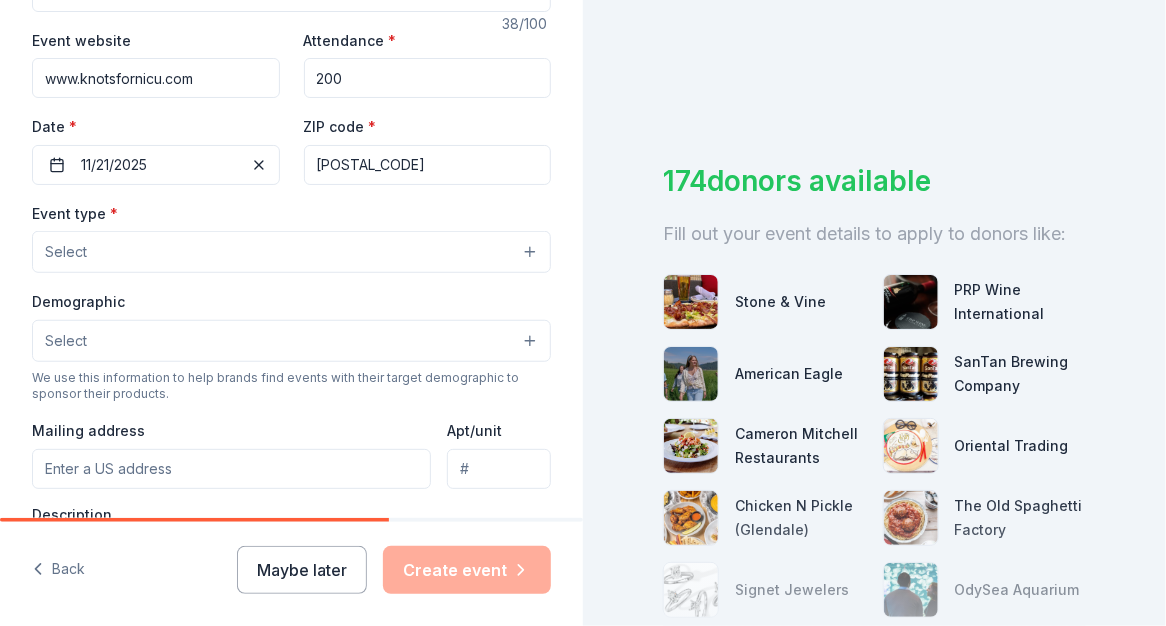 scroll, scrollTop: 425, scrollLeft: 0, axis: vertical 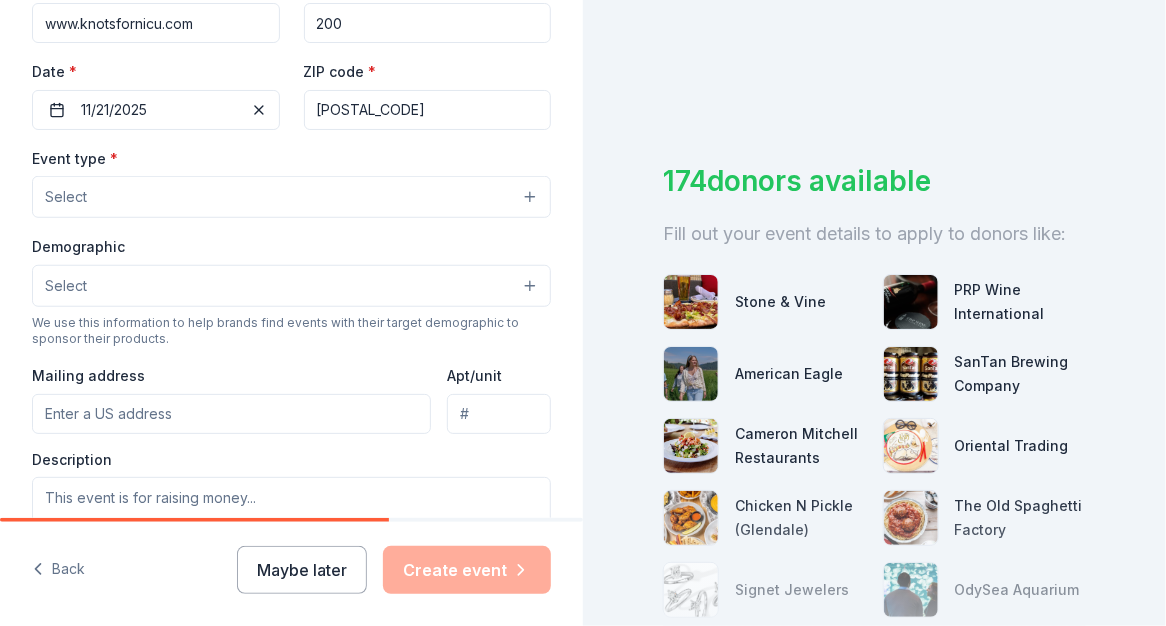 click on "Select" at bounding box center (291, 197) 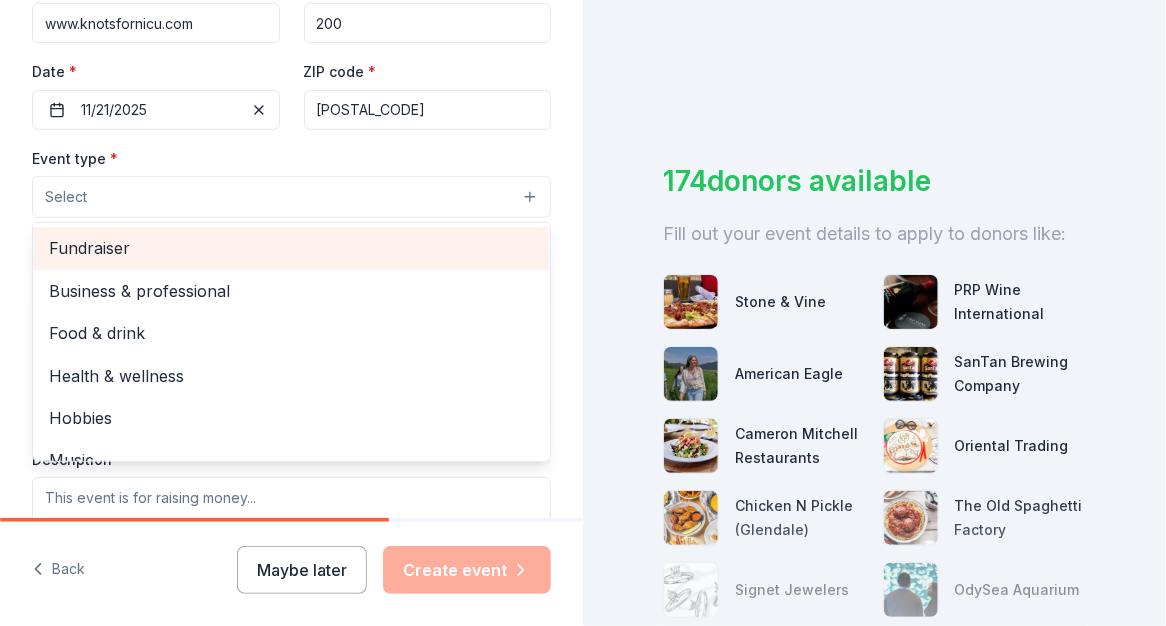 click on "Fundraiser" at bounding box center (291, 248) 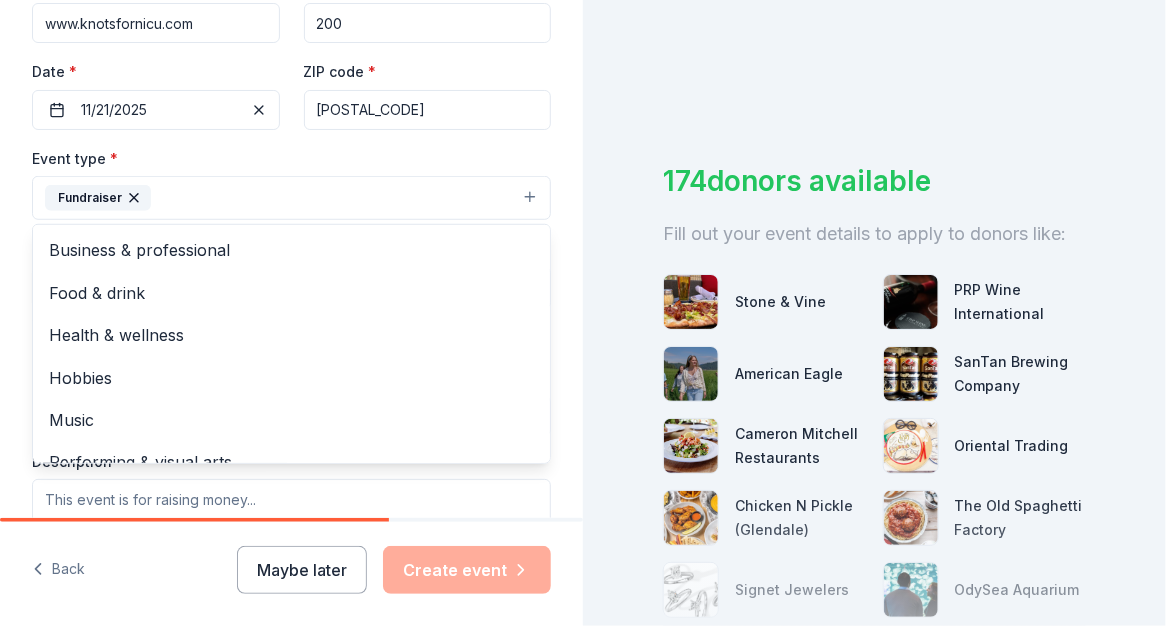 click on "Tell us about your event. We'll find in-kind donations you can apply for. Event name * Knots for NICU Annual Fundraising Gala 38 /100 Event website www.knotsfornicu.com Attendance * 200 Date * 11/21/2025 ZIP code * 85249 Event type * Fundraiser Business & professional Food & drink Health & wellness Hobbies Music Performing & visual arts Demographic Select We use this information to help brands find events with their target demographic to sponsor their products. Mailing address Apt/unit Description What are you looking for? * Auction & raffle Meals Snacks Desserts Alcohol Beverages Send me reminders Email me reminders of donor application deadlines Recurring event" at bounding box center [291, 241] 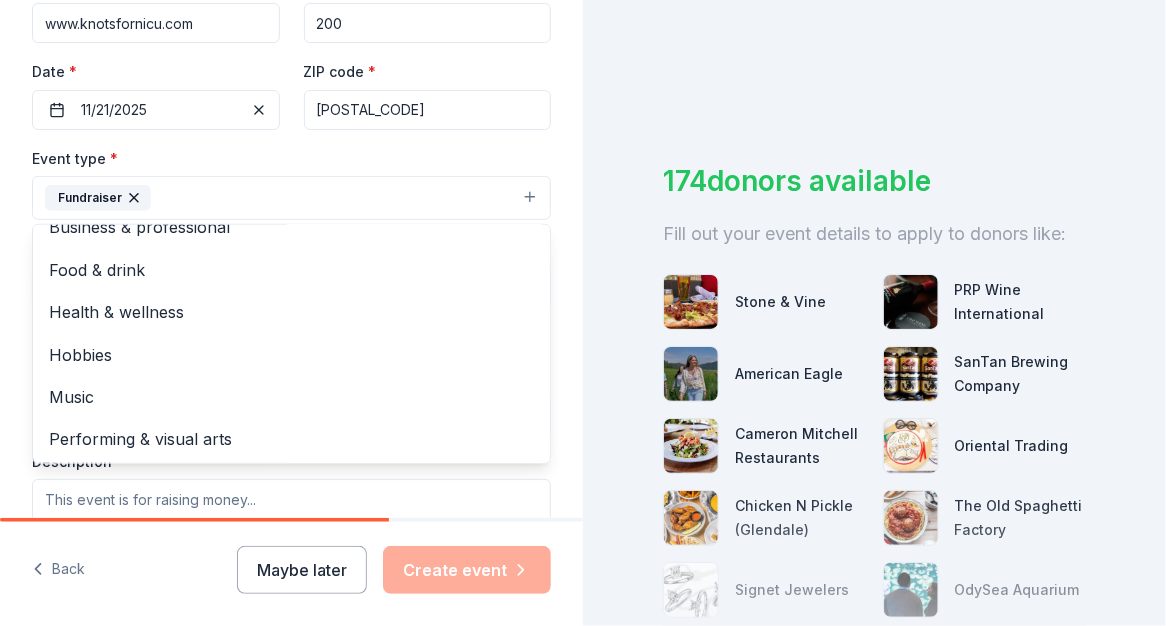 click on "Tell us about your event. We'll find in-kind donations you can apply for. Event name * Knots for NICU Annual Fundraising Gala 38 /100 Event website www.knotsfornicu.com Attendance * 200 Date * 11/21/2025 ZIP code * 85249 Event type * Fundraiser Business & professional Food & drink Health & wellness Hobbies Music Performing & visual arts Demographic Select We use this information to help brands find events with their target demographic to sponsor their products. Mailing address Apt/unit Description What are you looking for? * Auction & raffle Meals Snacks Desserts Alcohol Beverages Send me reminders Email me reminders of donor application deadlines Recurring event" at bounding box center (291, 241) 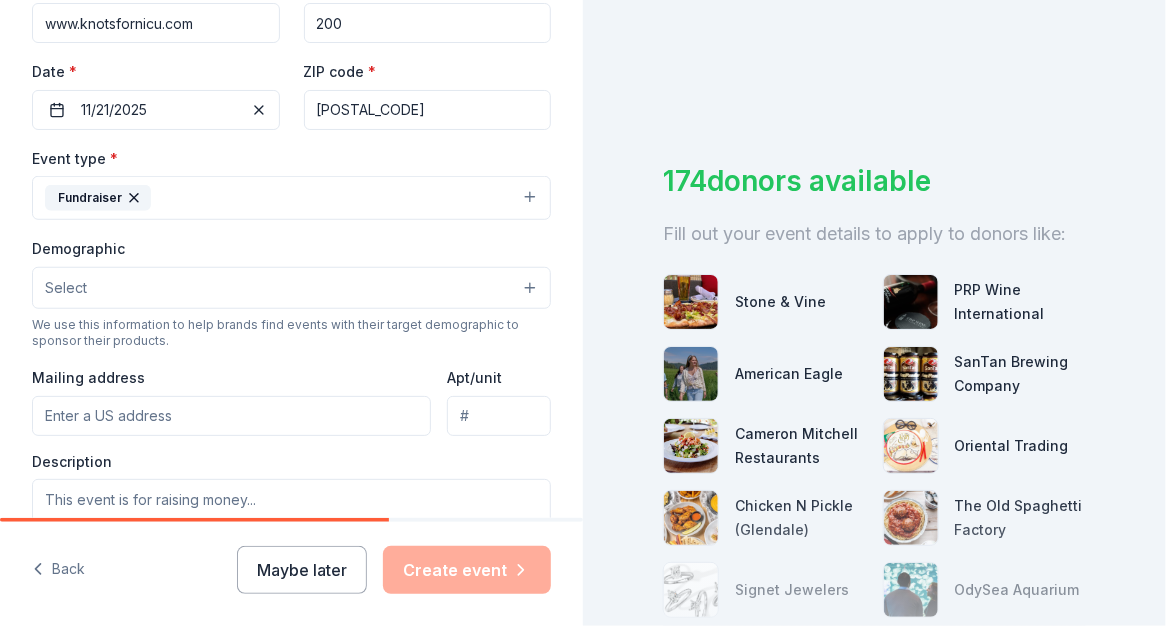 click on "Select" at bounding box center (291, 288) 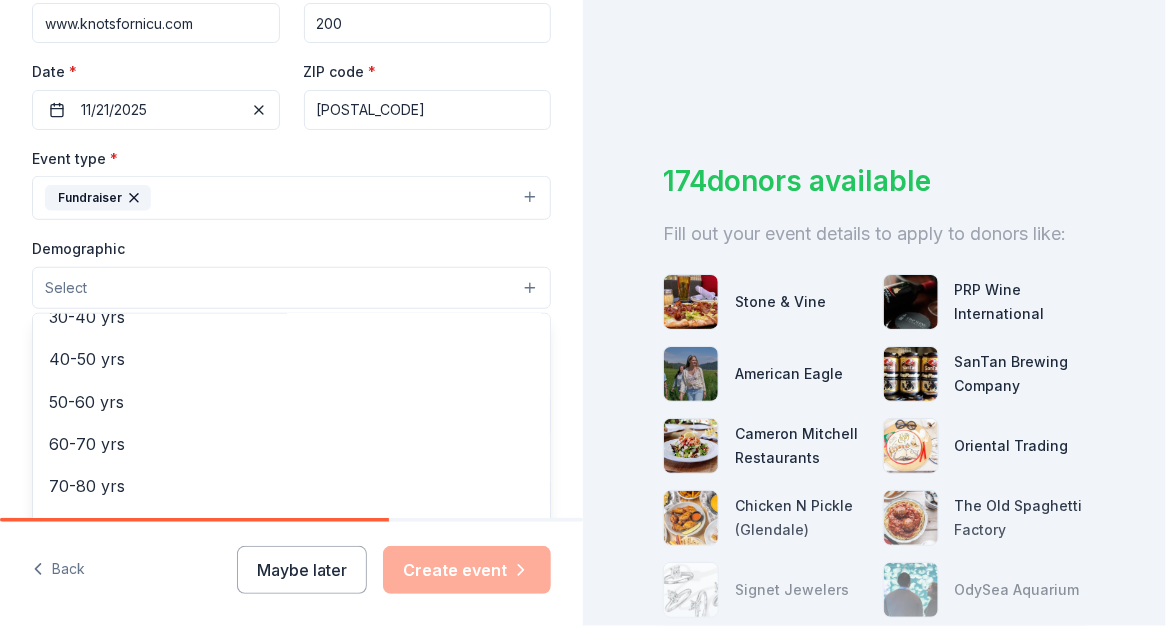 scroll, scrollTop: 0, scrollLeft: 0, axis: both 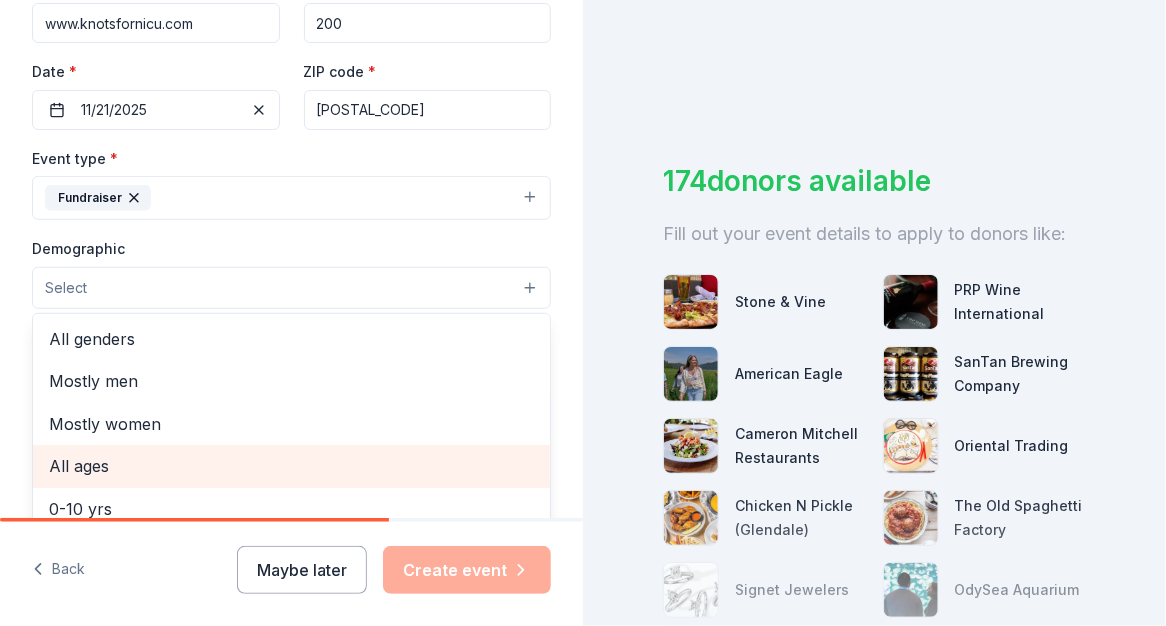click on "All ages" at bounding box center (291, 466) 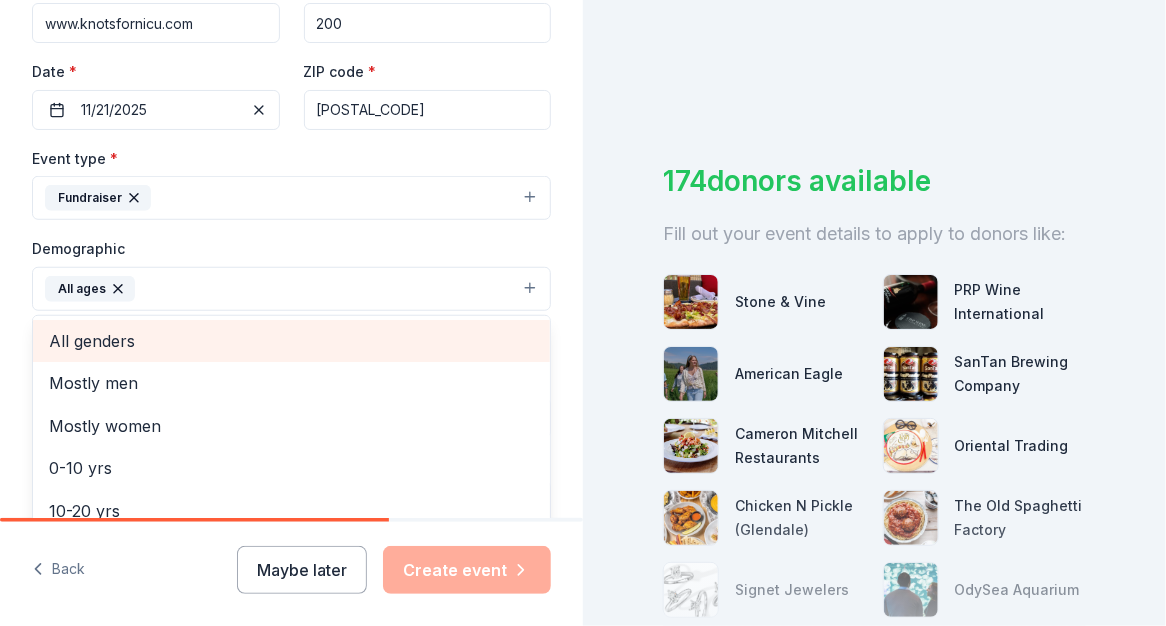 click on "All genders" at bounding box center [291, 341] 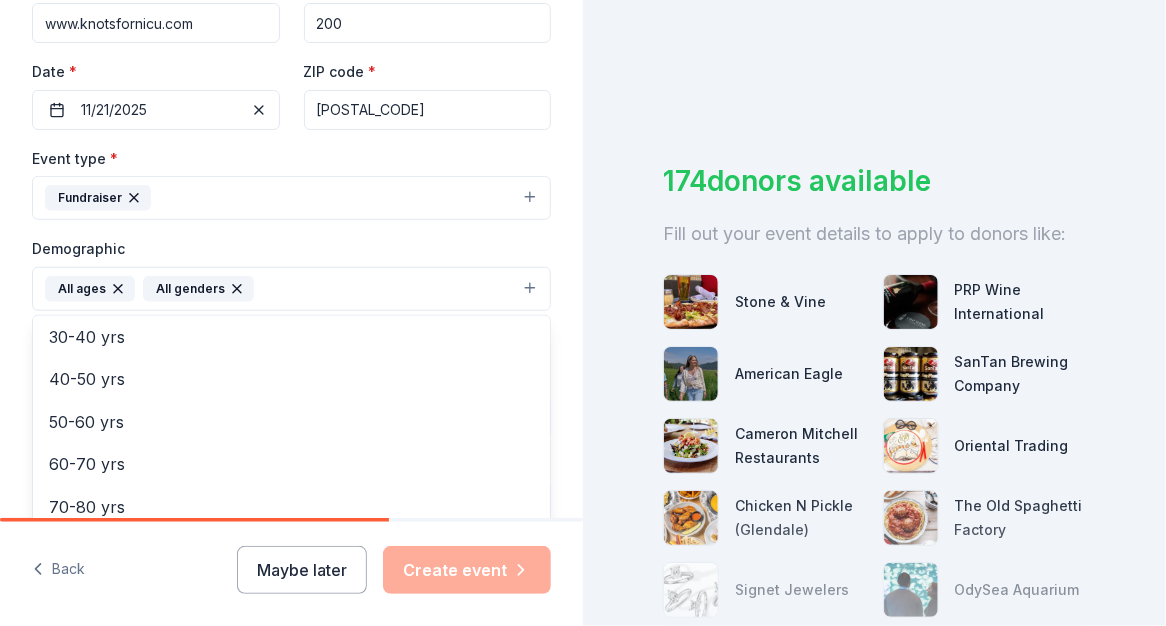 scroll, scrollTop: 235, scrollLeft: 0, axis: vertical 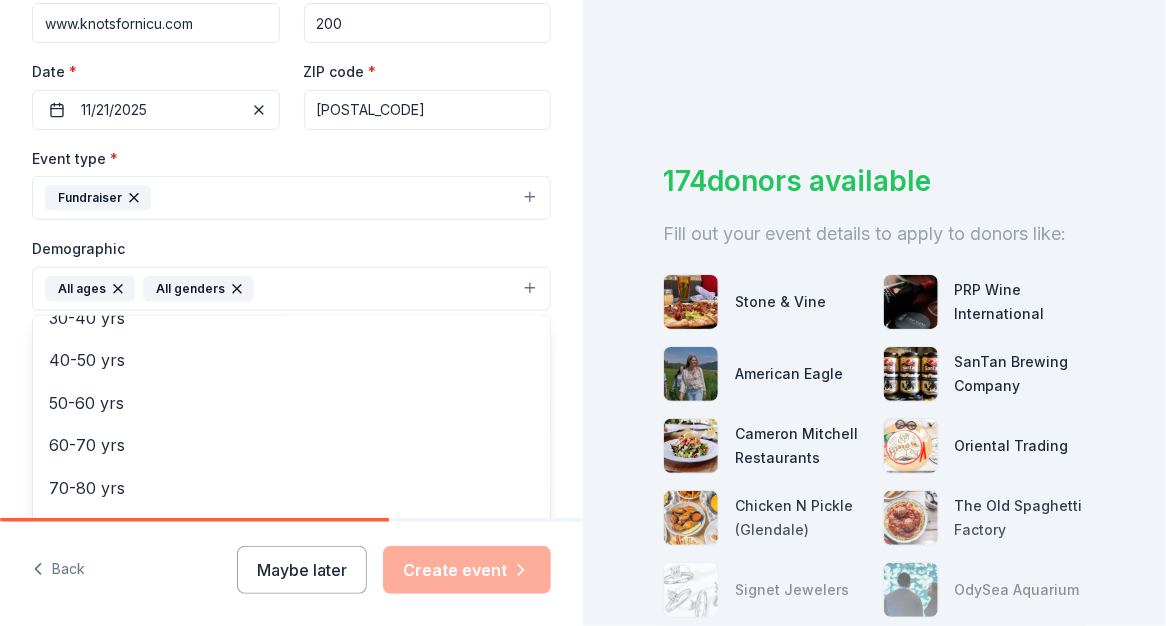 click on "Tell us about your event. We'll find in-kind donations you can apply for. Event name * Knots for NICU Annual Fundraising Gala 38 /100 Event website www.knotsfornicu.com Attendance * 200 Date * 11/21/2025 ZIP code * 85249 Event type * Fundraiser Demographic All ages All genders Mostly men Mostly women 0-10 yrs 10-20 yrs 20-30 yrs 30-40 yrs 40-50 yrs 50-60 yrs 60-70 yrs 70-80 yrs 80+ yrs We use this information to help brands find events with their target demographic to sponsor their products. Mailing address Apt/unit Description What are you looking for? * Auction & raffle Meals Snacks Desserts Alcohol Beverages Send me reminders Email me reminders of donor application deadlines Recurring event" at bounding box center (291, 242) 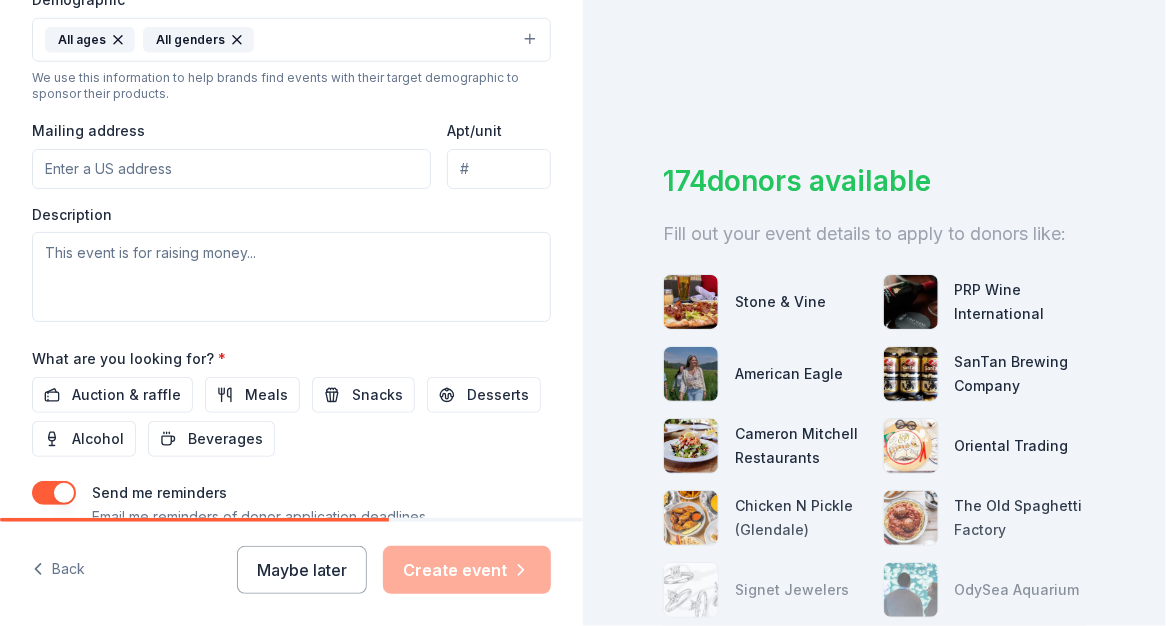 scroll, scrollTop: 686, scrollLeft: 0, axis: vertical 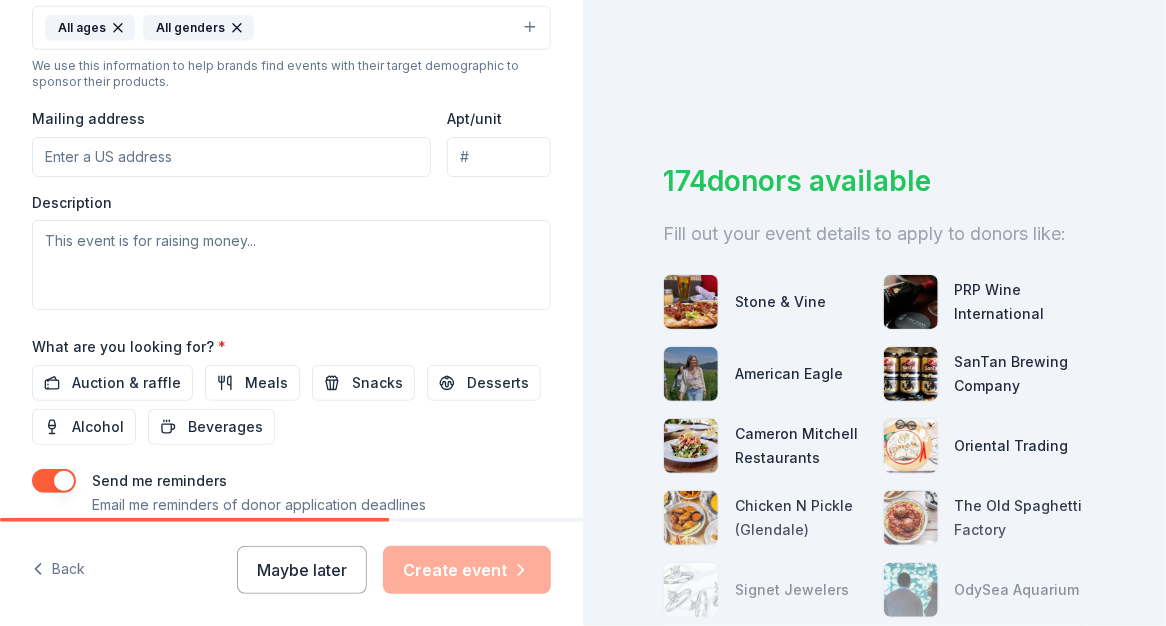 click on "Mailing address" at bounding box center (231, 157) 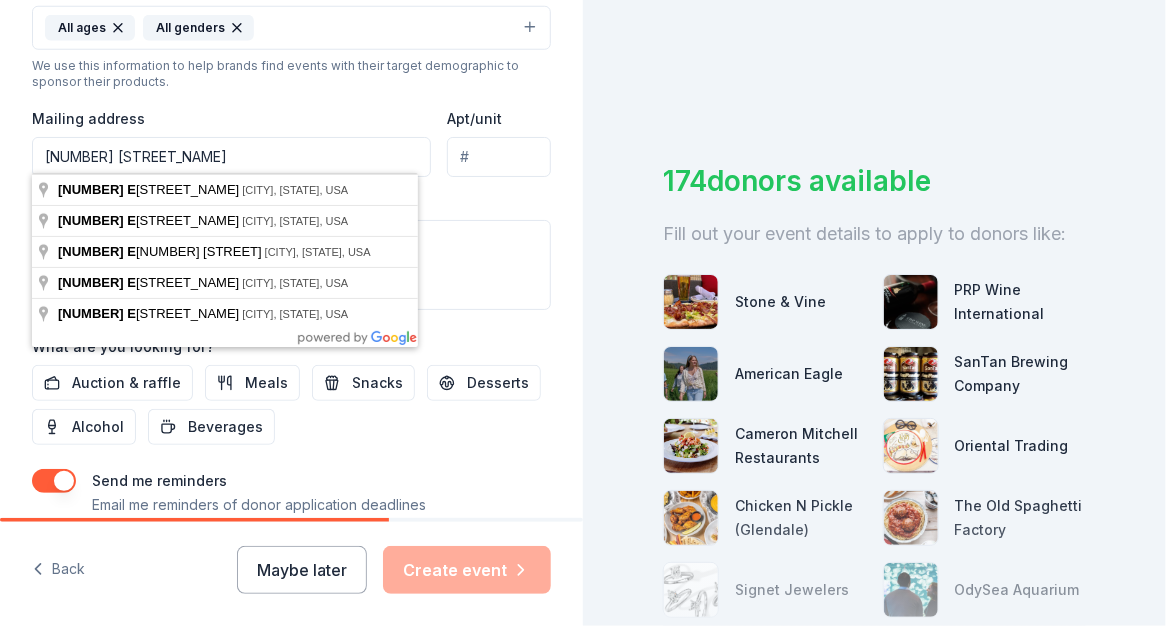 type on "2221 E Indian Wells Dr" 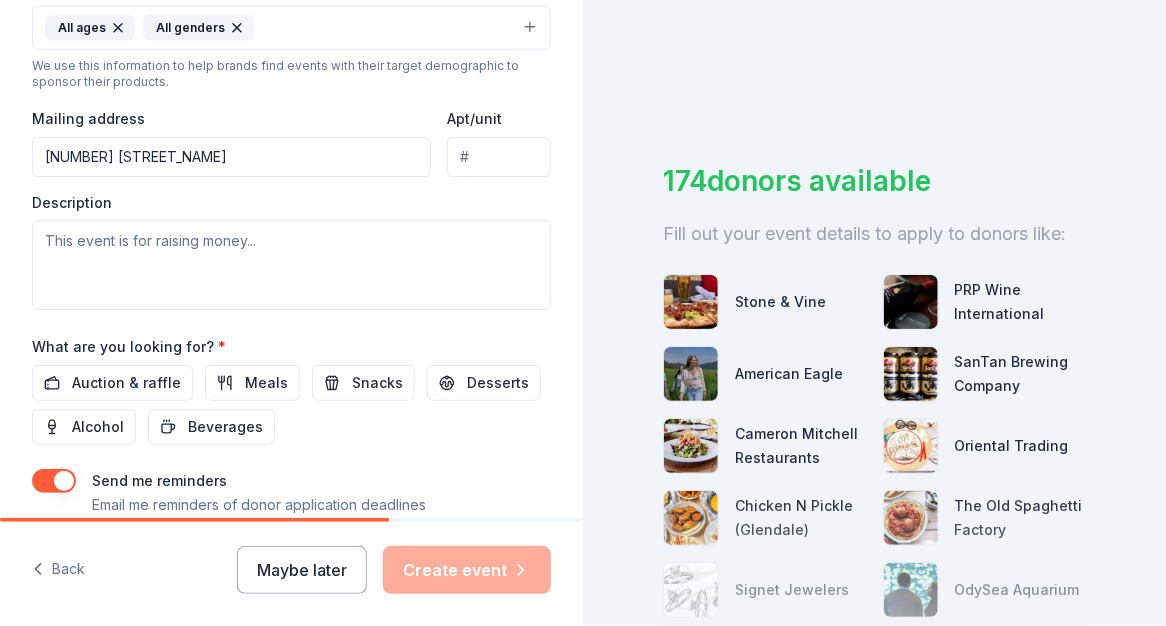 click on "Tell us about your event. We'll find in-kind donations you can apply for. Event name * Knots for NICU Annual Fundraising Gala 38 /100 Event website www.knotsfornicu.com Attendance * 200 Date * 11/21/2025 ZIP code * 85249 Event type * Fundraiser Demographic All ages All genders We use this information to help brands find events with their target demographic to sponsor their products. Mailing address 2221 E Indian Wells Dr Apt/unit Description What are you looking for? * Auction & raffle Meals Snacks Desserts Alcohol Beverages Send me reminders Email me reminders of donor application deadlines Recurring event" at bounding box center (291, -19) 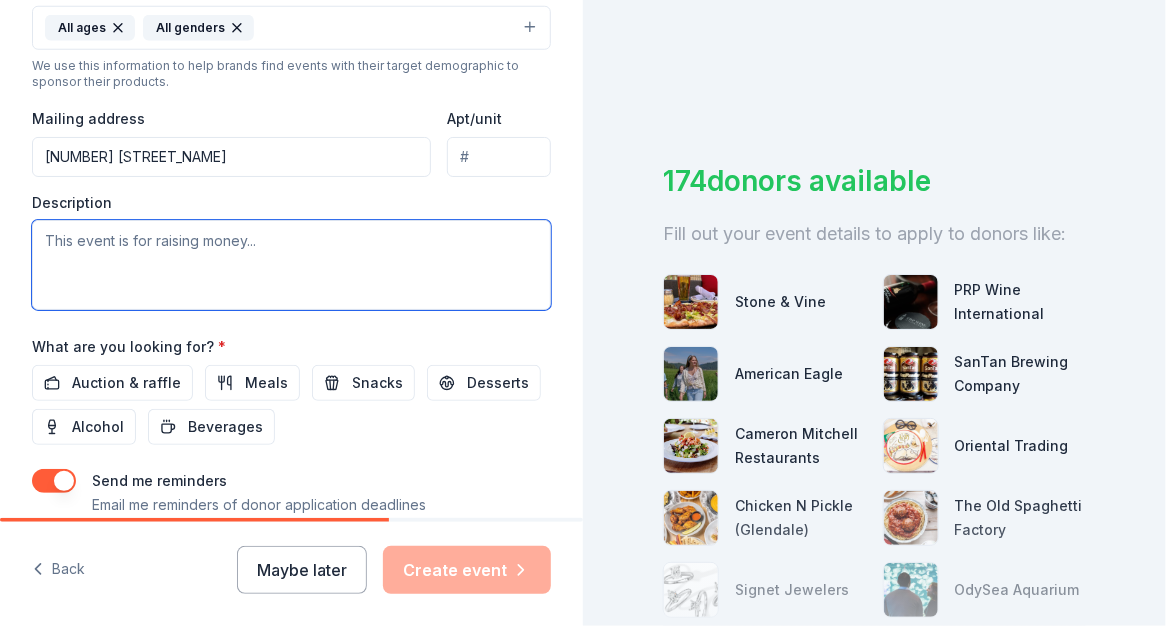click at bounding box center (291, 265) 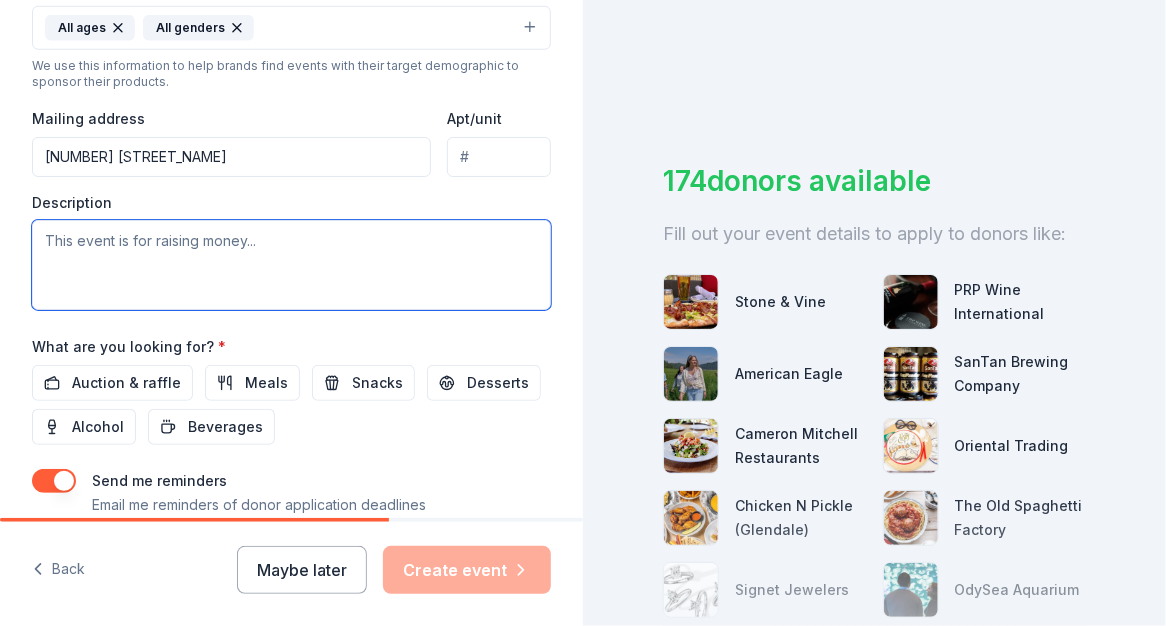 paste on "Knots for NICU is a non-profit organization founded and run by high school students. We operate after-school chapters throughout Arizona and, to-date, we have donated 2,645 student-made items to babies in the NICU at 13 hospitals in Phoenix and Tucson. We will be holding our annual fundraising gala to raise money for new supplies (such as yarn, scissors, sewing machines, etc.) in order to continue making items to donate to babies and families in the hospital NICU. Knots for NICU has 100% volunteers; all staff, officers, executives, and board members are unpaid and uncompensated." 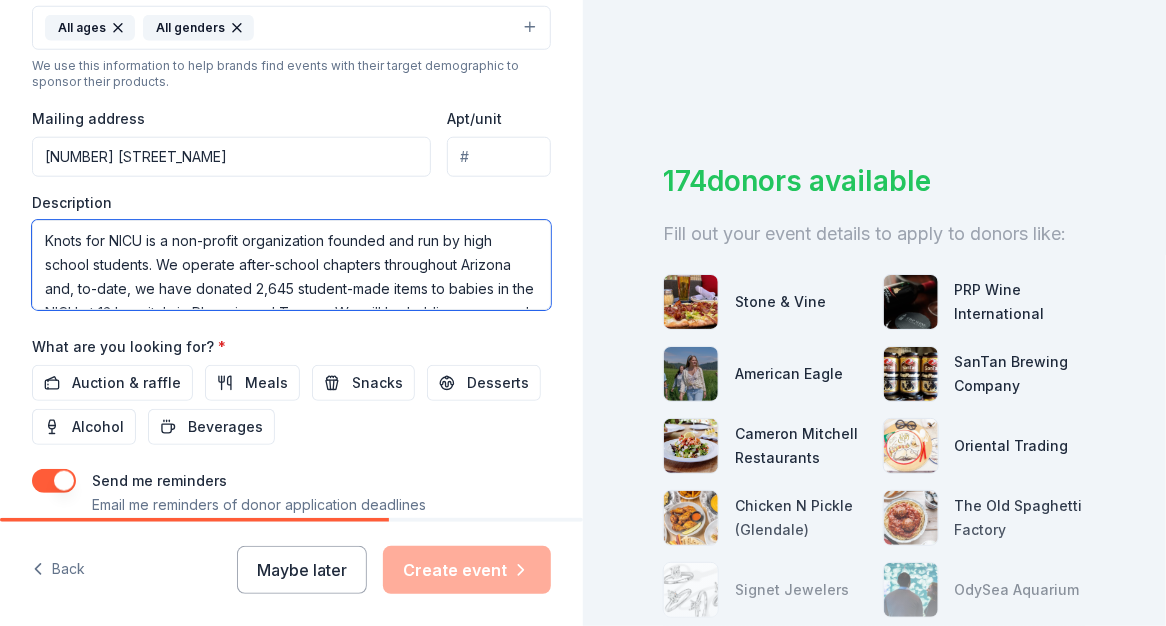 scroll, scrollTop: 132, scrollLeft: 0, axis: vertical 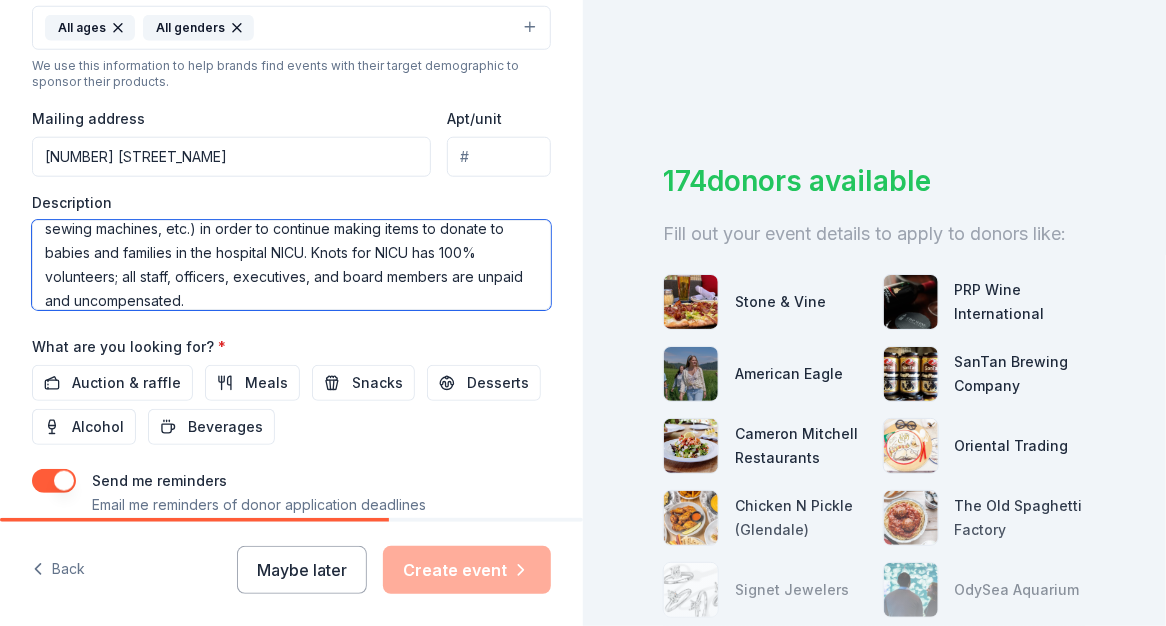 paste on "We are seeking donated items to exhibit in our silent auction so that the public may bid on them. 100% of proceeds raised support student chapters' operation and supplies. Knots for NICU has 100% volunteers; all staff, officers, executives, and board members are unpaid and uncompensated." 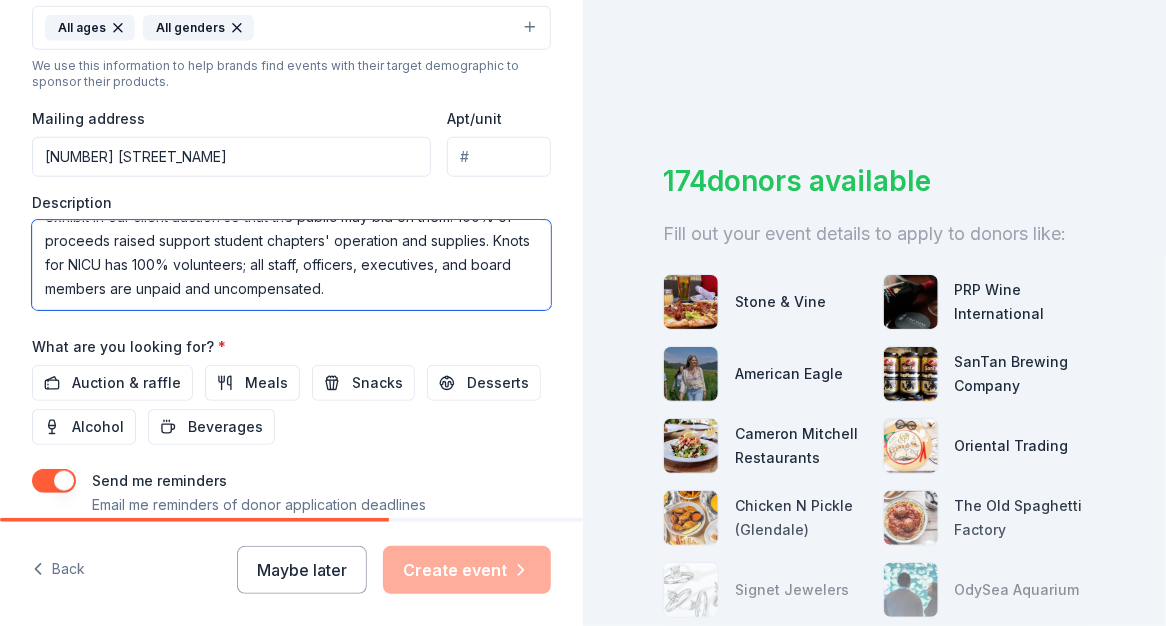 scroll, scrollTop: 216, scrollLeft: 0, axis: vertical 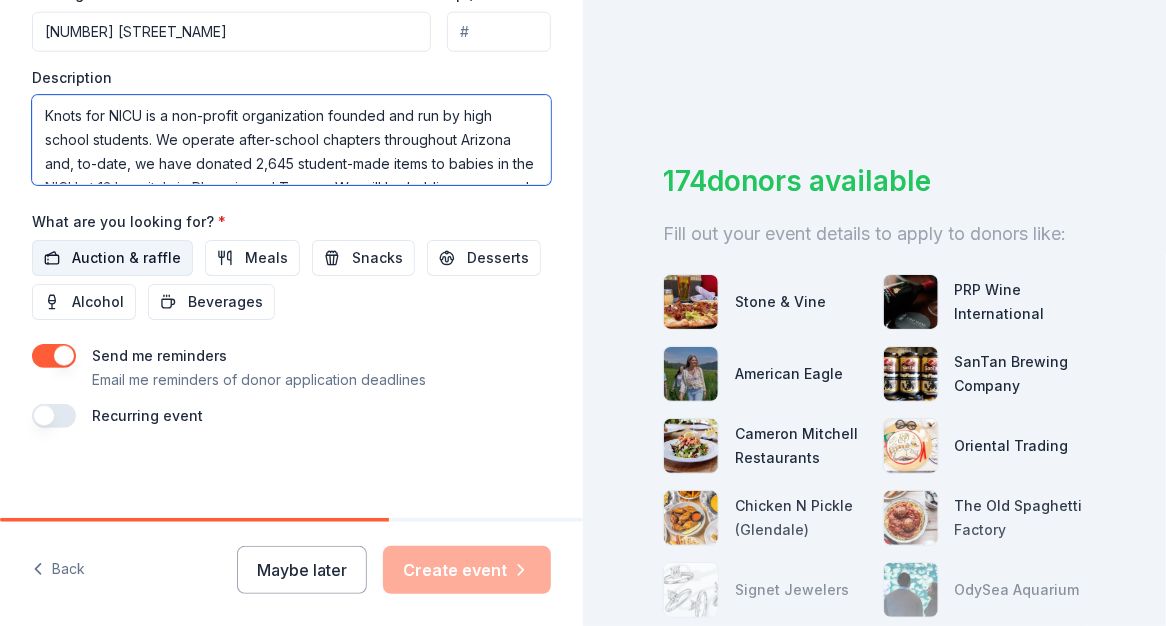 type on "Knots for NICU is a non-profit organization founded and run by high school students. We operate after-school chapters throughout Arizona and, to-date, we have donated 2,645 student-made items to babies in the NICU at 13 hospitals in Phoenix and Tucson. We will be holding our annual fundraising gala to raise money for new supplies (such as yarn, scissors, sewing machines, etc.) in order to continue making items to donate to babies and families in the hospital NICU. We are seeking donated items to exhibit in our silent auction so that the public may bid on them. 100% of proceeds raised support student chapters' operation and supplies. Knots for NICU has 100% volunteers; all staff, officers, executives, and board members are unpaid and uncompensated." 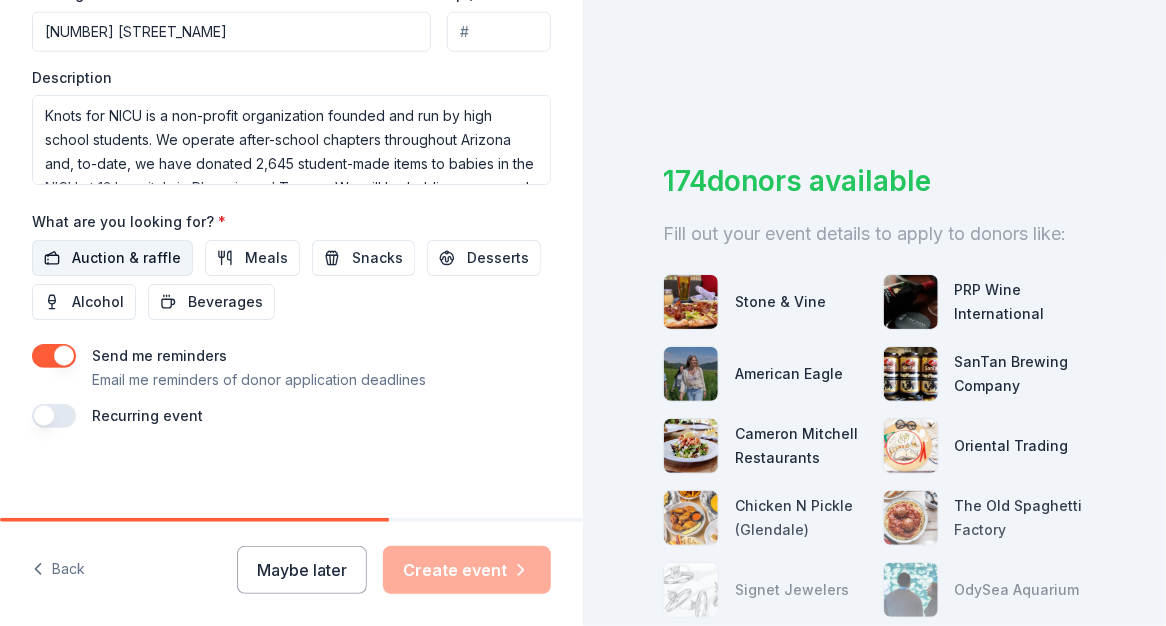 click on "Auction & raffle" at bounding box center (126, 258) 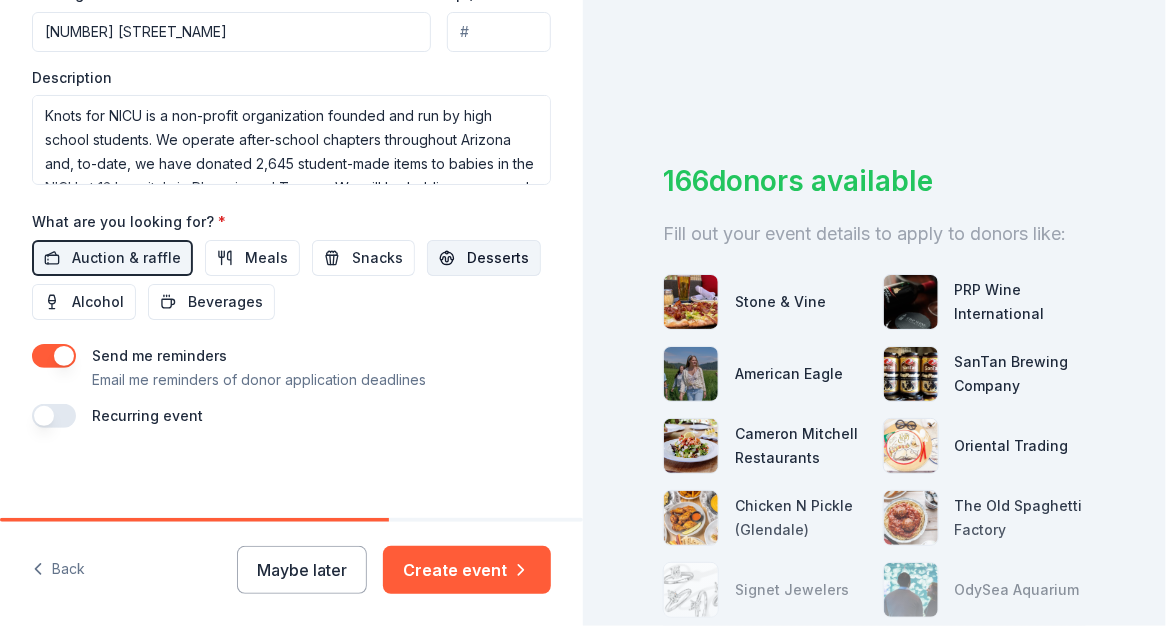 click on "Desserts" at bounding box center (498, 258) 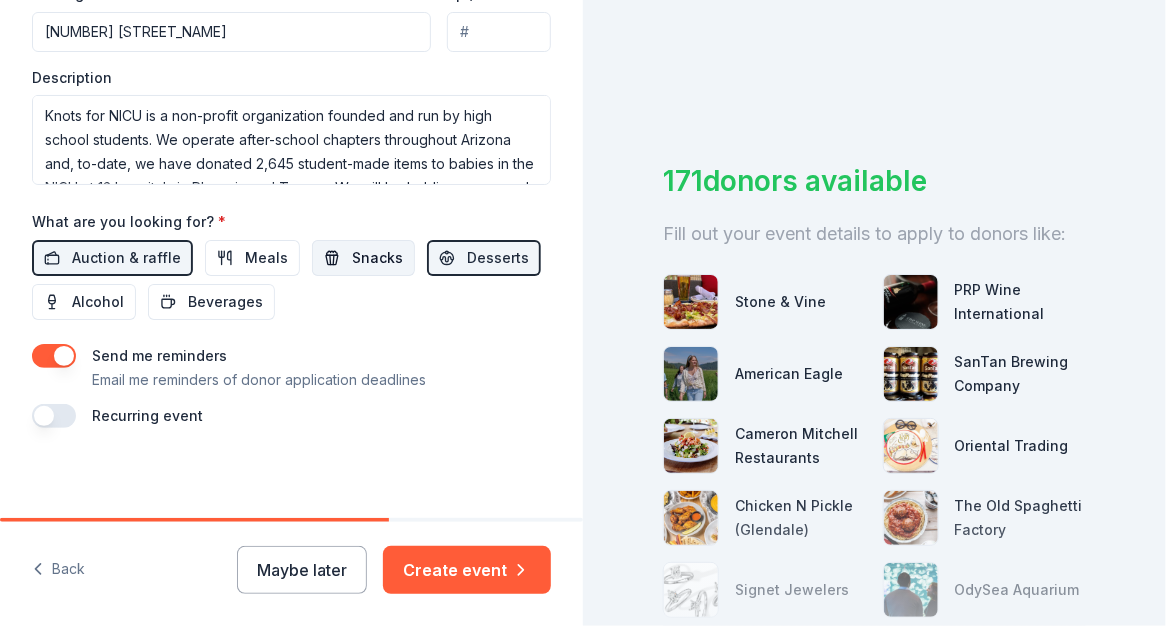 click on "Snacks" at bounding box center (377, 258) 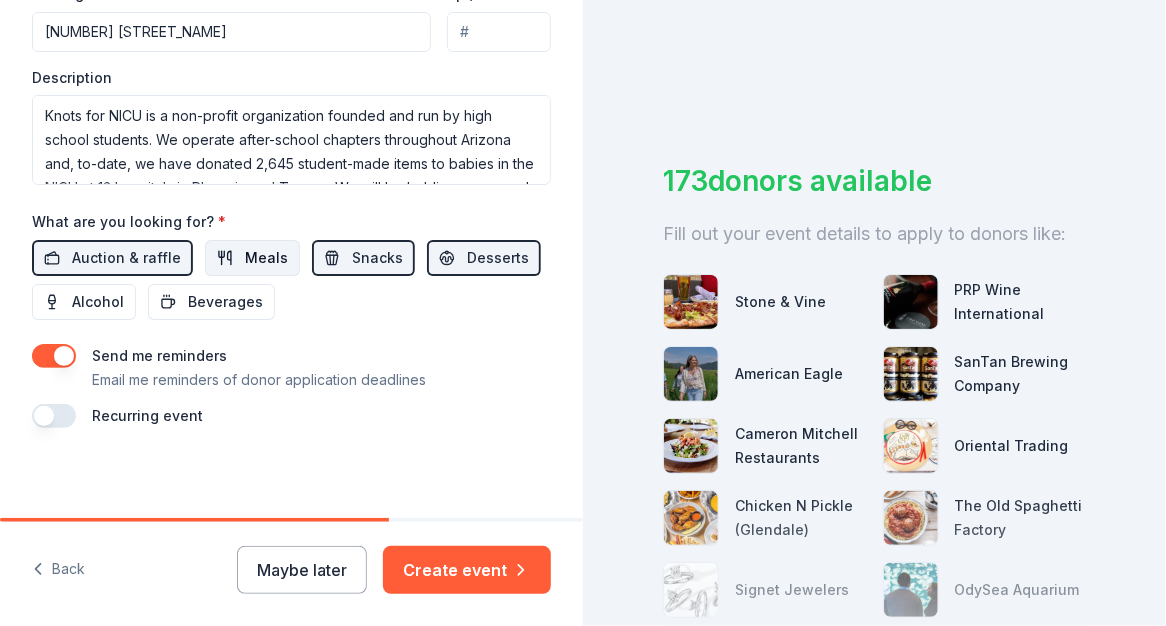 click on "Meals" at bounding box center (266, 258) 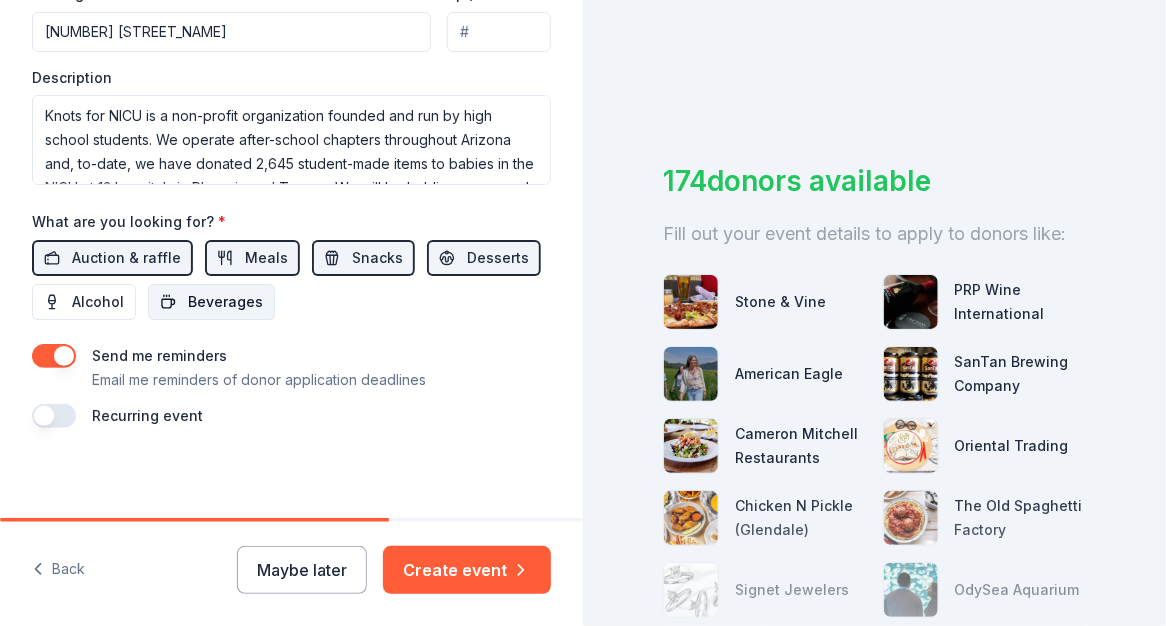 click on "Beverages" at bounding box center (225, 302) 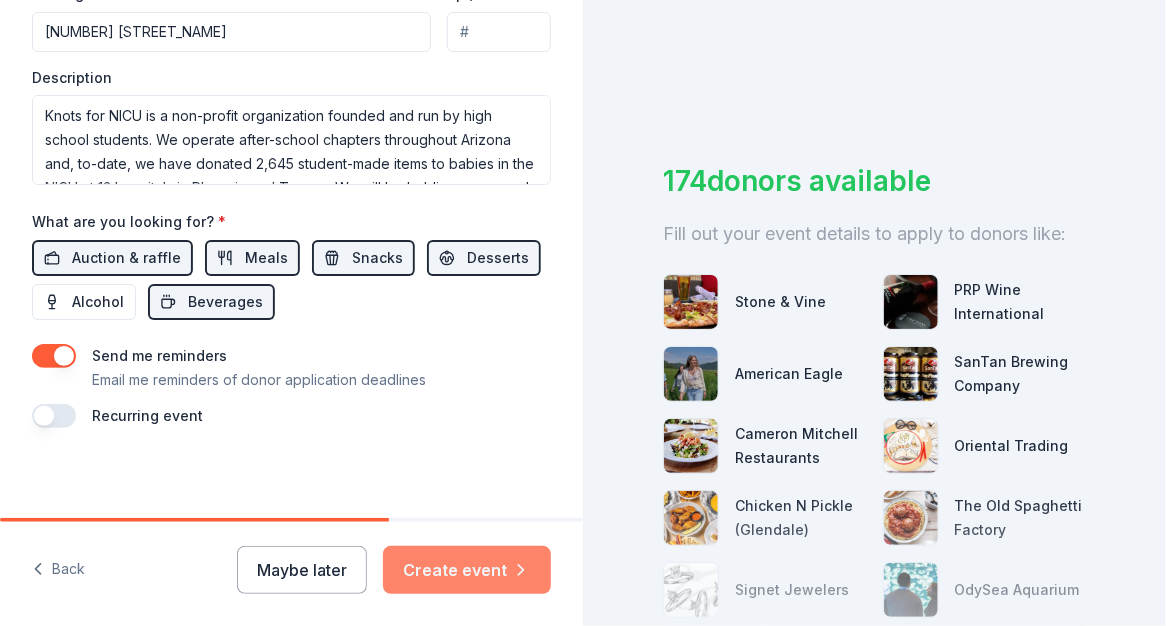 click 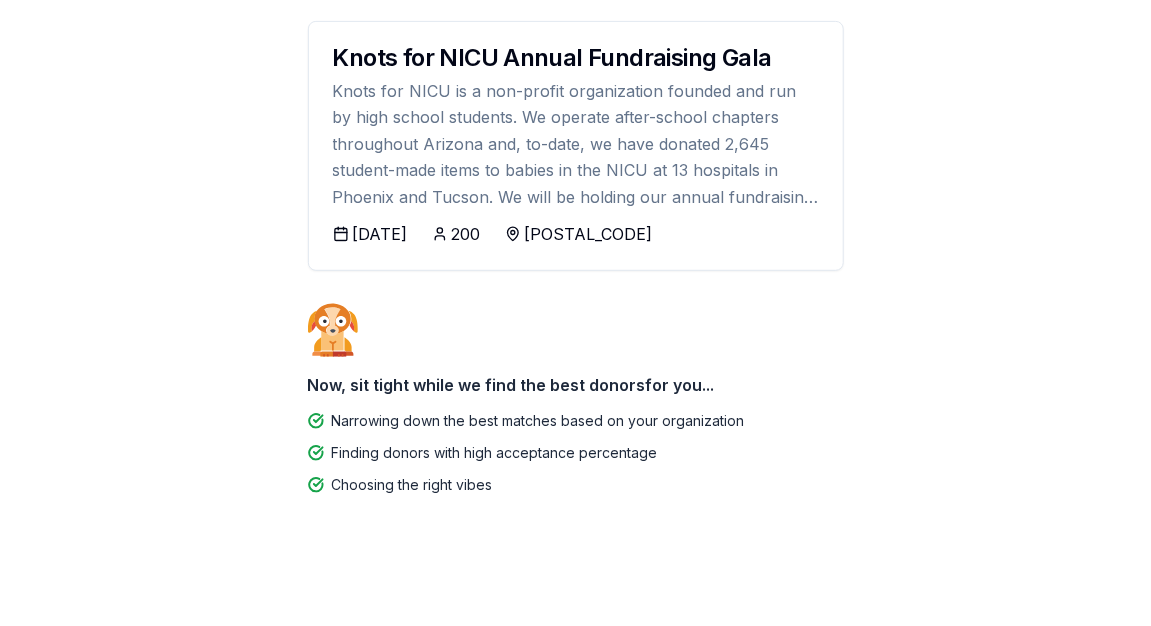 scroll, scrollTop: 300, scrollLeft: 0, axis: vertical 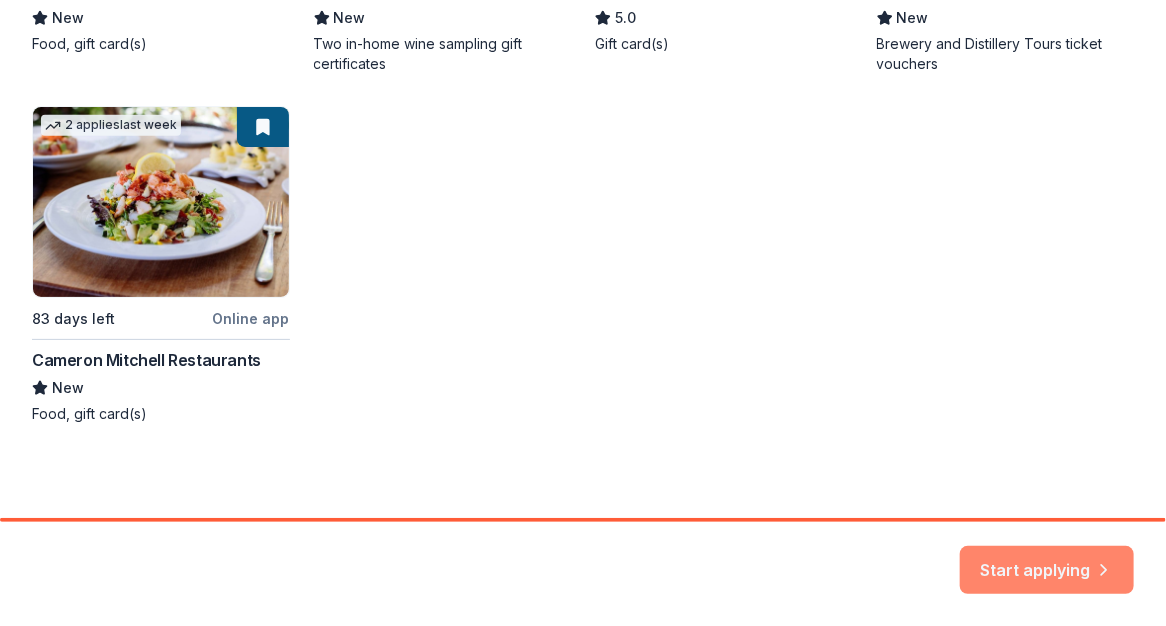 click on "Start applying" at bounding box center [1047, 558] 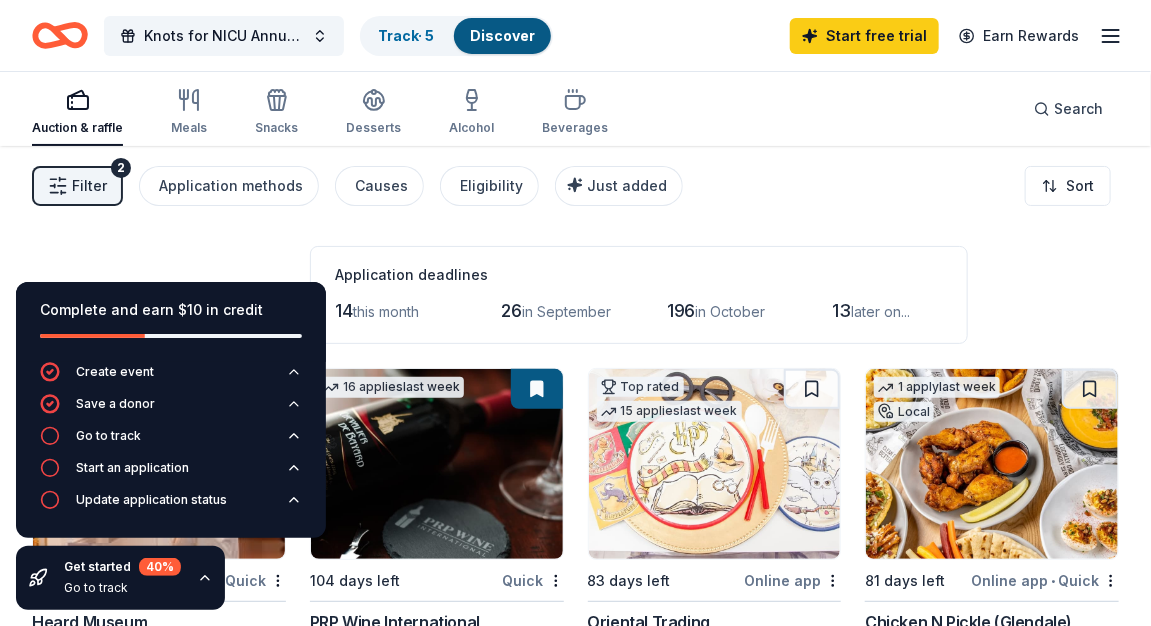click on "Application deadlines" at bounding box center (639, 275) 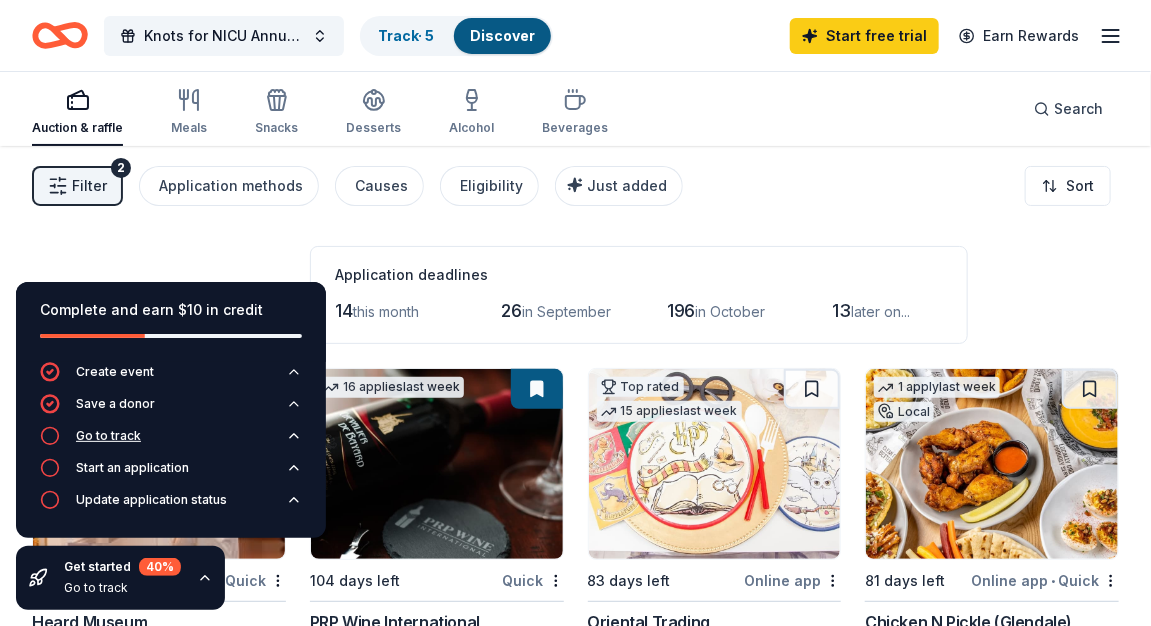 click 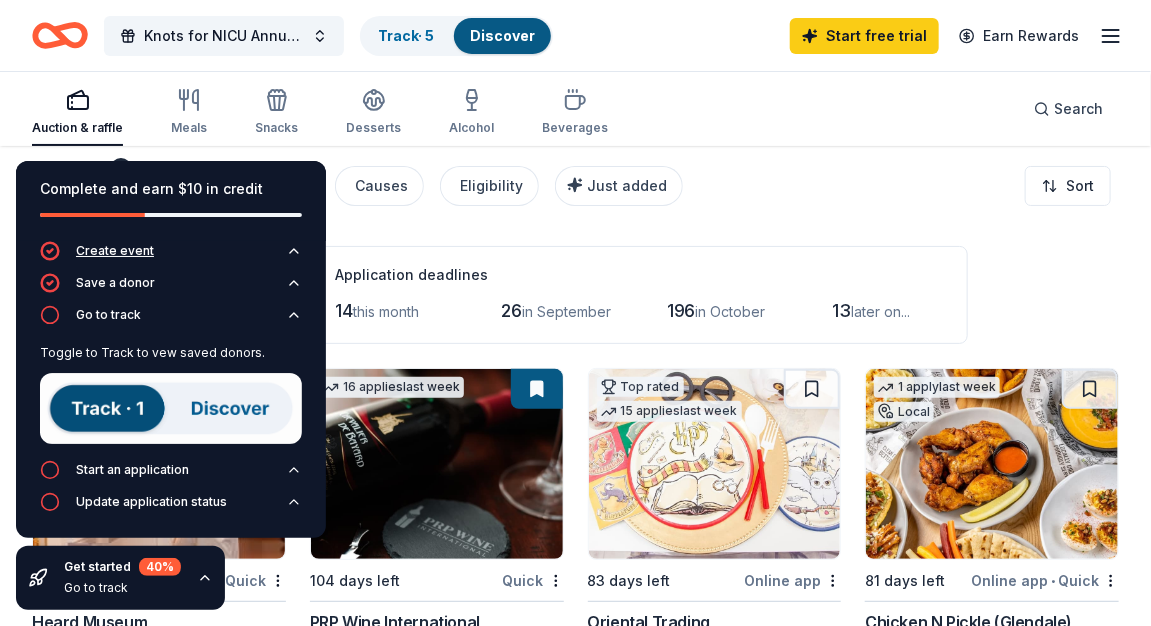 click 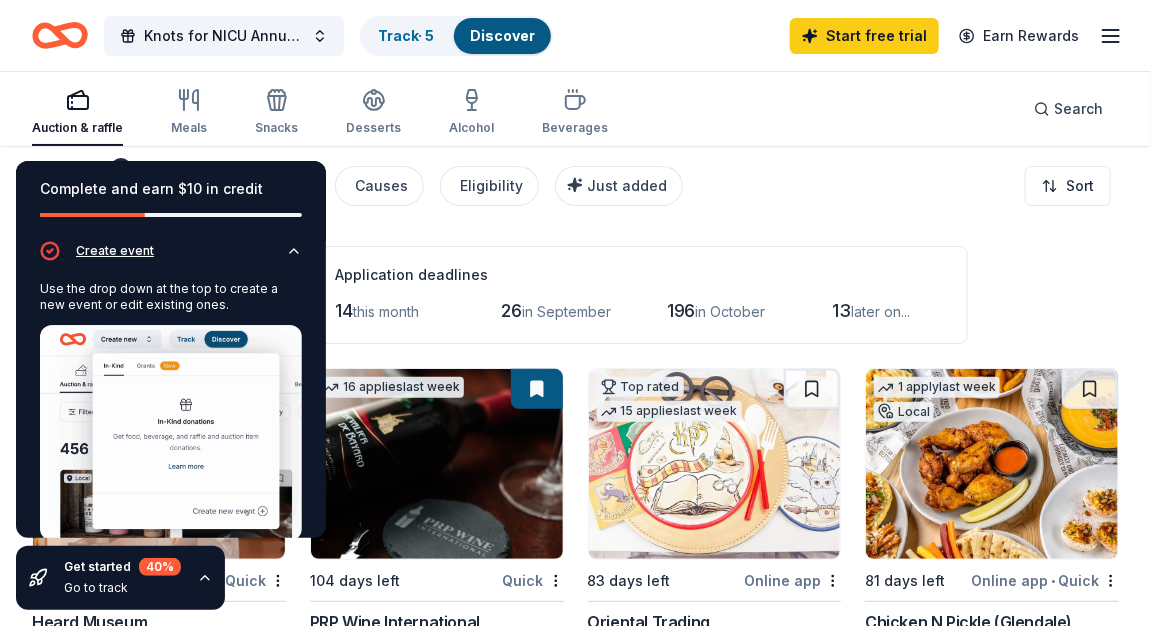 click 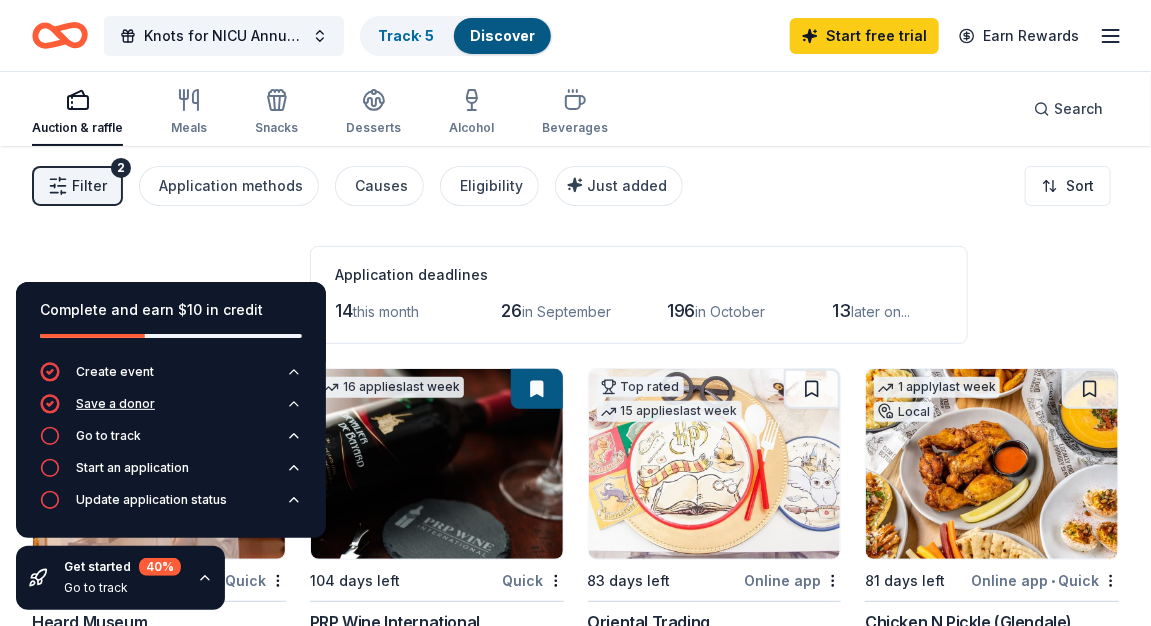 click 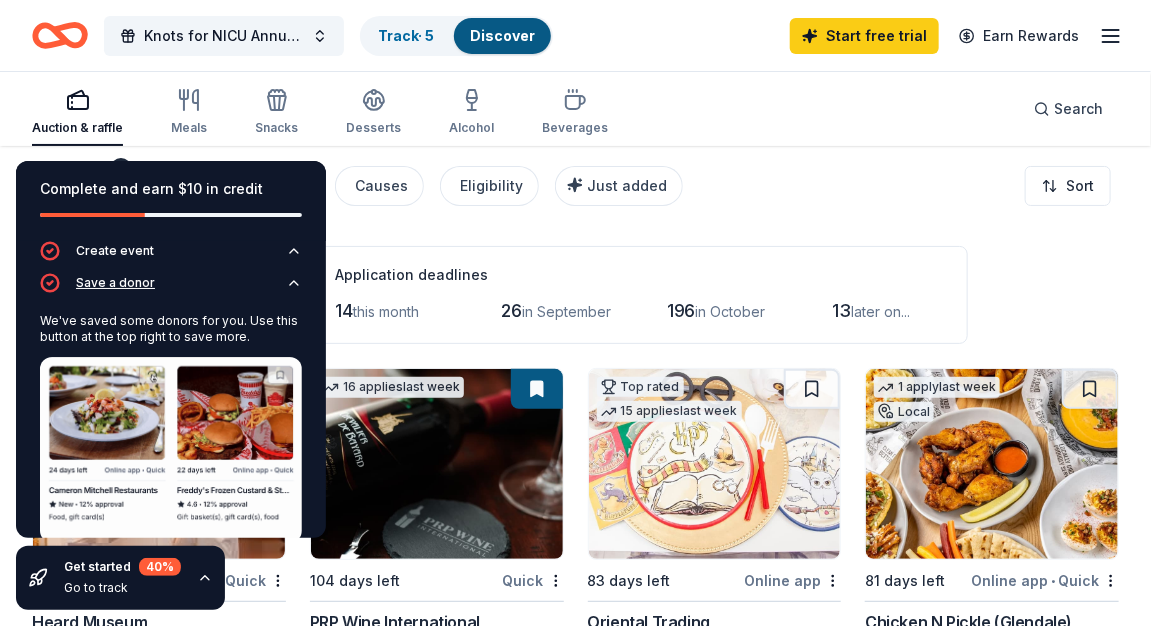 click 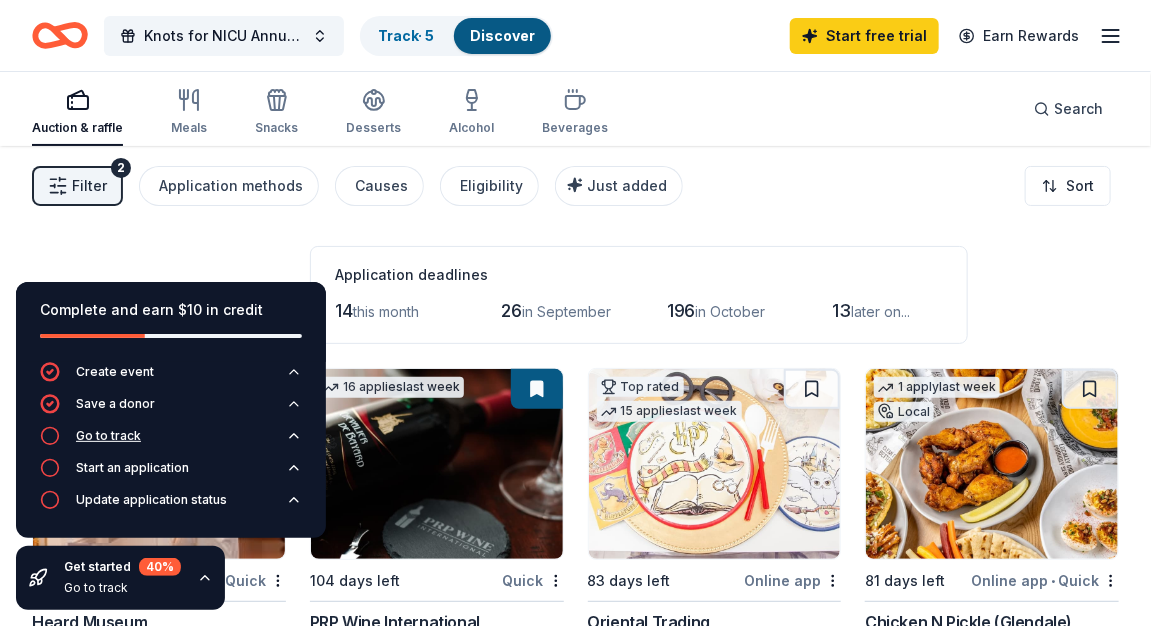 click 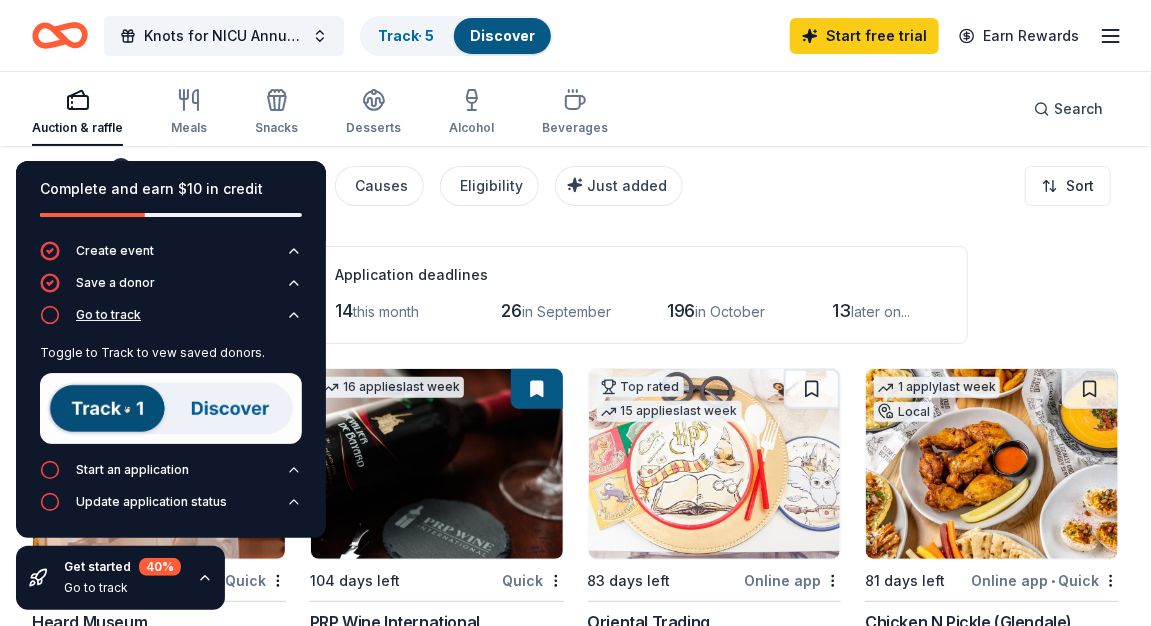click on "Go to track" at bounding box center [108, 315] 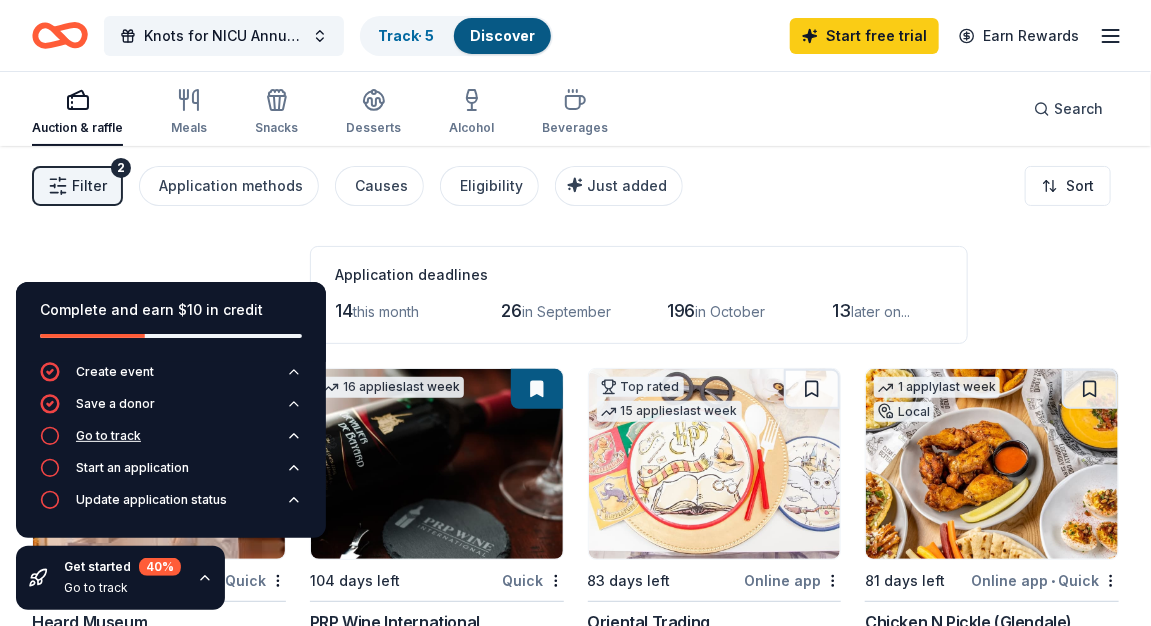 click 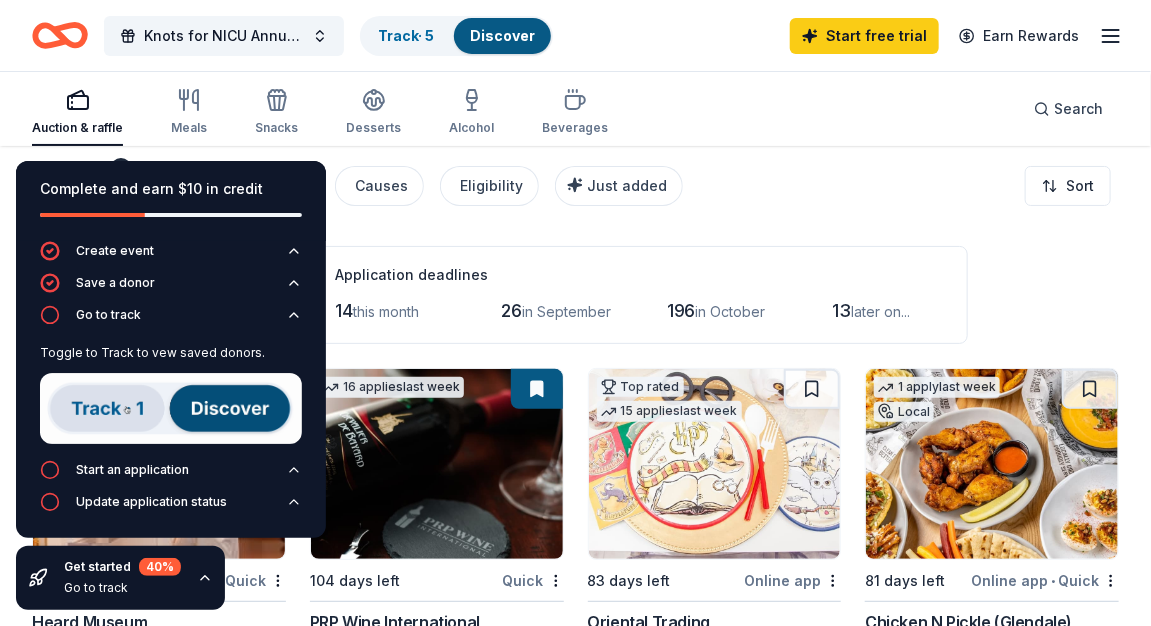 click at bounding box center (171, 408) 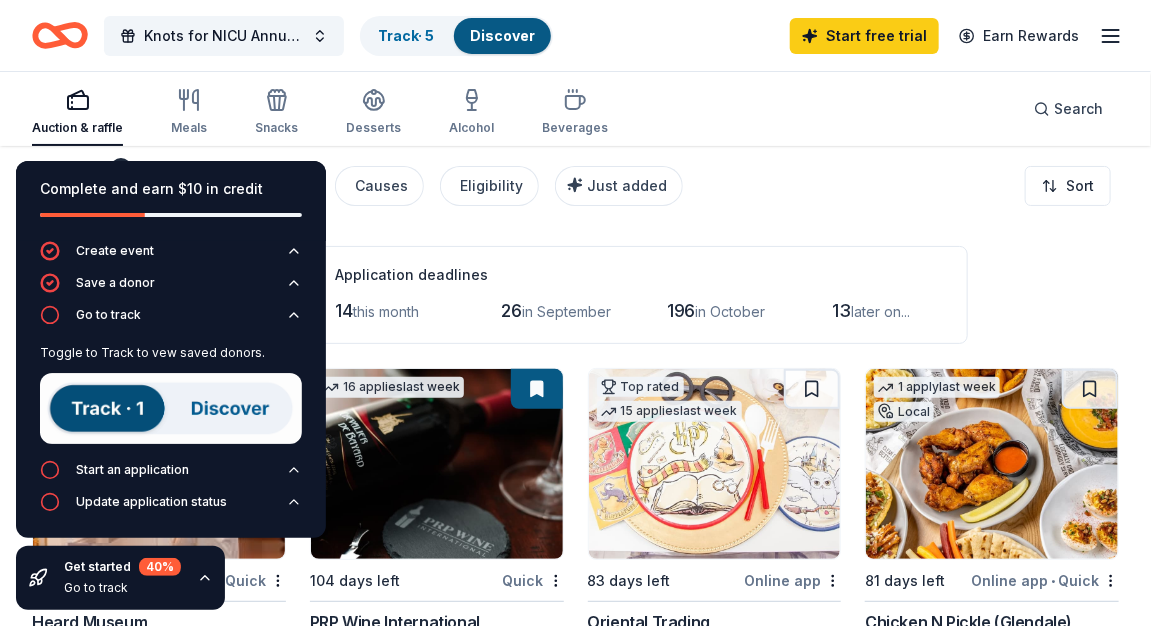 click at bounding box center [171, 408] 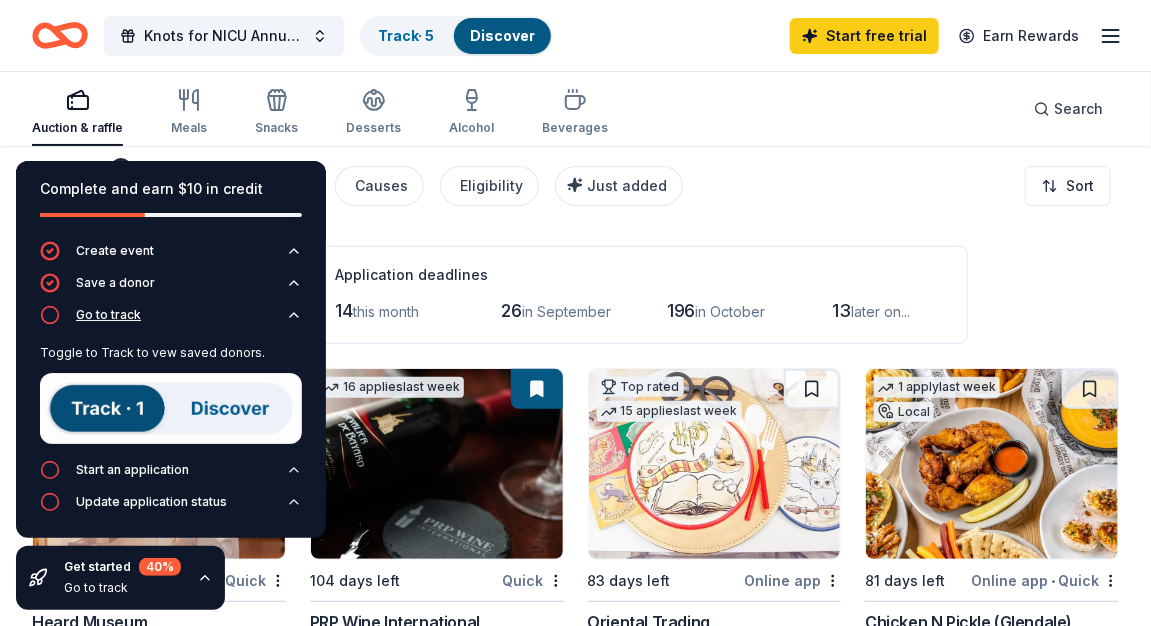 click 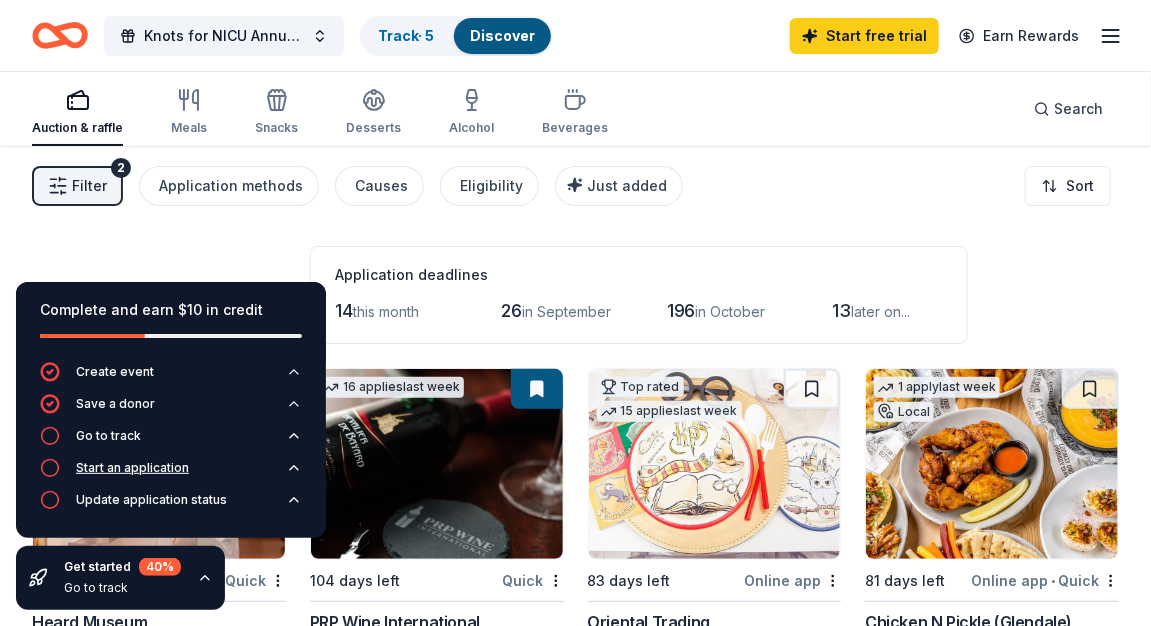 click on "Start an application" at bounding box center (132, 468) 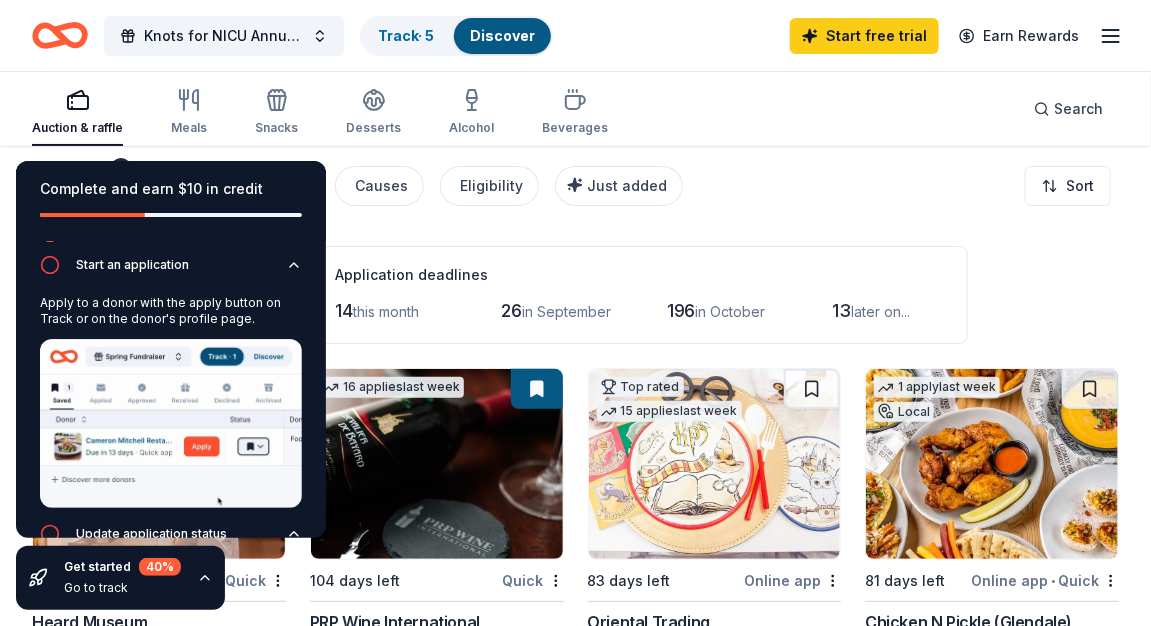 scroll, scrollTop: 105, scrollLeft: 0, axis: vertical 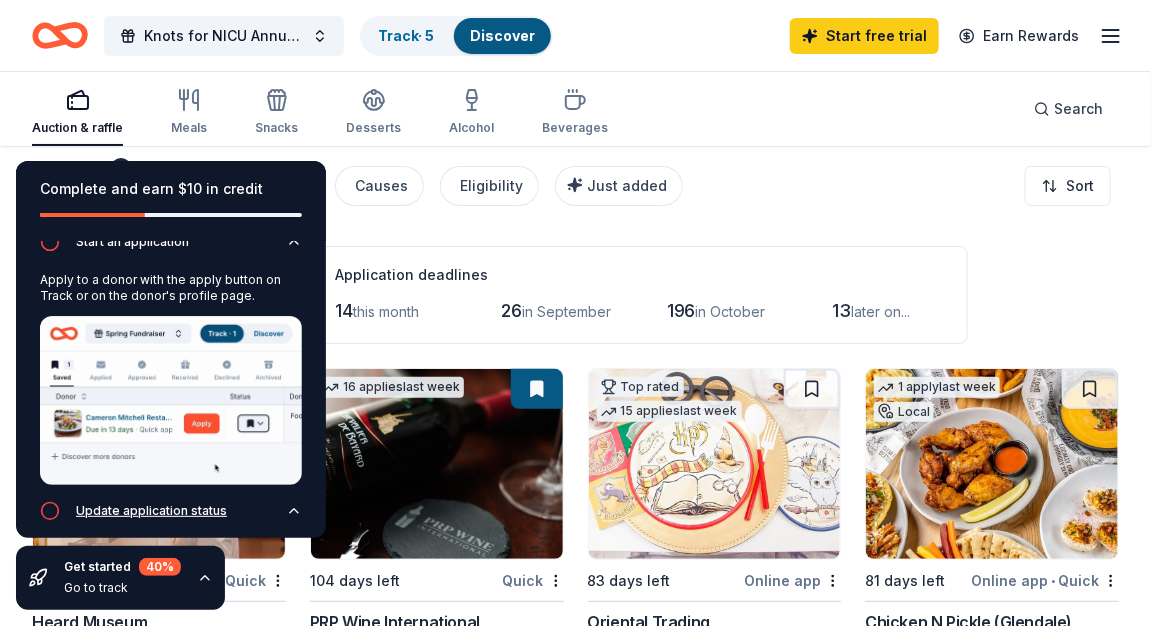 click on "Update application status" at bounding box center [151, 511] 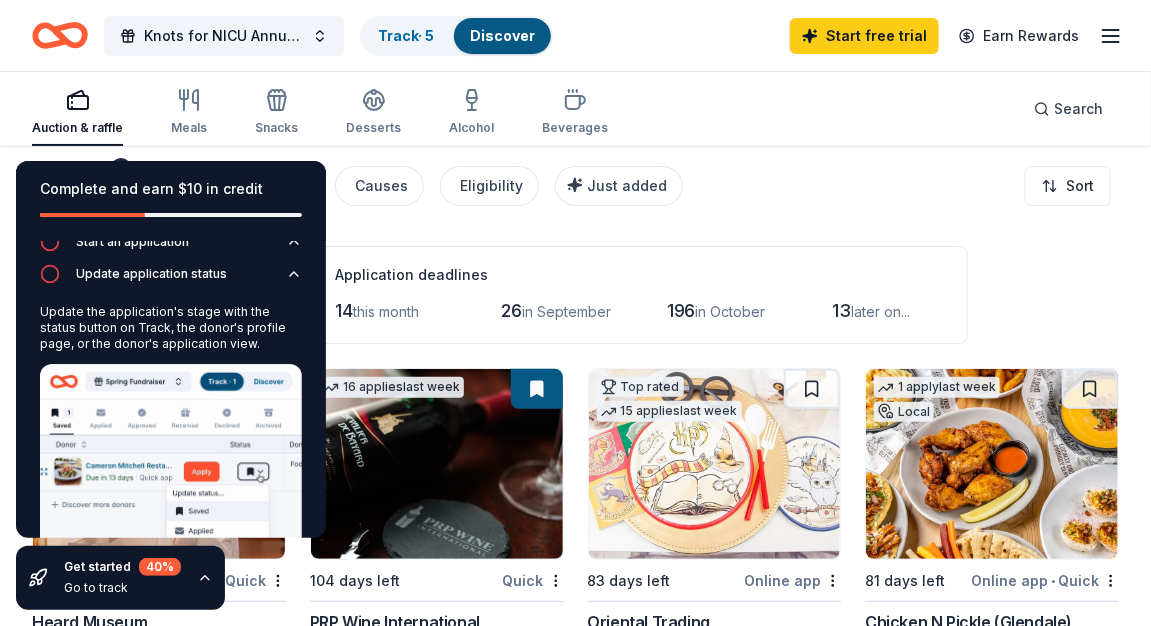 click at bounding box center [171, 469] 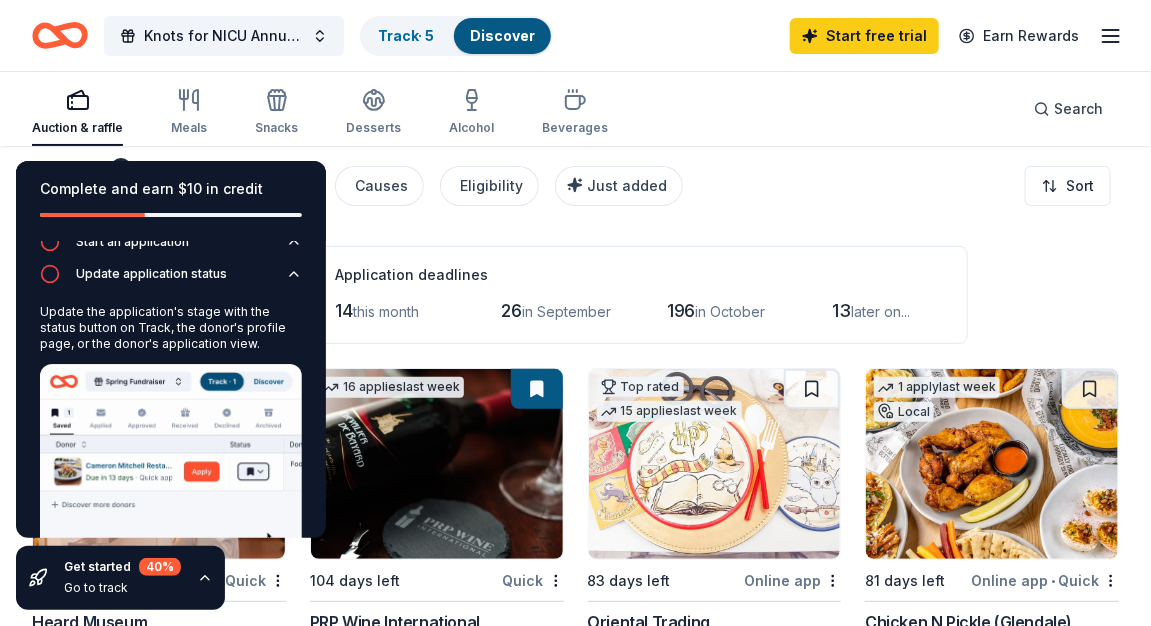 scroll, scrollTop: 160, scrollLeft: 0, axis: vertical 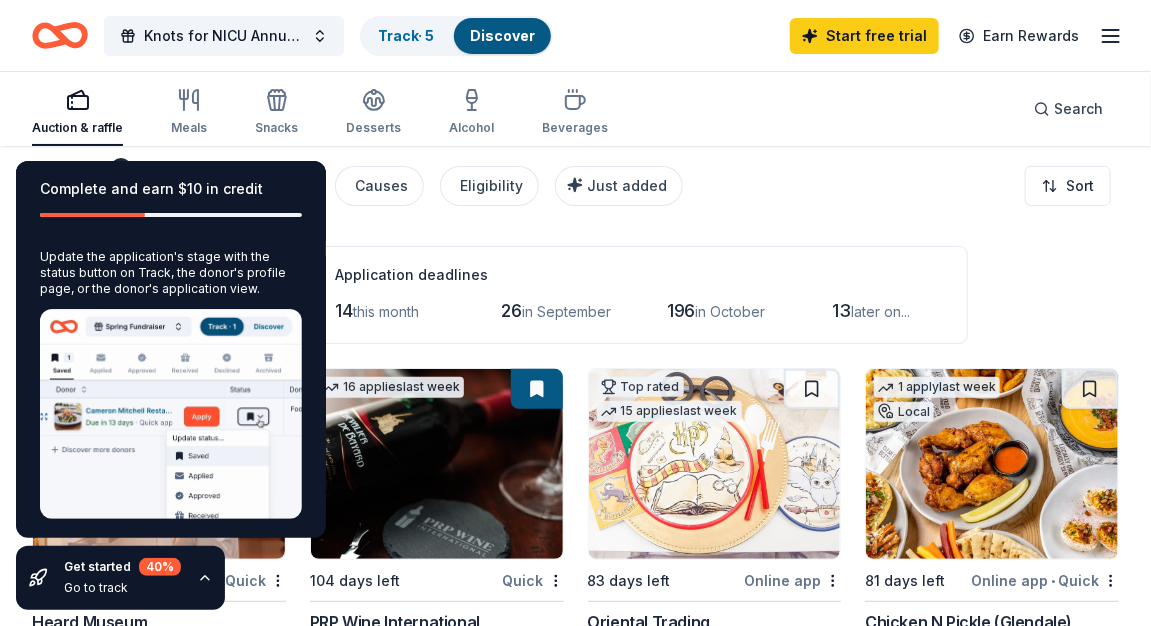 click on "Filter 2 Application methods Causes Eligibility Just added Sort" at bounding box center [575, 186] 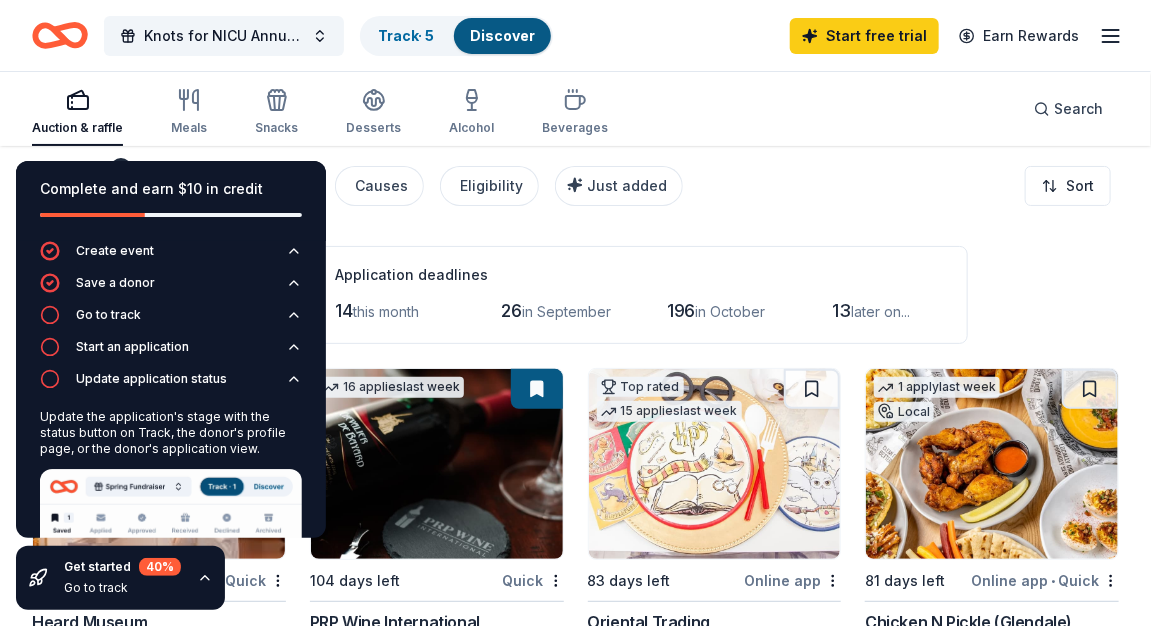 scroll, scrollTop: 0, scrollLeft: 0, axis: both 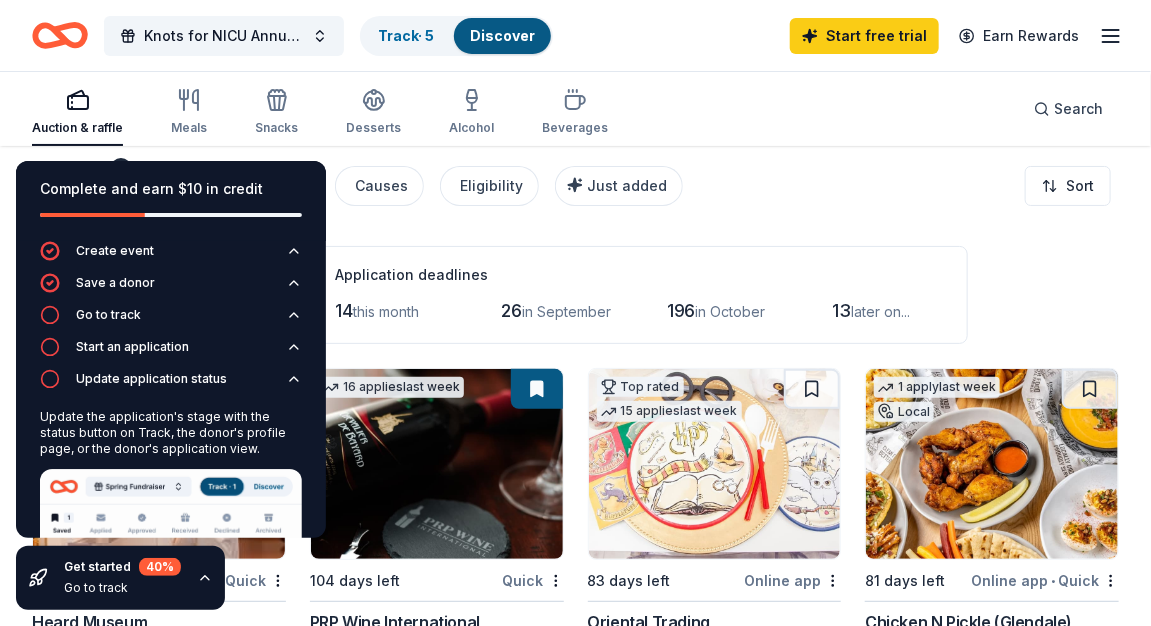 click 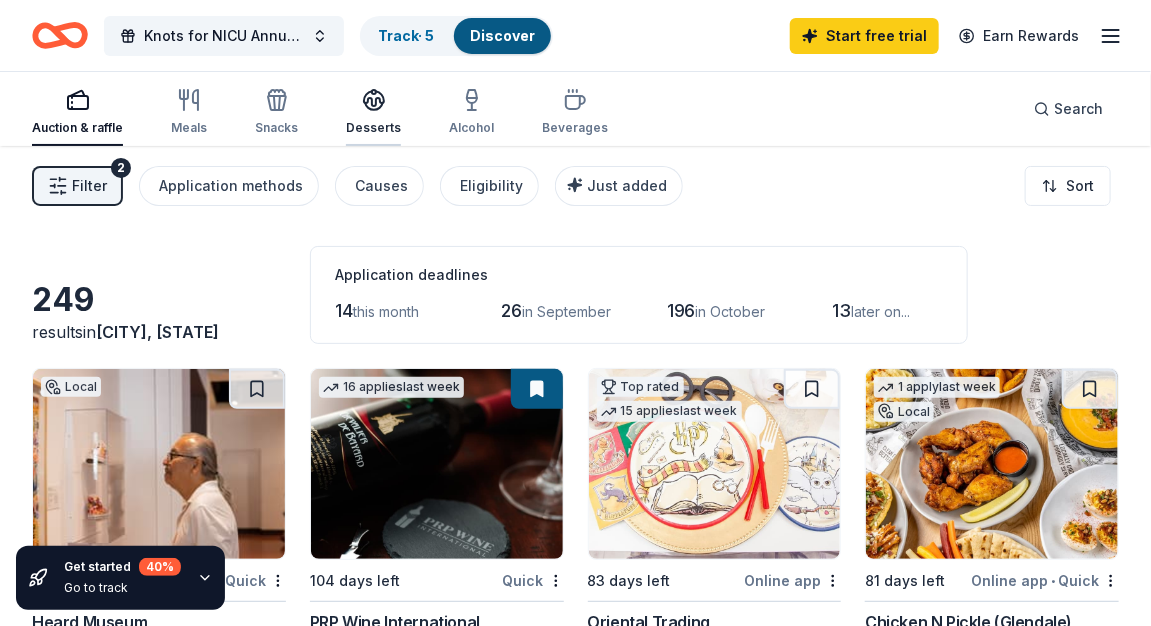 click 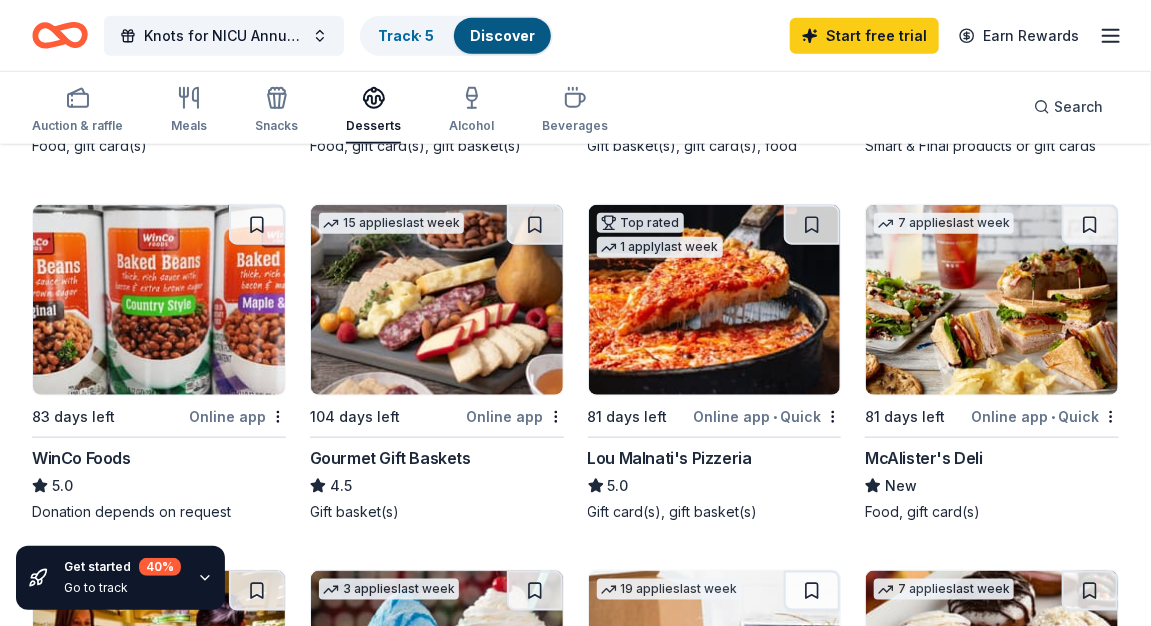 scroll, scrollTop: 0, scrollLeft: 0, axis: both 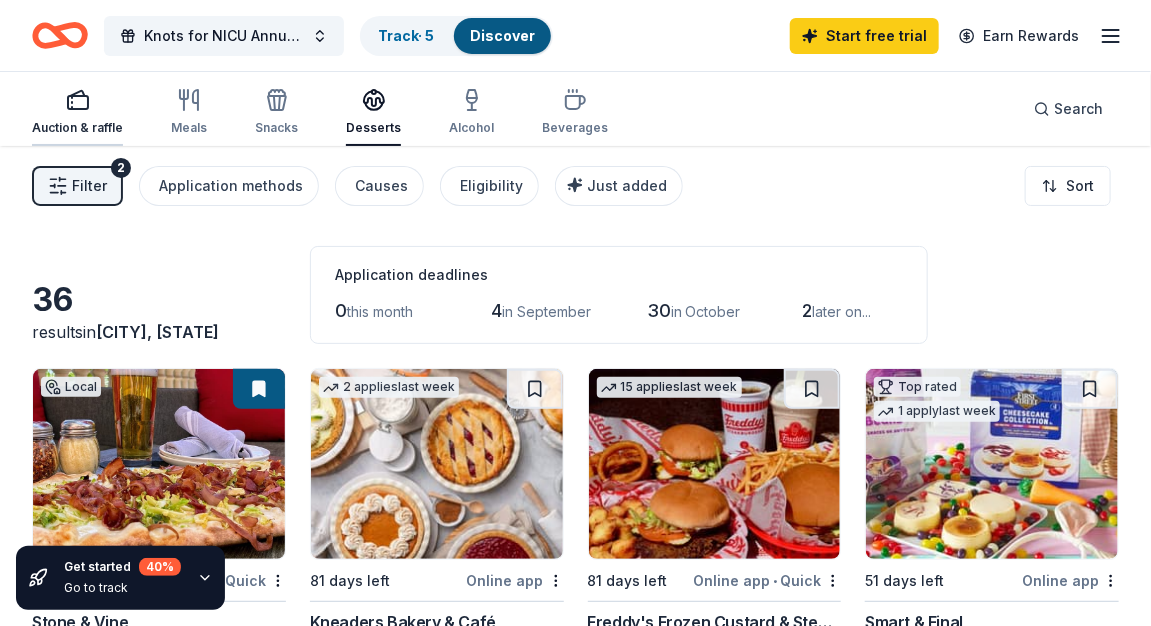 click on "Auction & raffle" at bounding box center (77, 112) 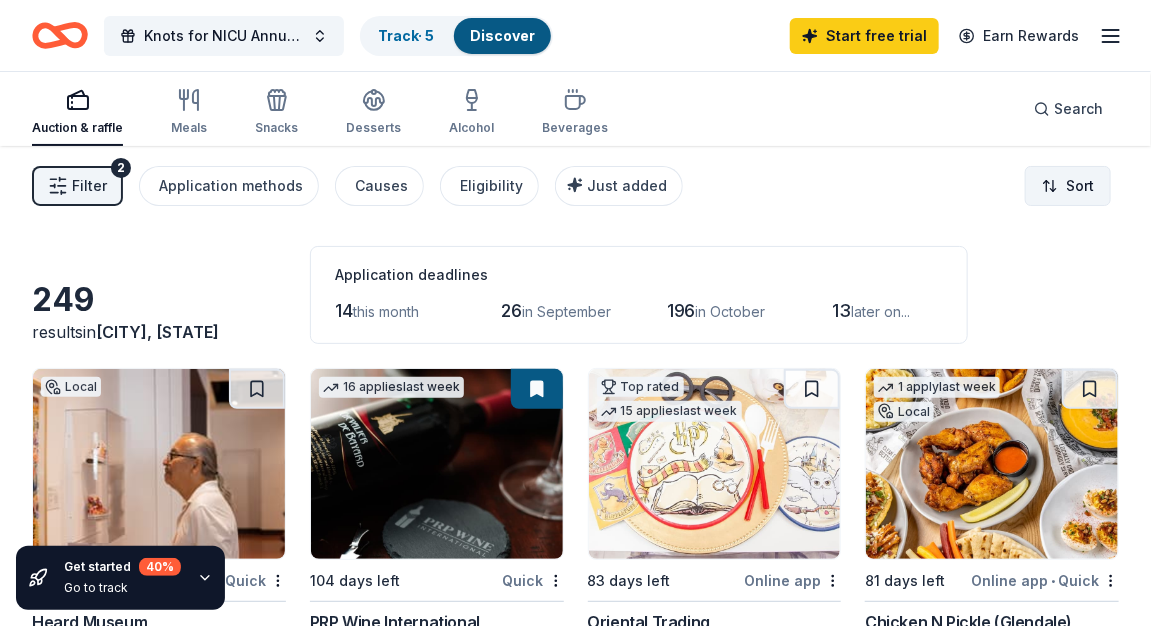 click on "2221   E  Stacey Rd Gilbert, AZ, USA 2221   E ast Palm Beach Drive Chandler, AZ, USA 2221   E ast Augusta Avenue Chandler, AZ, USA 2221   E  Palmdale Ln Gilbert, AZ, USA 2221   E ast Horseshoe Place Chandler, AZ, USA Knots for NICU Annual Fundraising Gala Track  · 5 Discover Start free  trial Earn Rewards Auction & raffle Meals Snacks Desserts Alcohol Beverages Search Filter 2 Application methods Causes Eligibility Just added Sort Get started 40 % Go to track 249 results  in  Chandler, AZ Application deadlines 14  this month 26  in September 196  in October 13  later on... Local 90 days left Online app • Quick Heard Museum New 2 admission tickets, merchandise and other museum items 16   applies  last week 104 days left Quick PRP Wine International New Two in-home wine sampling gift certificates Top rated 15   applies  last week 83 days left Online app Oriental Trading 4.8 Donation depends on request 1   apply  last week Local 81 days left Online app • Quick Chicken N Pickle (Glendale) New 2   applies •" at bounding box center (575, 313) 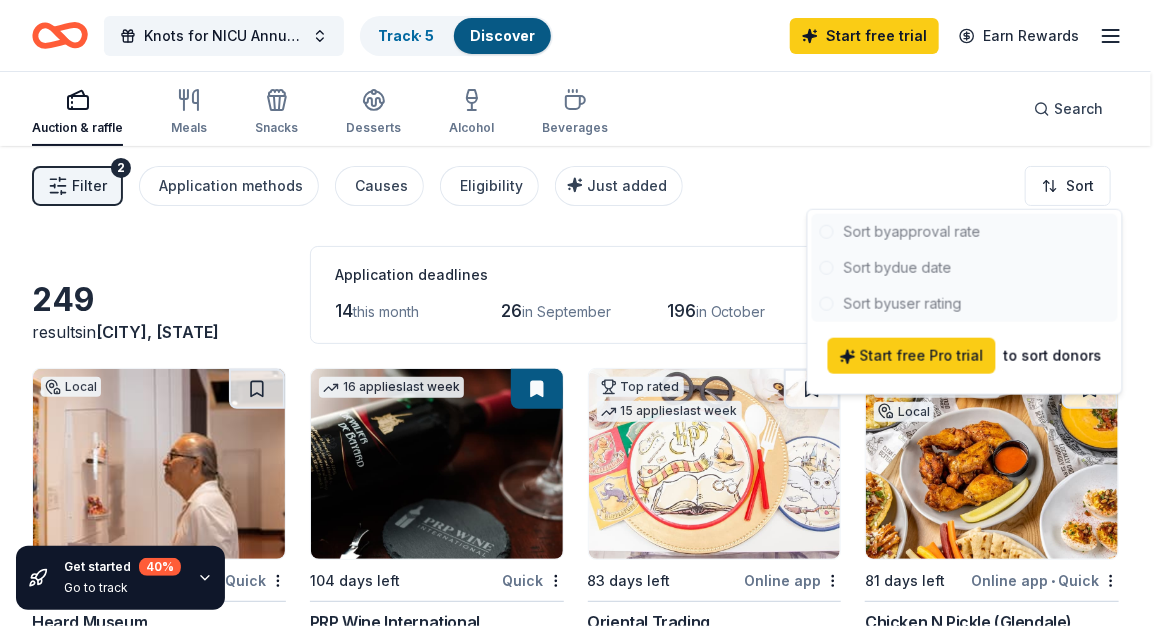click on "2221   E  Stacey Rd Gilbert, AZ, USA 2221   E ast Palm Beach Drive Chandler, AZ, USA 2221   E ast Augusta Avenue Chandler, AZ, USA 2221   E  Palmdale Ln Gilbert, AZ, USA 2221   E ast Horseshoe Place Chandler, AZ, USA Knots for NICU Annual Fundraising Gala Track  · 5 Discover Start free  trial Earn Rewards Auction & raffle Meals Snacks Desserts Alcohol Beverages Search Filter 2 Application methods Causes Eligibility Just added Sort Get started 40 % Go to track 249 results  in  Chandler, AZ Application deadlines 14  this month 26  in September 196  in October 13  later on... Local 90 days left Online app • Quick Heard Museum New 2 admission tickets, merchandise and other museum items 16   applies  last week 104 days left Quick PRP Wine International New Two in-home wine sampling gift certificates Top rated 15   applies  last week 83 days left Online app Oriental Trading 4.8 Donation depends on request 1   apply  last week Local 81 days left Online app • Quick Chicken N Pickle (Glendale) New 2   applies •" at bounding box center [583, 313] 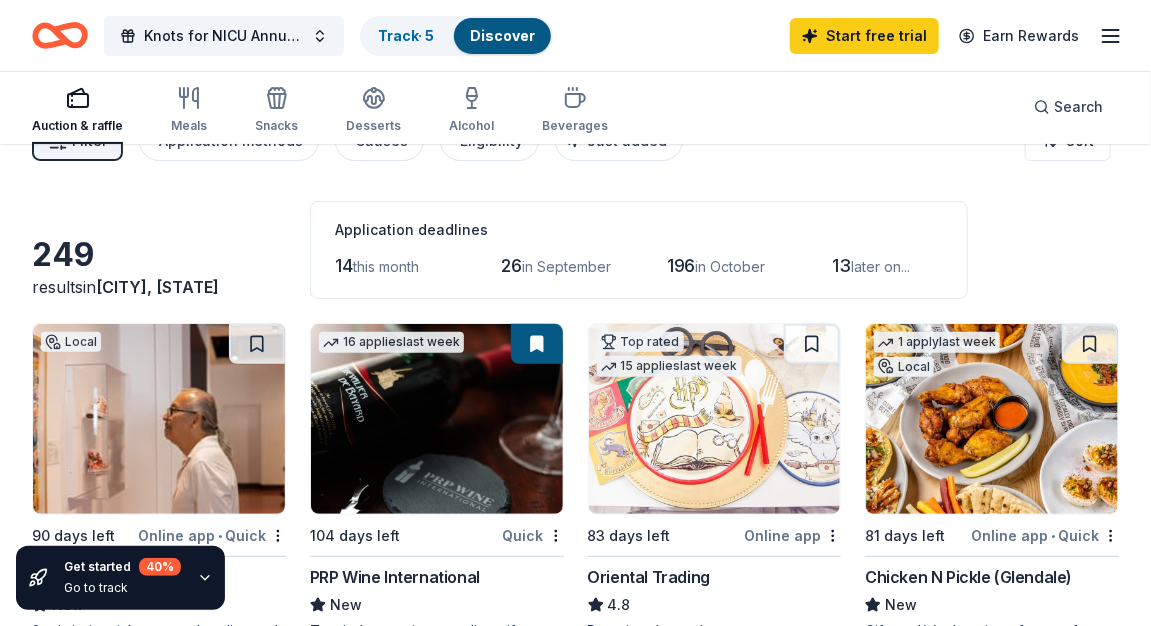 scroll, scrollTop: 0, scrollLeft: 0, axis: both 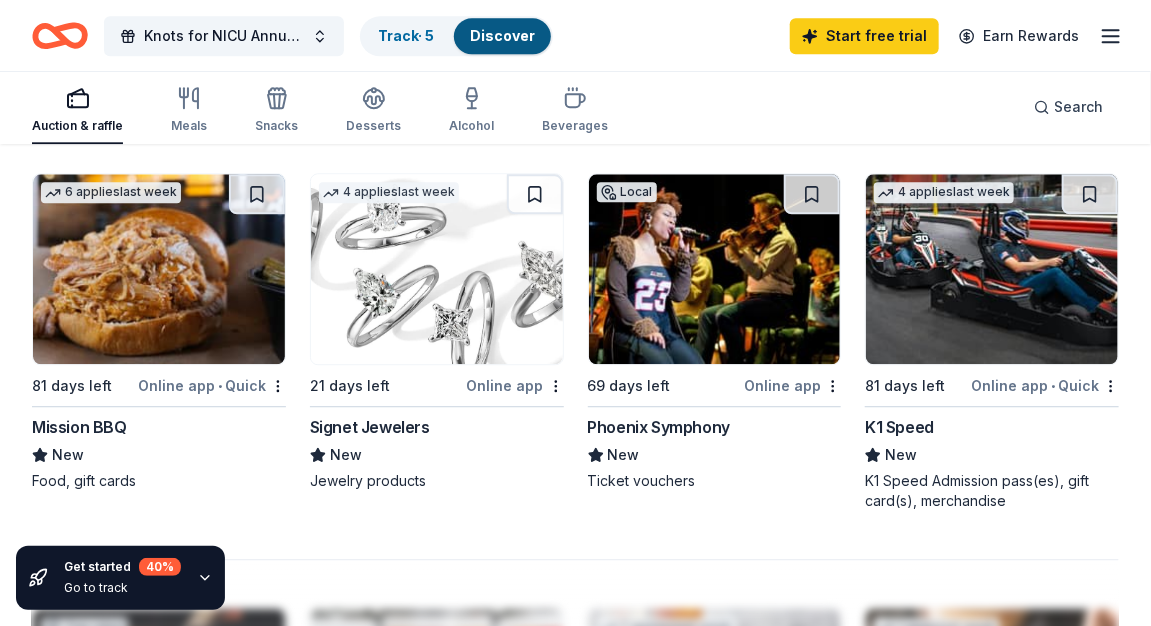 click at bounding box center [992, 269] 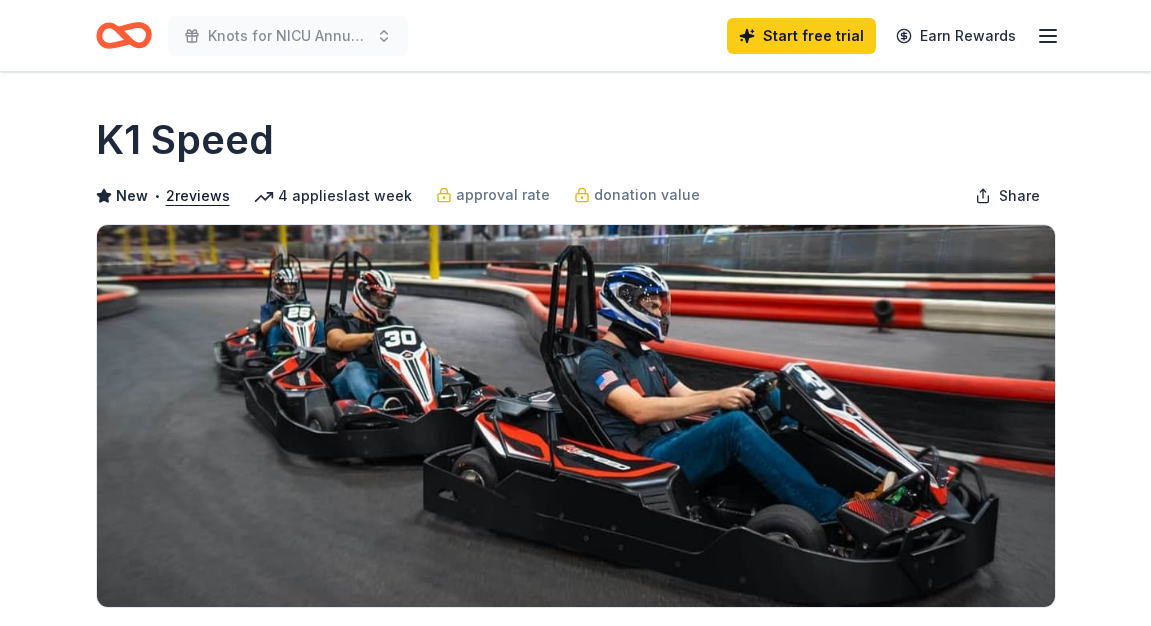 scroll, scrollTop: 0, scrollLeft: 0, axis: both 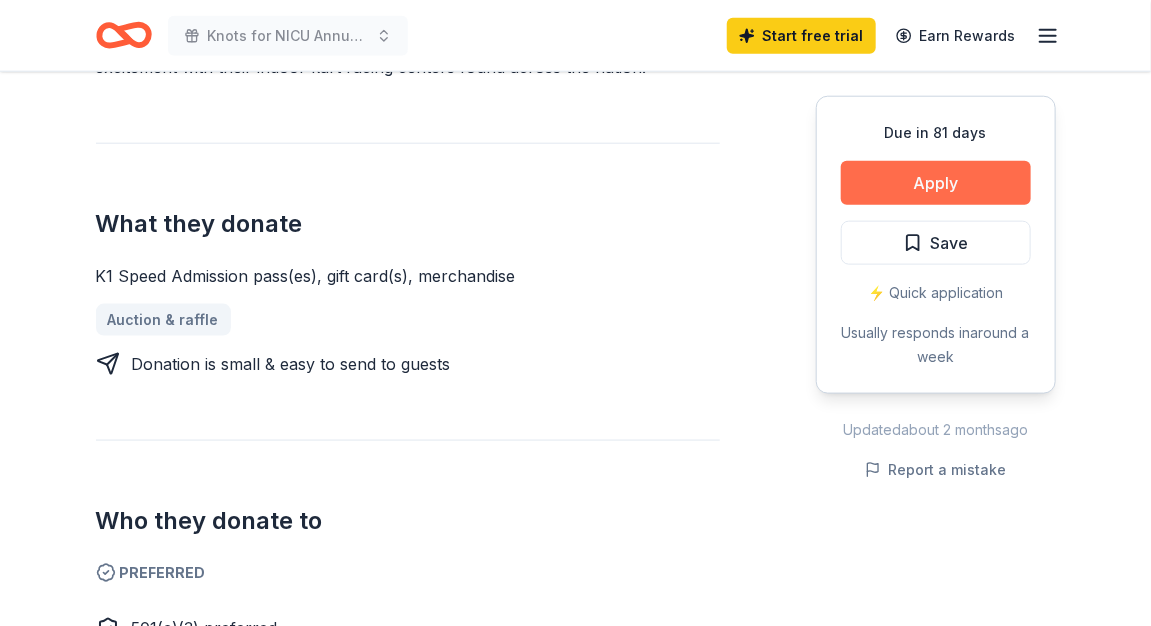 click on "Apply" at bounding box center [936, 183] 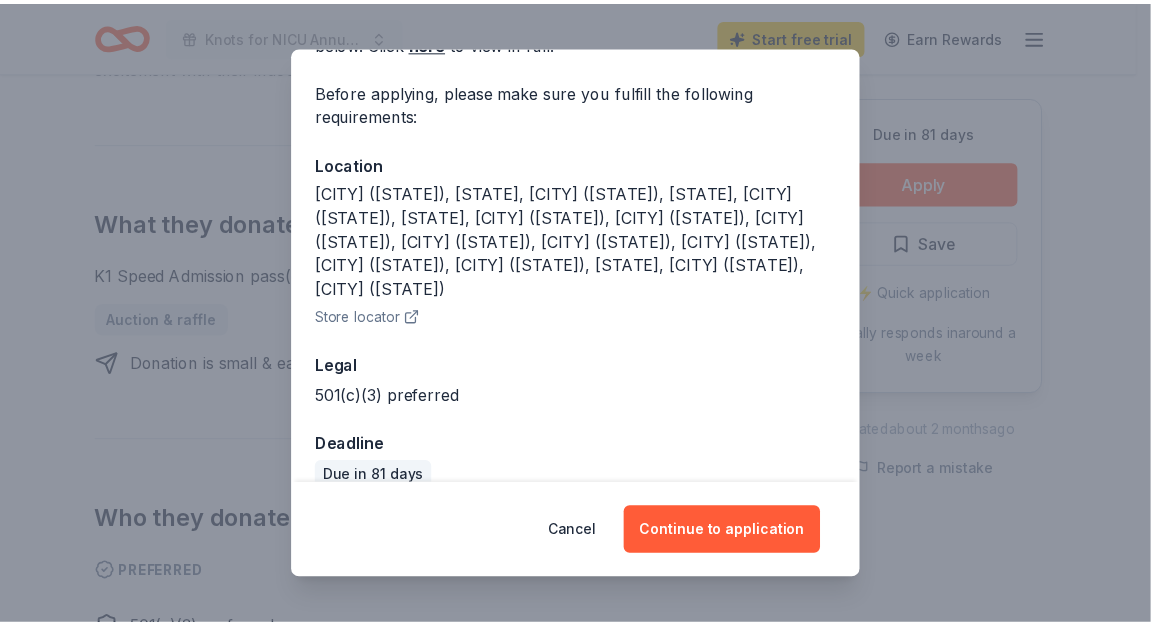 scroll, scrollTop: 140, scrollLeft: 0, axis: vertical 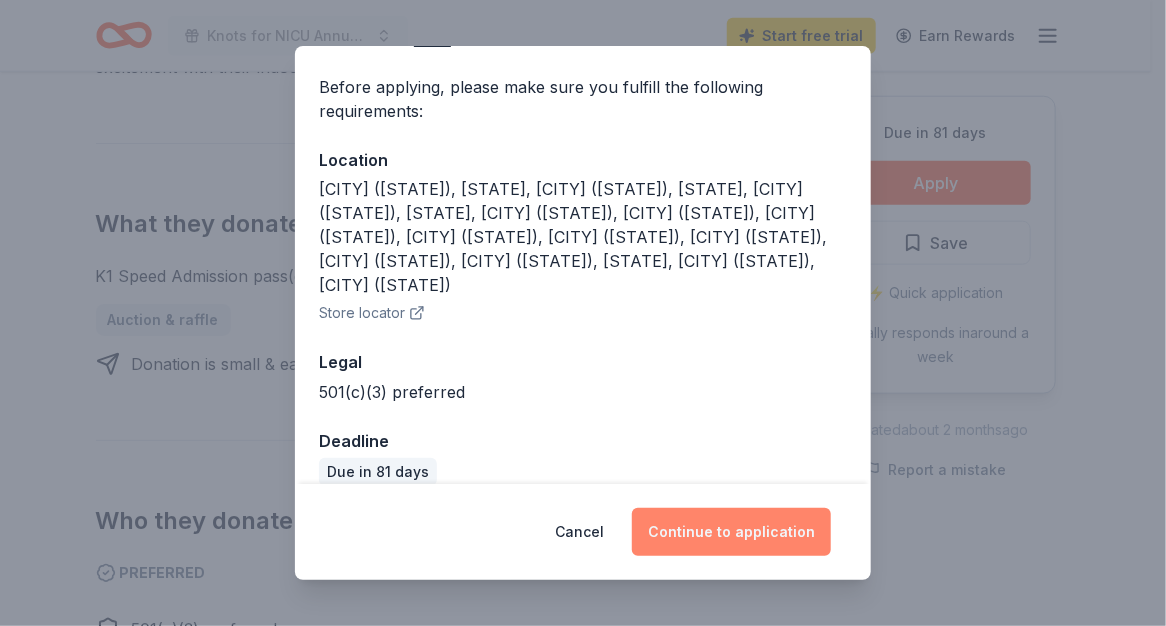 click on "Continue to application" at bounding box center (731, 532) 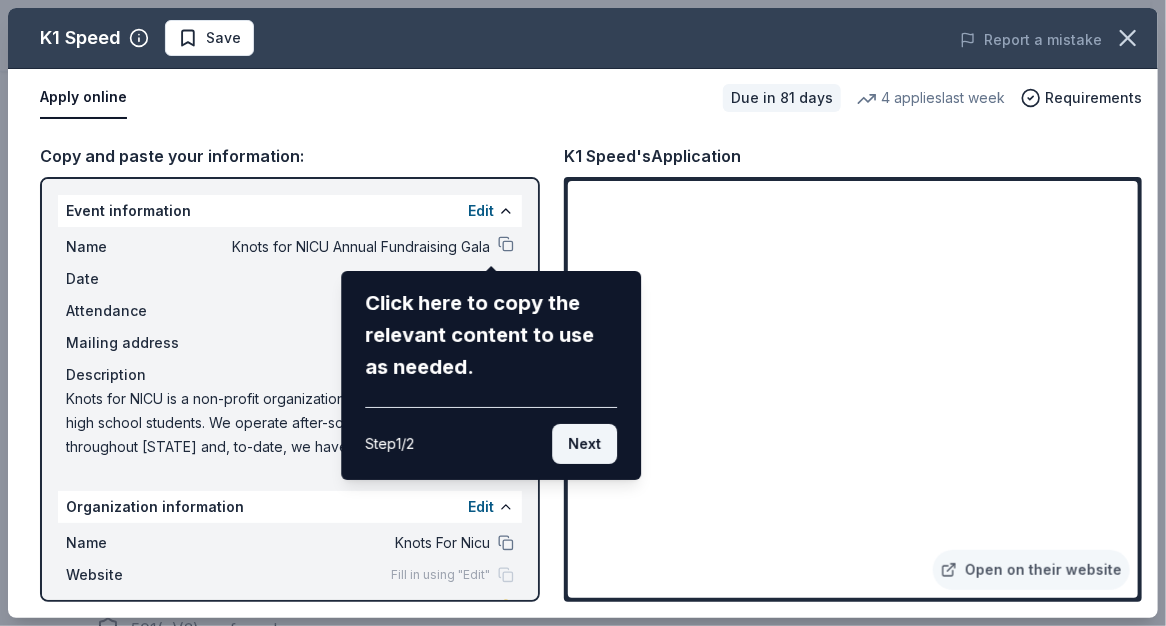 click on "Next" at bounding box center [584, 444] 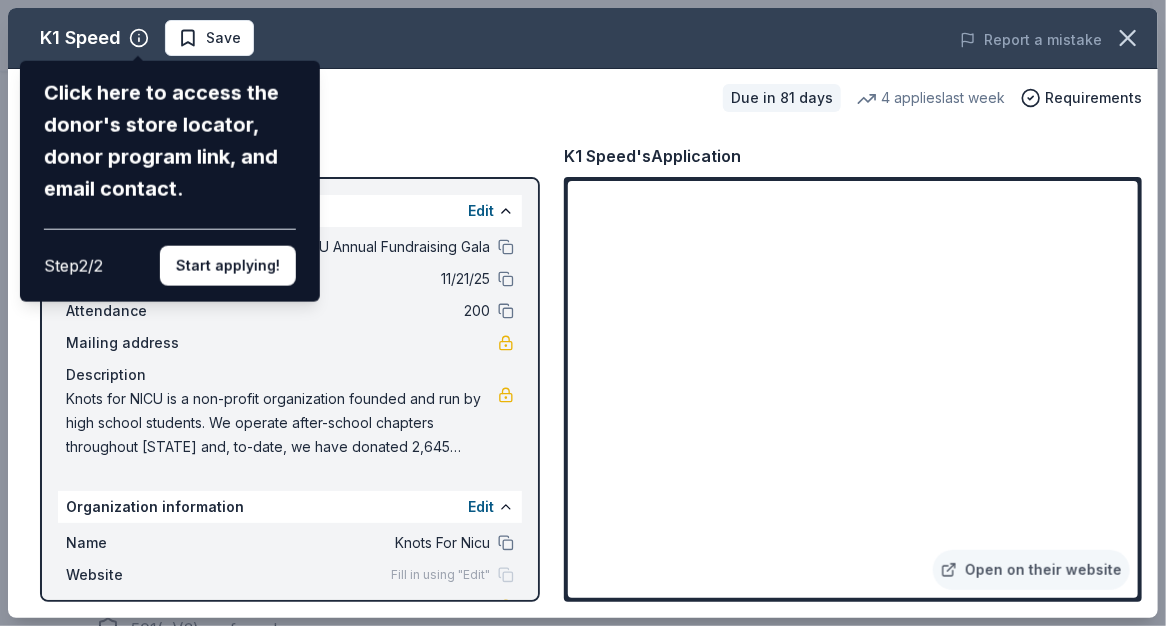 click on "K1 Speed Click here to access the donor's store locator, donor program link, and email contact. Step  2 / 2 Start applying! Save Report a mistake Apply online Due in 81 days 4   applies  last week Requirements Copy and paste your information: Event information Edit Name Knots for NICU Annual Fundraising Gala Date 11/21/25 Attendance 200 Mailing address Description Organization information Edit Name Knots For Nicu Website Fill in using "Edit" EIN [EIN] Mission statement An organization focused on youth development. It received its nonprofit status in 2024. K1 Speed's  Application Open on their website" at bounding box center [583, 313] 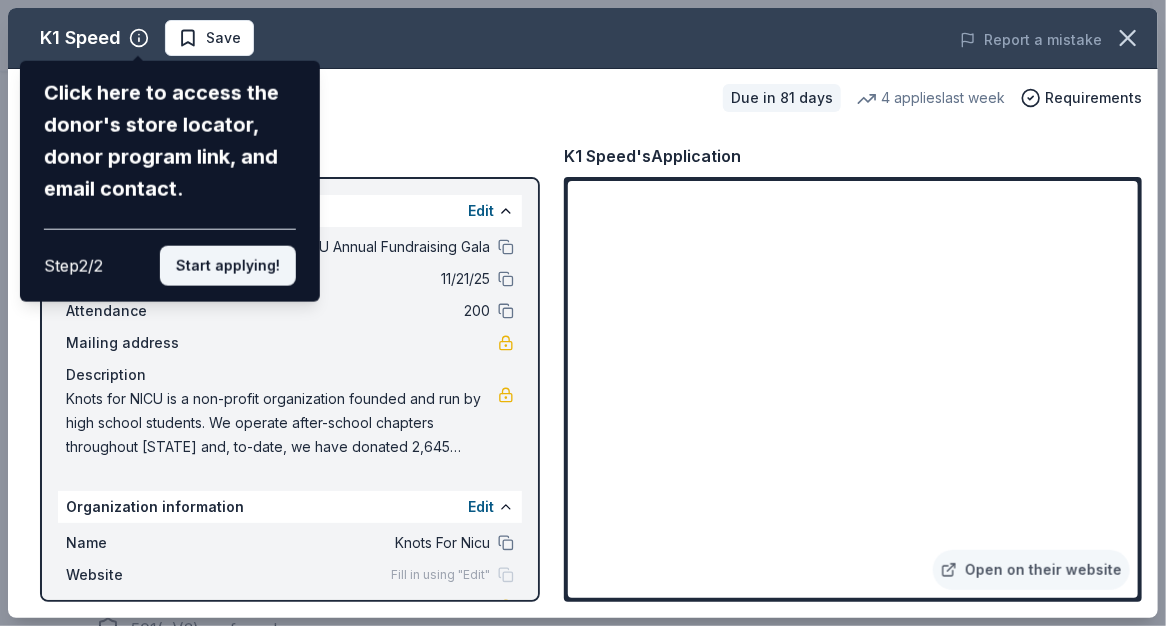 click on "Start applying!" at bounding box center [228, 266] 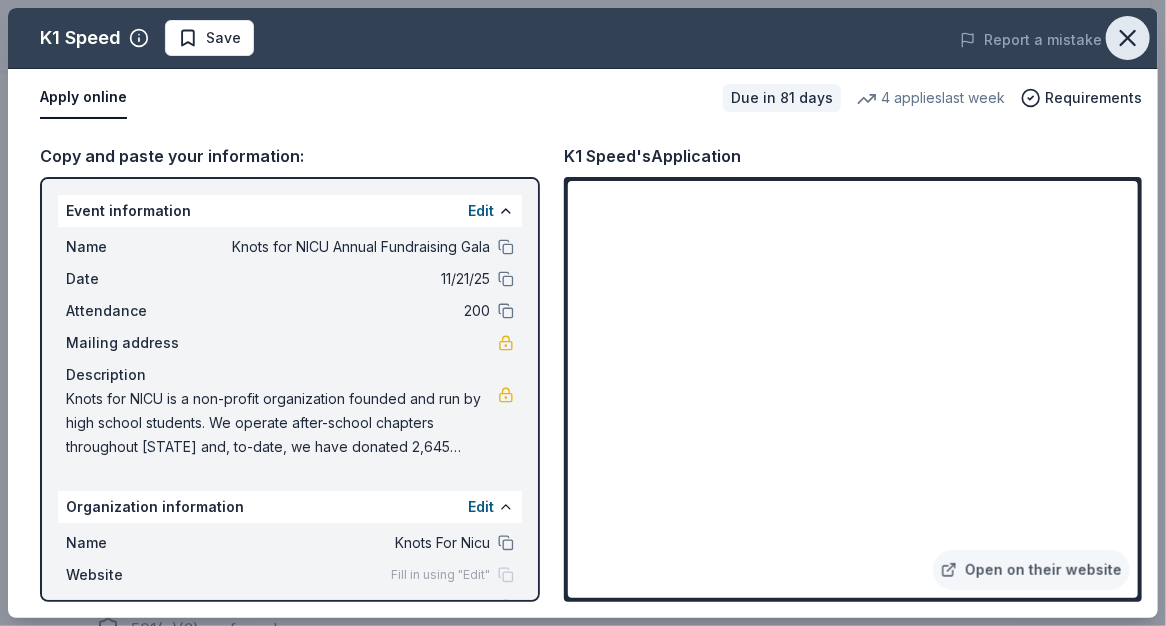click 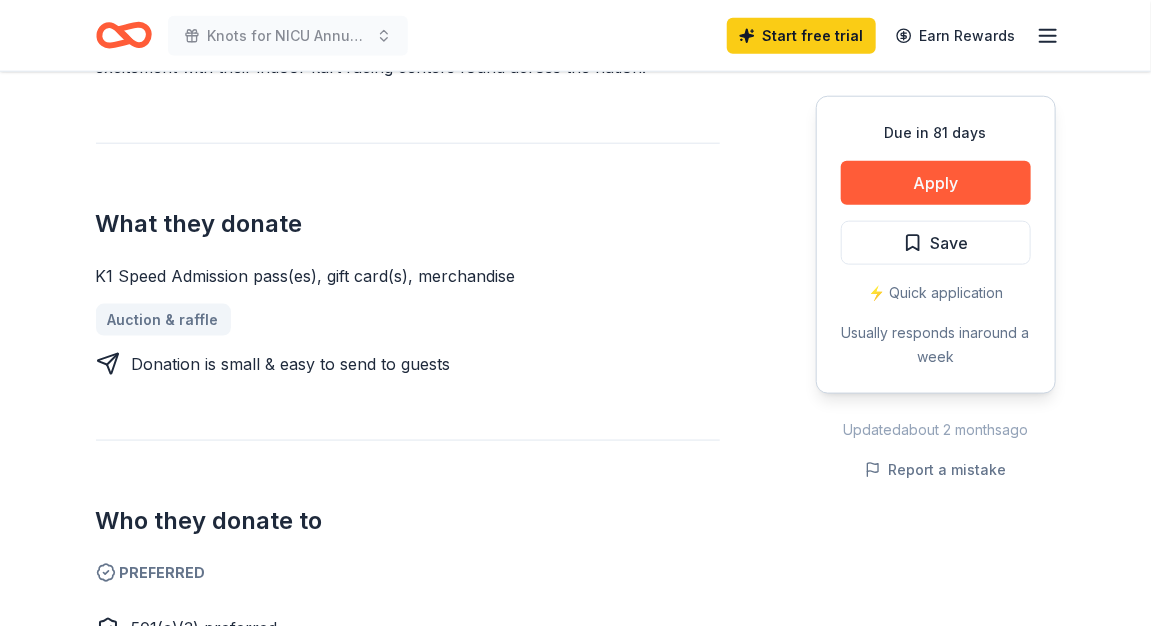 click on "Donating in Phoenix (AZ), CA, Denver (CO), FL, Atlanta (GA), Addison (IL), Buffalo Grove (IL), Indianapolis (IN), Boston (MA), Oxford (MI), Concord (NC), Bend (OR), Portland (OR), Bluffton (SC), TX, Salt Lake City (UT), Seattle (WA) K1 Speed is the premier karting company in America. They promise thrill and excitement with their indoor kart racing centers found across the nation. What they donate K1 Speed Admission pass(es), gift card(s), merchandise Auction & raffle Donation is small & easy to send to guests Who they donate to  Preferred 501(c)(3) preferred Due in 81 days Apply Save ⚡️ Quick application Usually responds in  around a week Updated  about 2 months  ago Report a mistake" at bounding box center [576, 256] 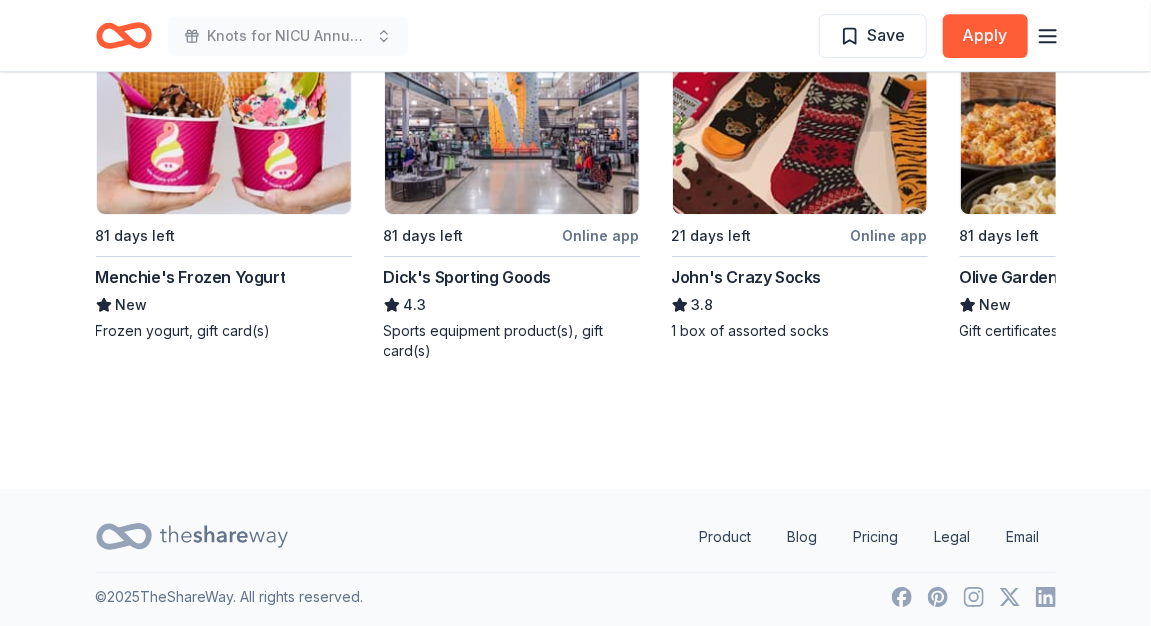 scroll, scrollTop: 2346, scrollLeft: 0, axis: vertical 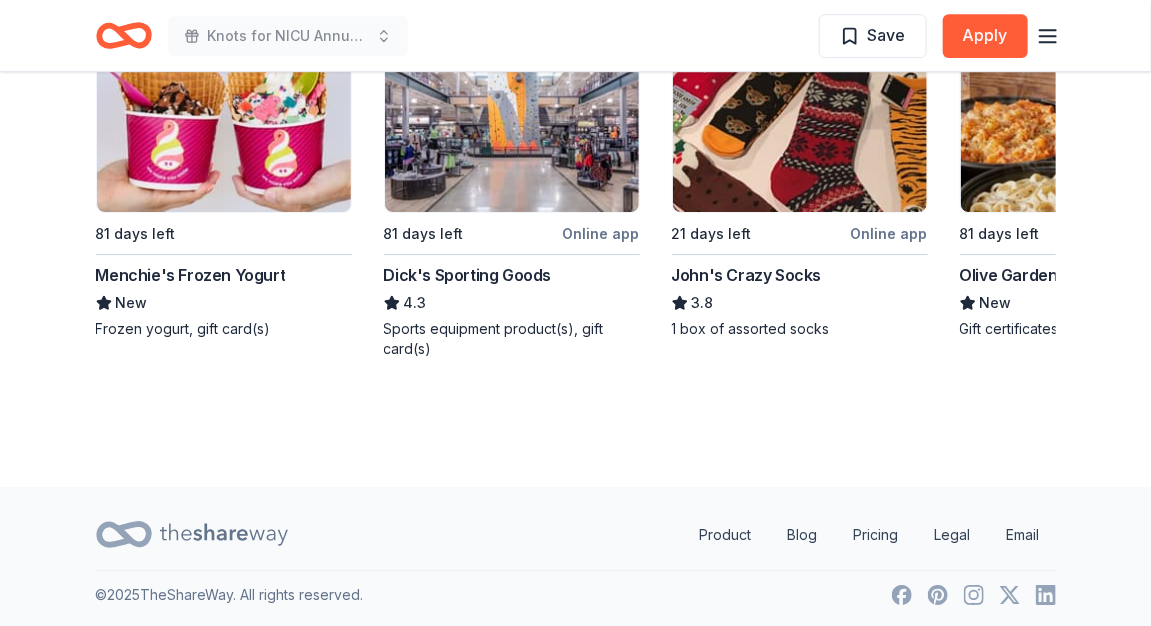 click on "K1 Speed New • 2  reviews 4   applies  last week approval rate donation value Share Donating in Phoenix (AZ), CA, Denver (CO), FL, Atlanta (GA), Addison (IL), Buffalo Grove (IL), Indianapolis (IN), Boston (MA), Oxford (MI), Concord (NC), Bend (OR), Portland (OR), Bluffton (SC), TX, Salt Lake City (UT), Seattle (WA) K1 Speed is the premier karting company in America. They promise thrill and excitement with their indoor kart racing centers found across the nation. What they donate K1 Speed Admission pass(es), gift card(s), merchandise Auction & raffle Donation is small & easy to send to guests Who they donate to  Preferred 501(c)(3) preferred Due in 81 days Apply Save ⚡️ Quick application Usually responds in  around a week Updated  about 2 months  ago Report a mistake approval rate 20 % approved 30 % declined 50 % no response donation value (average) 20% 70% 0% 10% $xx - $xx $xx - $xx $xx - $xx $xx - $xx Start free Pro trial to view approval rates and average donation values New • 2  reviews • Good! 1" at bounding box center (576, -894) 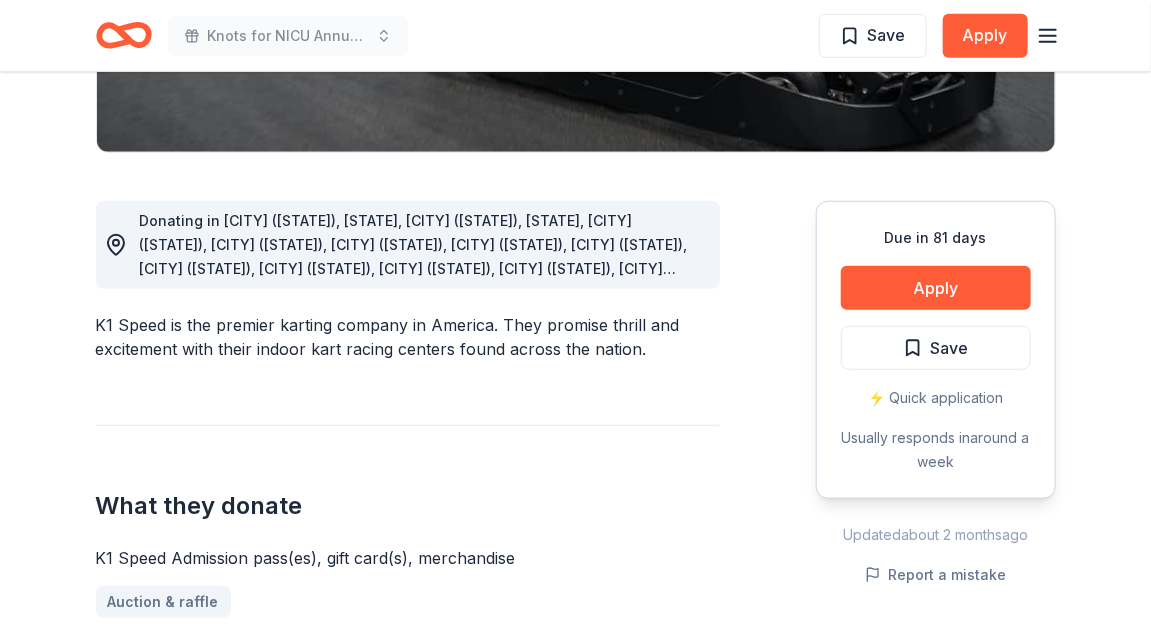 scroll, scrollTop: 0, scrollLeft: 0, axis: both 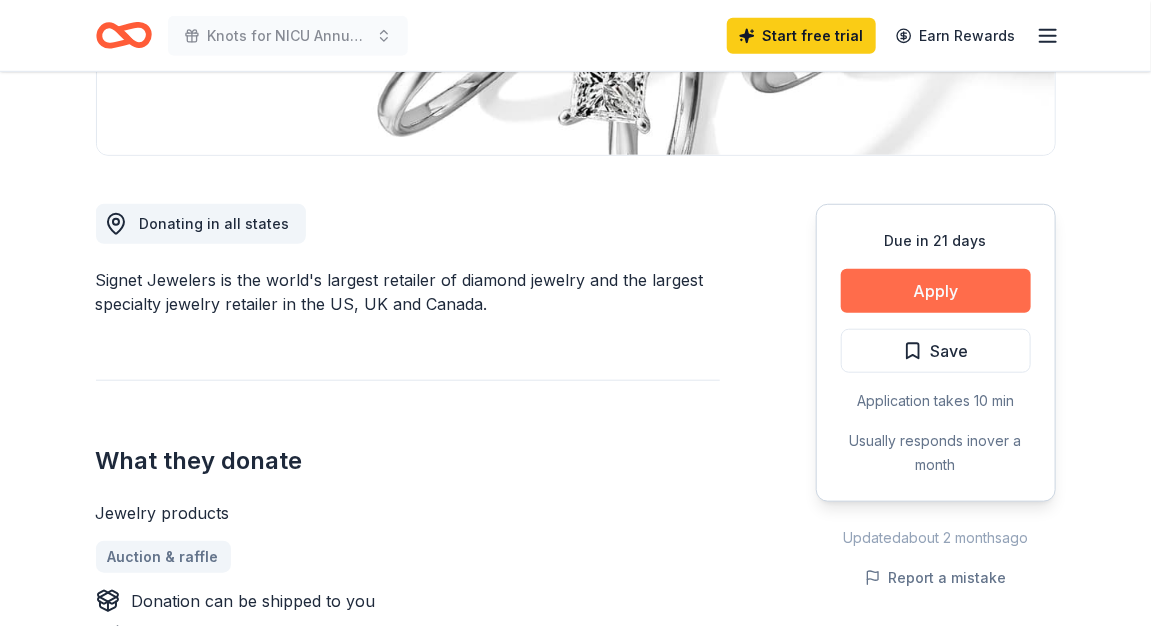click on "Apply" at bounding box center (936, 291) 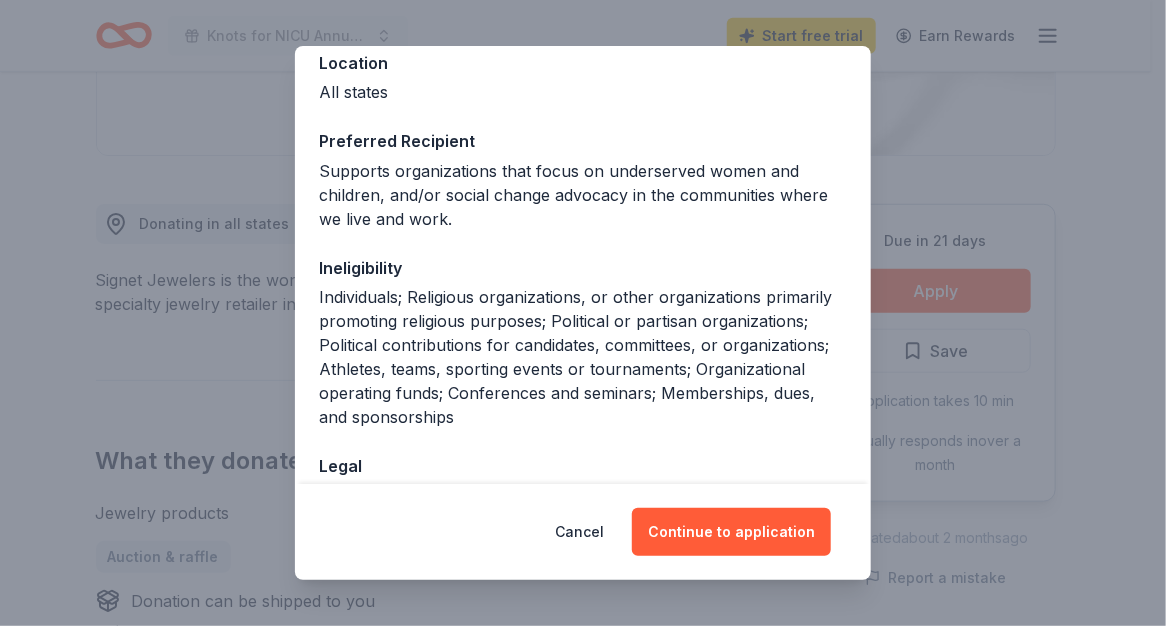 scroll, scrollTop: 365, scrollLeft: 0, axis: vertical 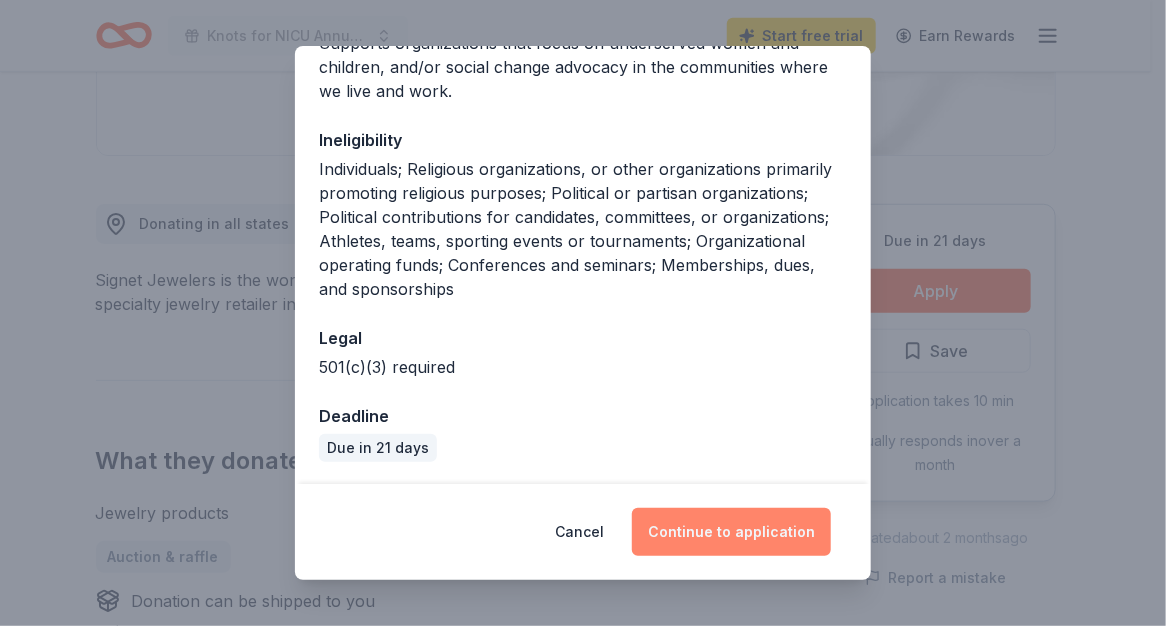 click on "Continue to application" at bounding box center (731, 532) 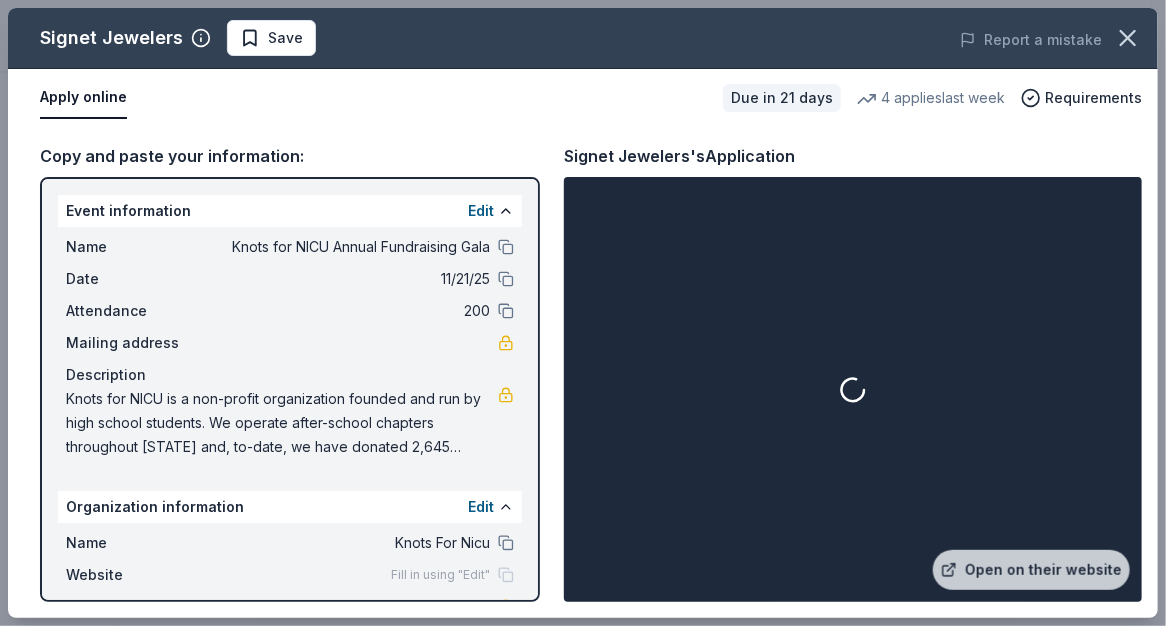 click at bounding box center (853, 389) 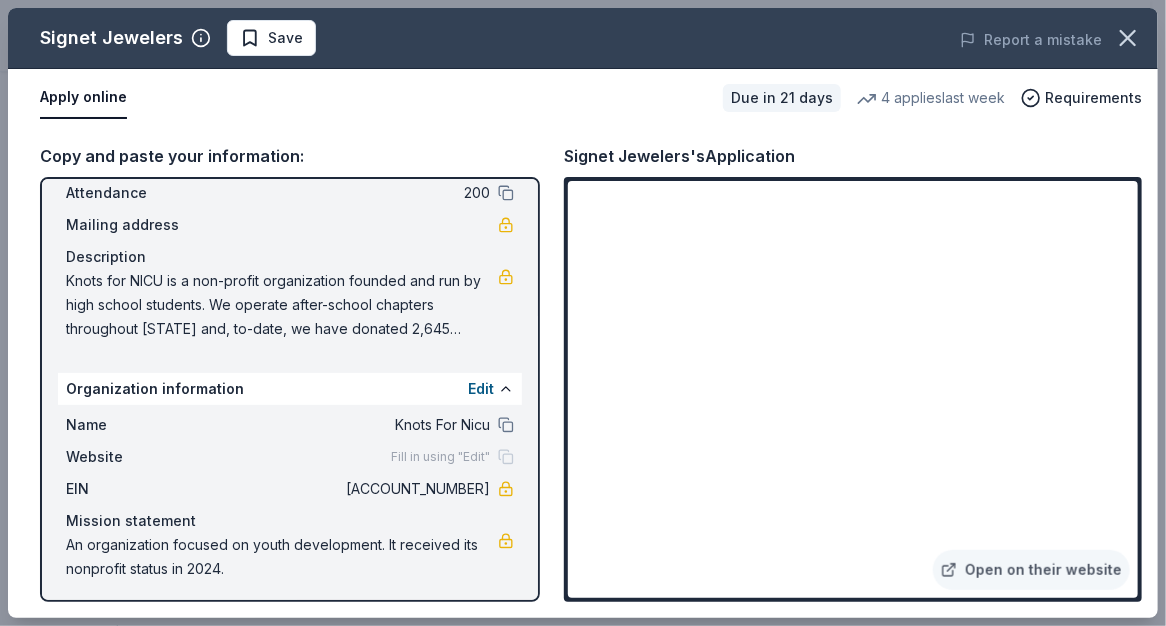 scroll, scrollTop: 120, scrollLeft: 0, axis: vertical 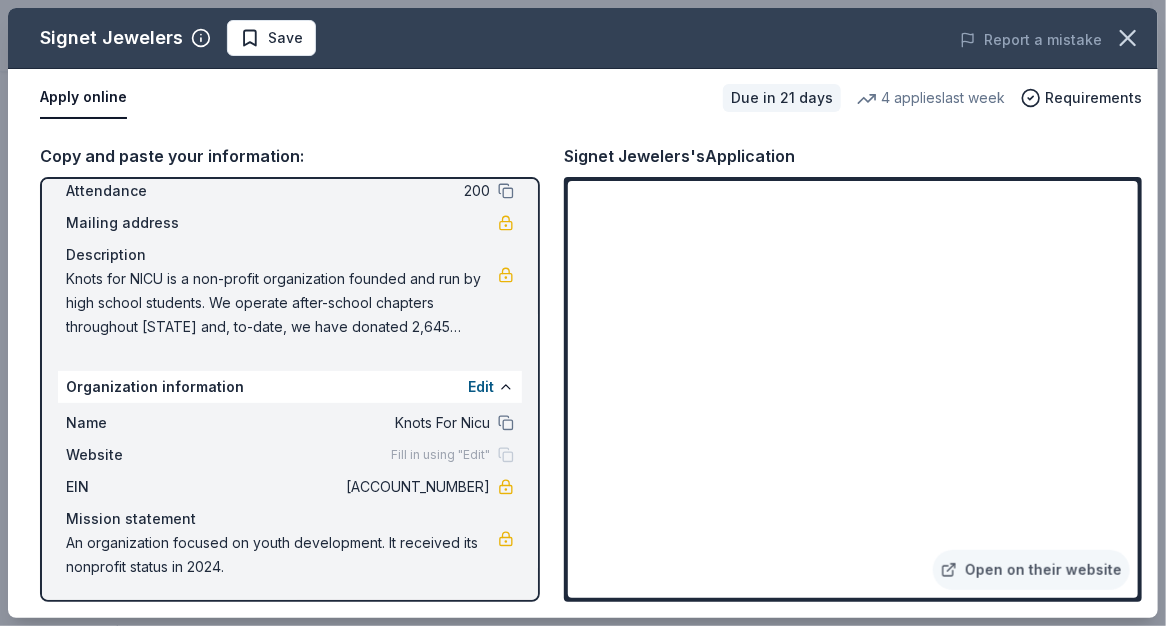 drag, startPoint x: 686, startPoint y: 154, endPoint x: 568, endPoint y: 154, distance: 118 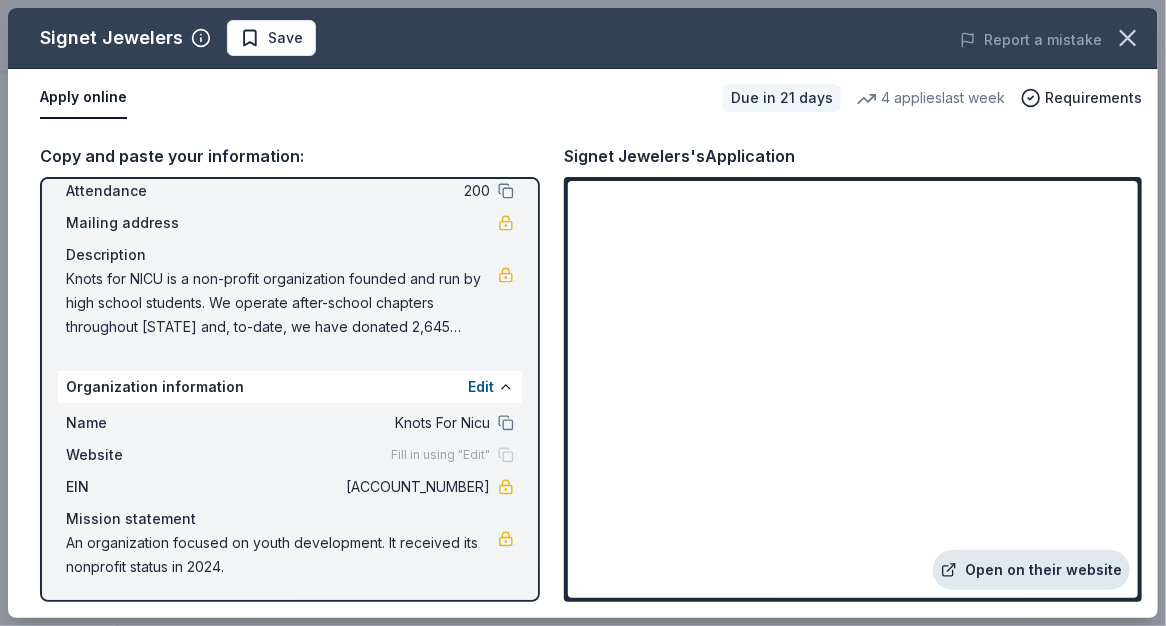 click on "Open on their website" at bounding box center (1031, 570) 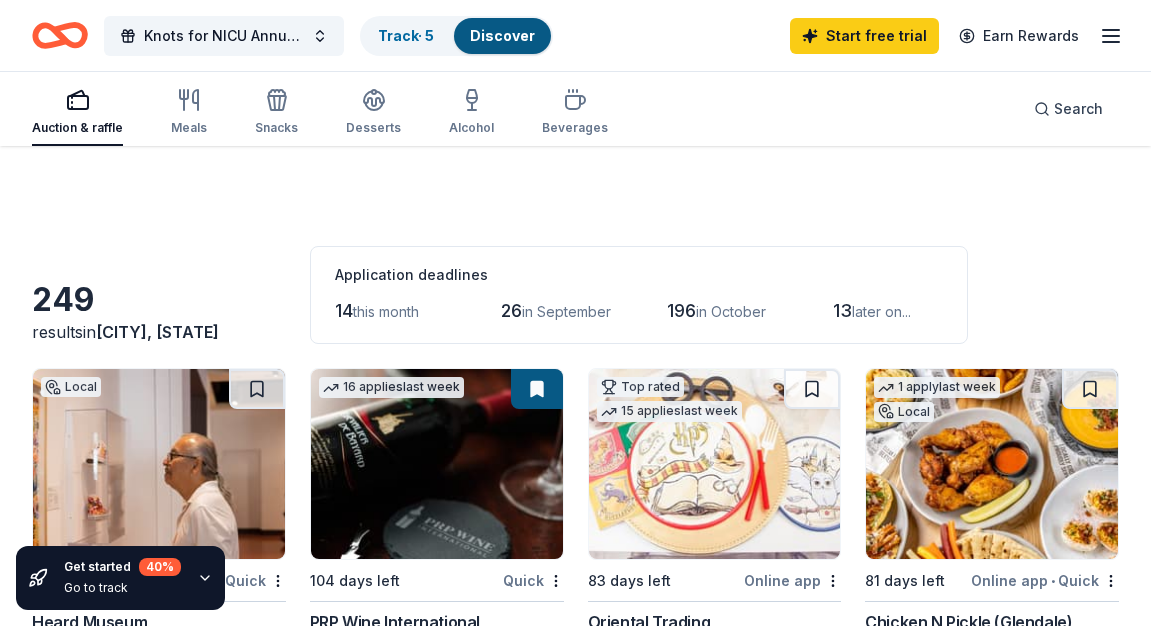 scroll, scrollTop: 1719, scrollLeft: 0, axis: vertical 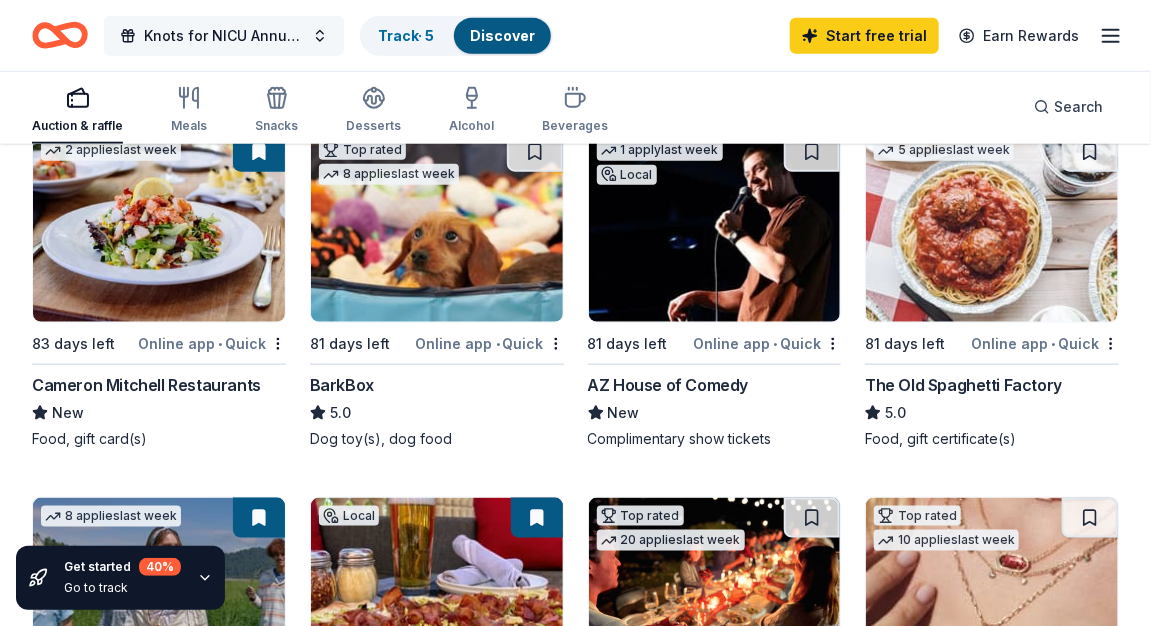 click on "Knots for NICU Annual Fundraising Gala" at bounding box center [224, 36] 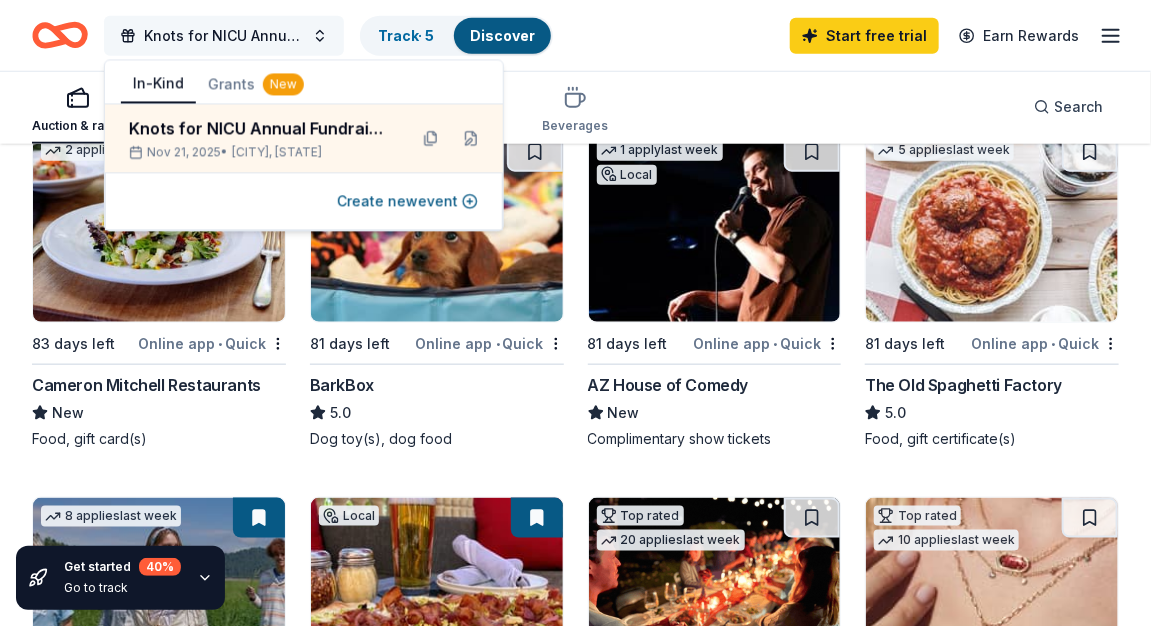 click on "Knots for NICU Annual Fundraising Gala" at bounding box center [224, 36] 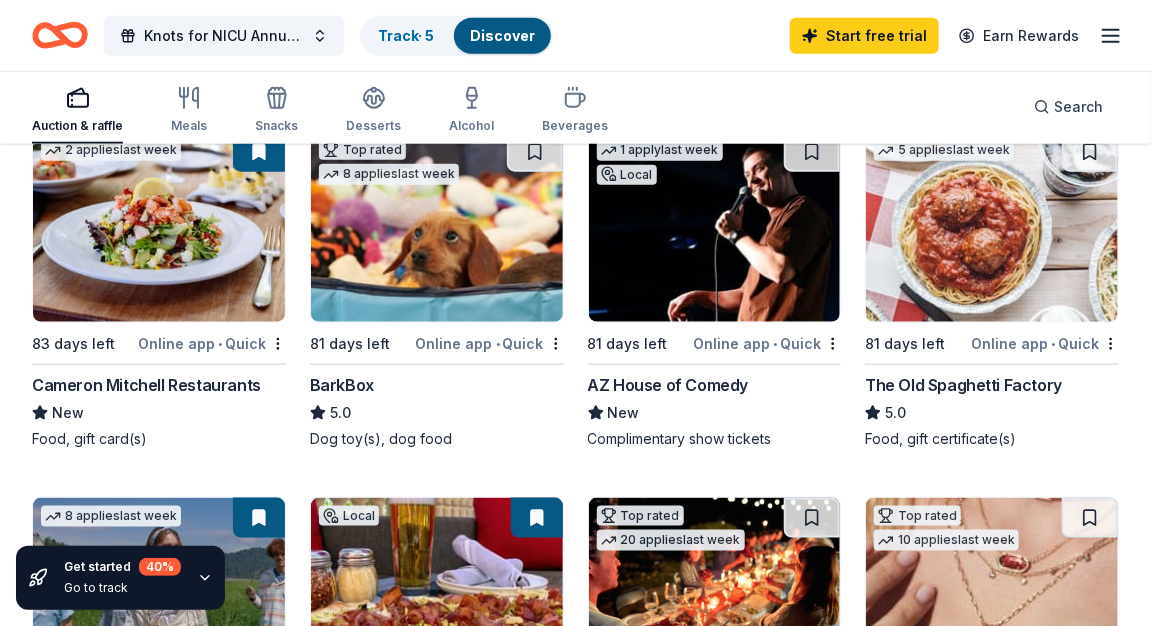 click 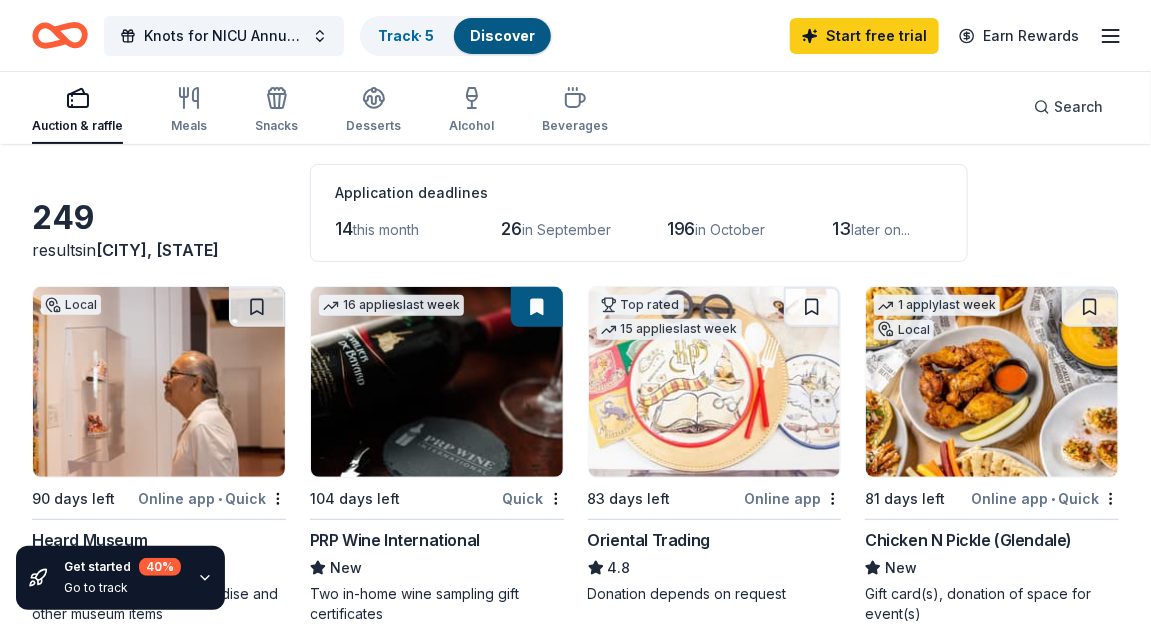 scroll, scrollTop: 0, scrollLeft: 0, axis: both 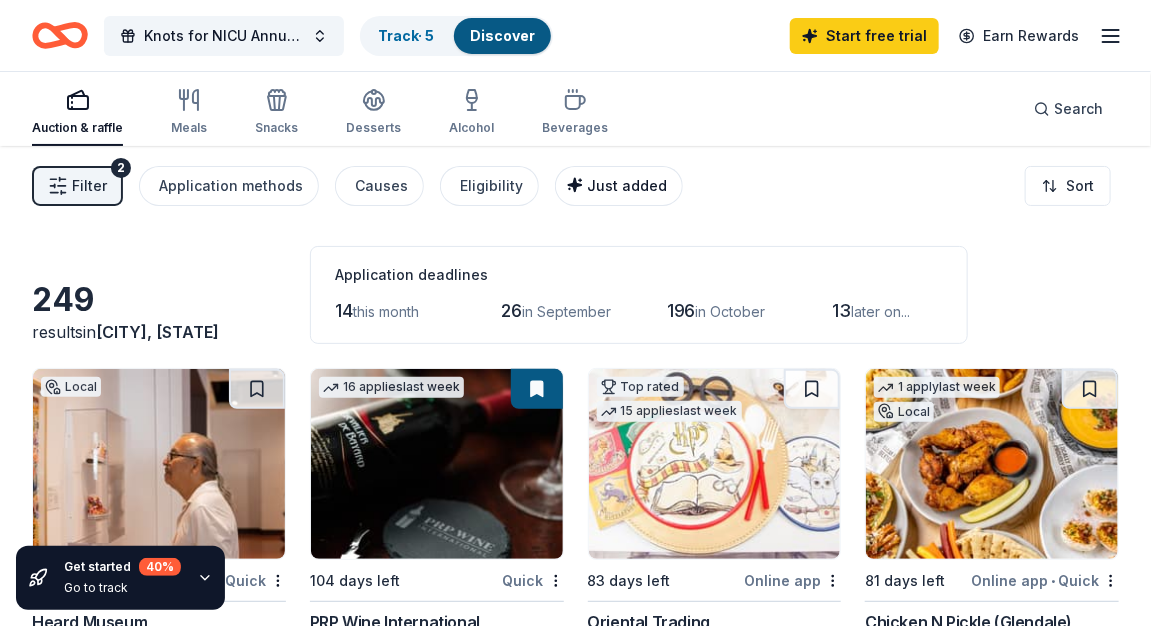 click on "Just added" at bounding box center (627, 185) 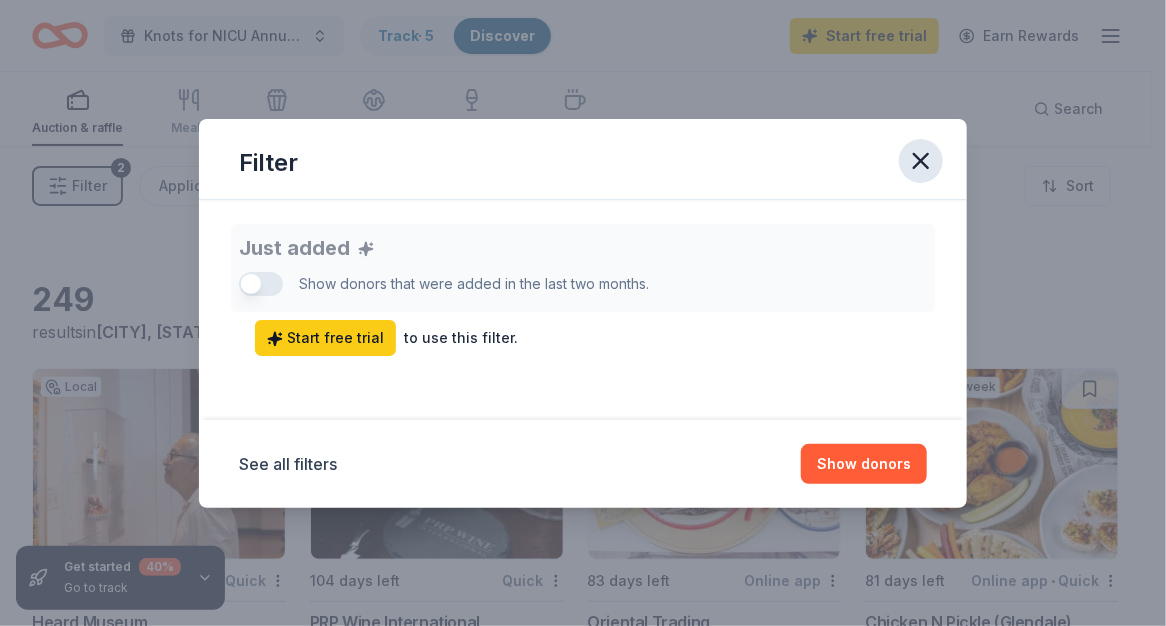 click 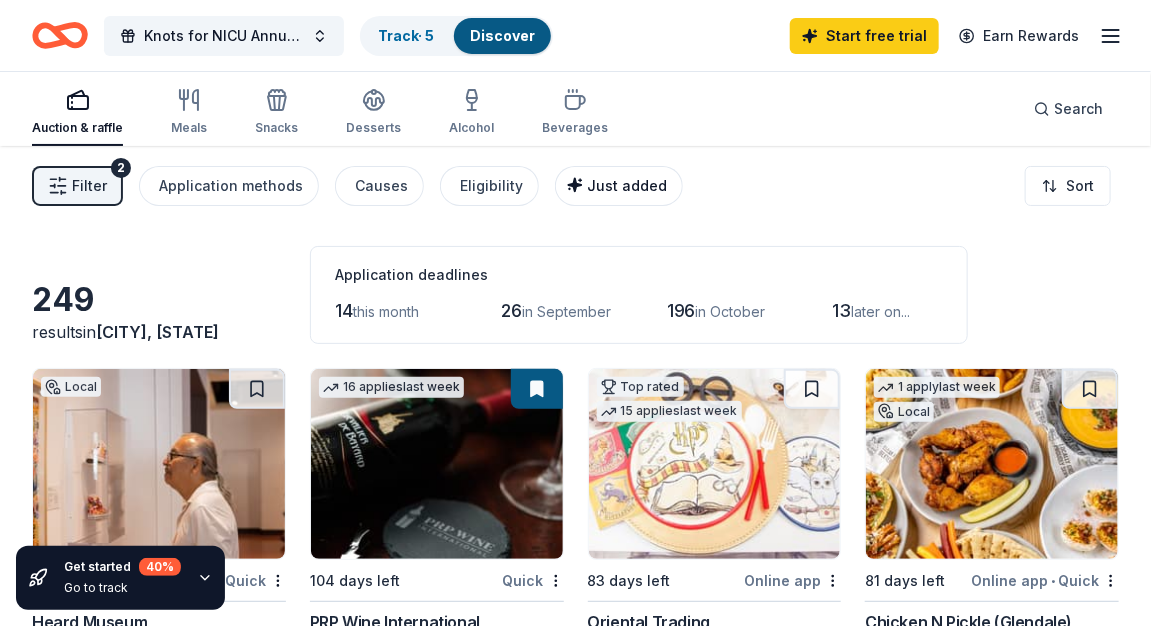 click on "Just added" at bounding box center [619, 186] 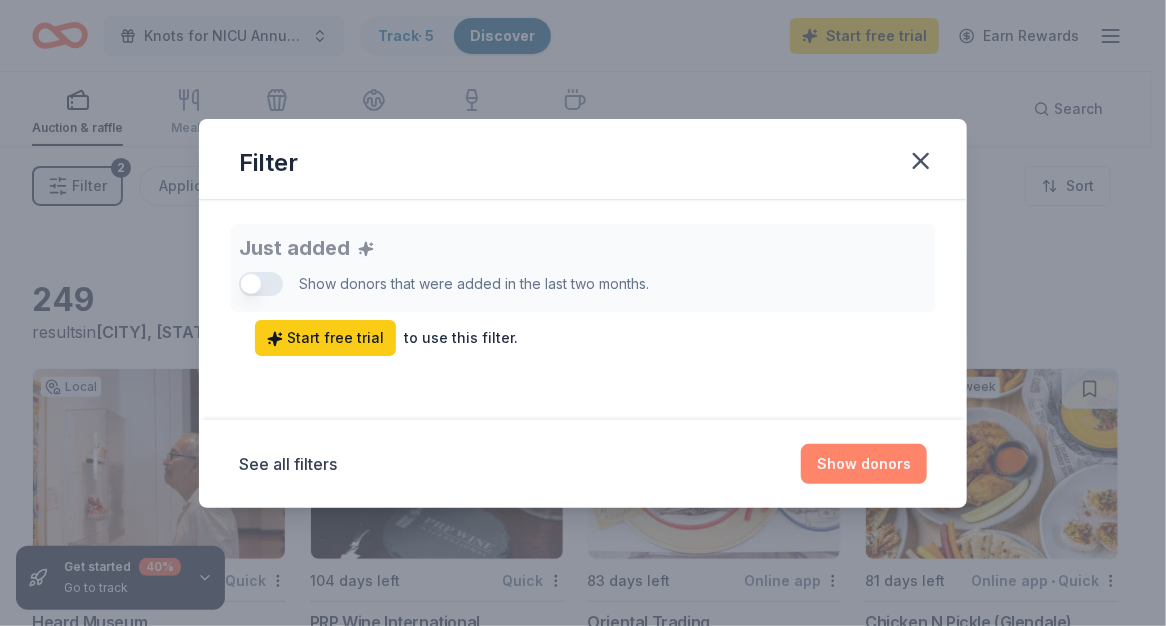 click on "Show    donors" at bounding box center [864, 464] 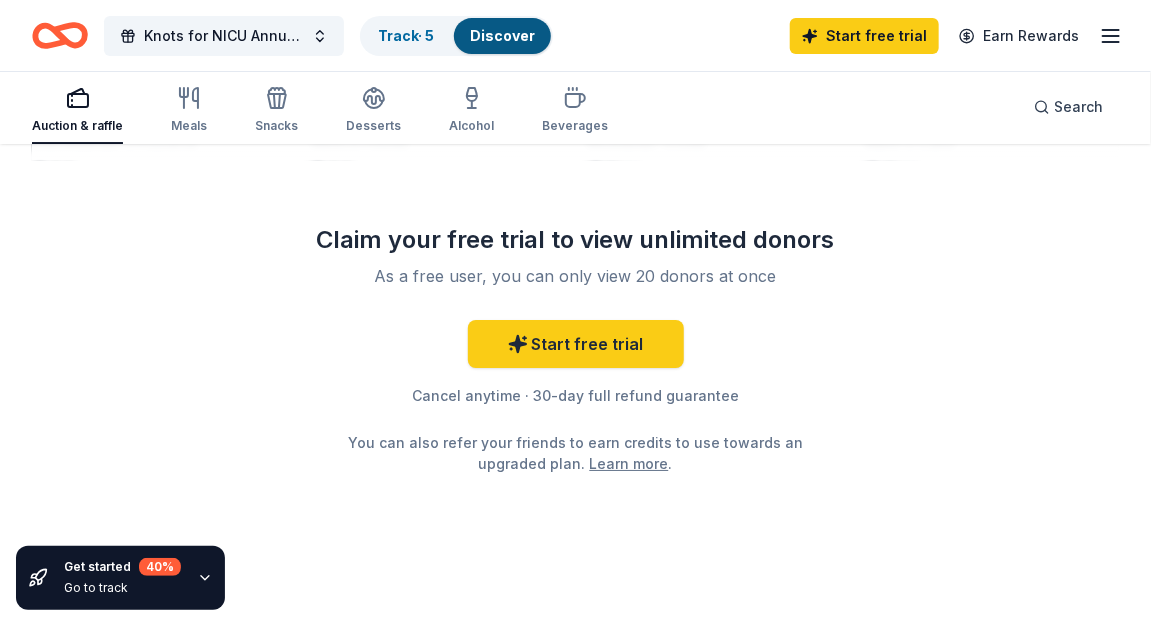 scroll, scrollTop: 2449, scrollLeft: 0, axis: vertical 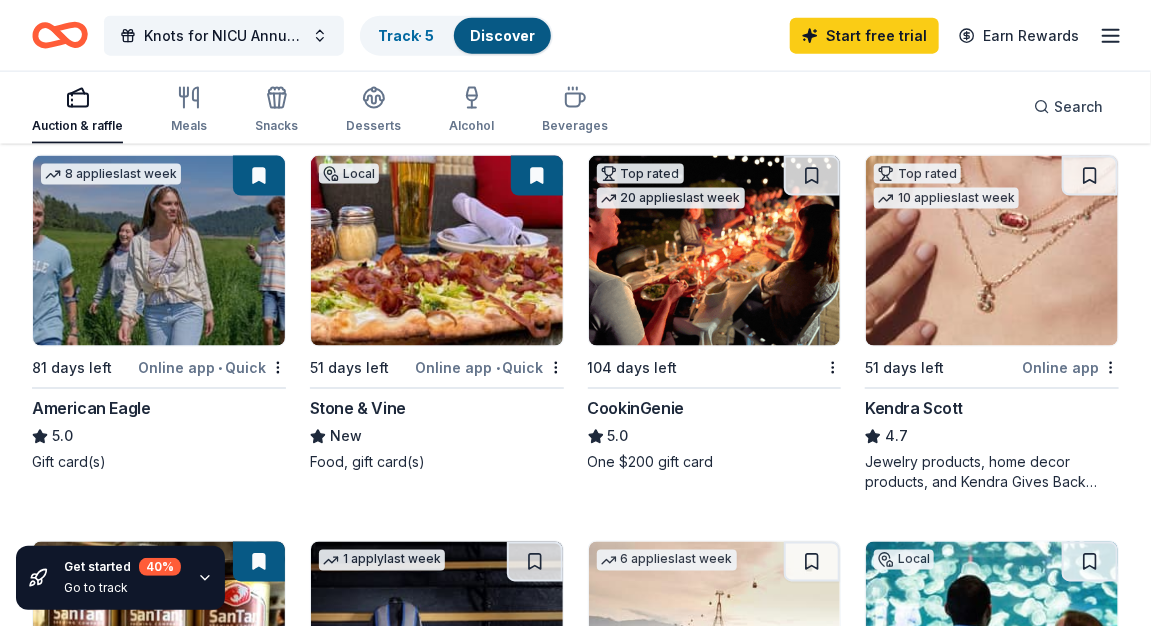 click at bounding box center [715, 251] 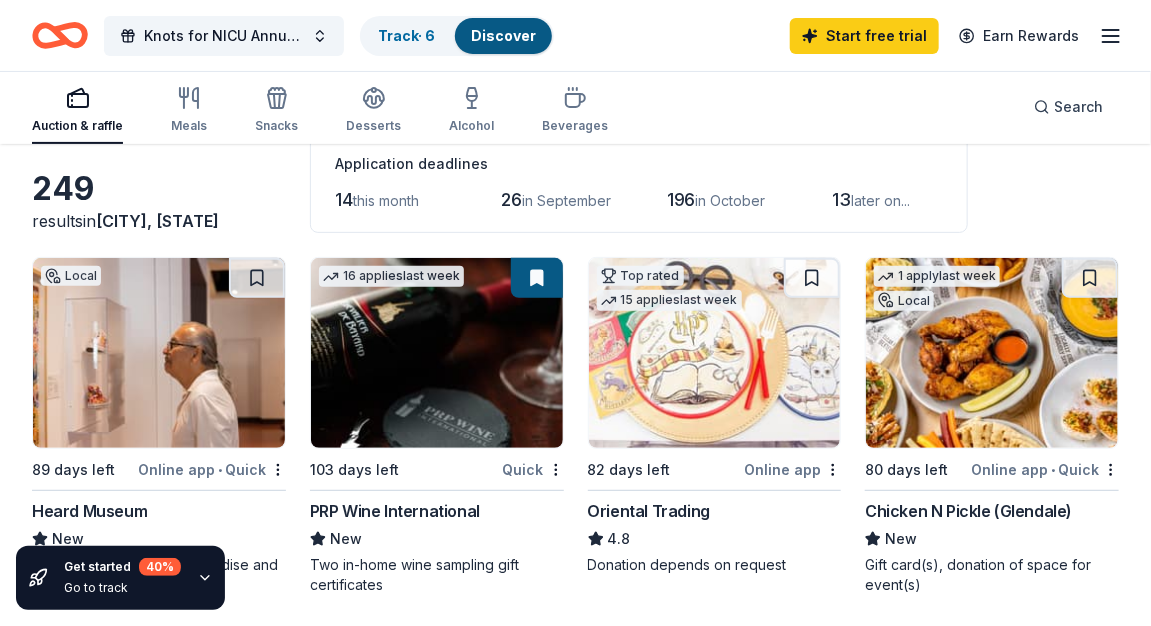 scroll, scrollTop: 116, scrollLeft: 0, axis: vertical 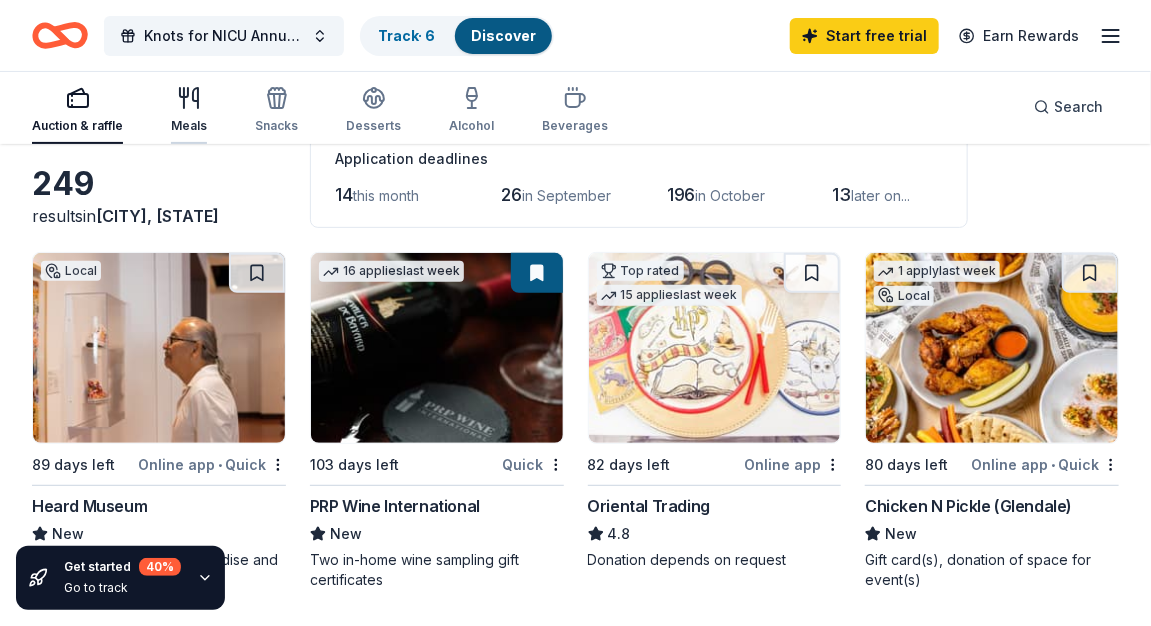 click 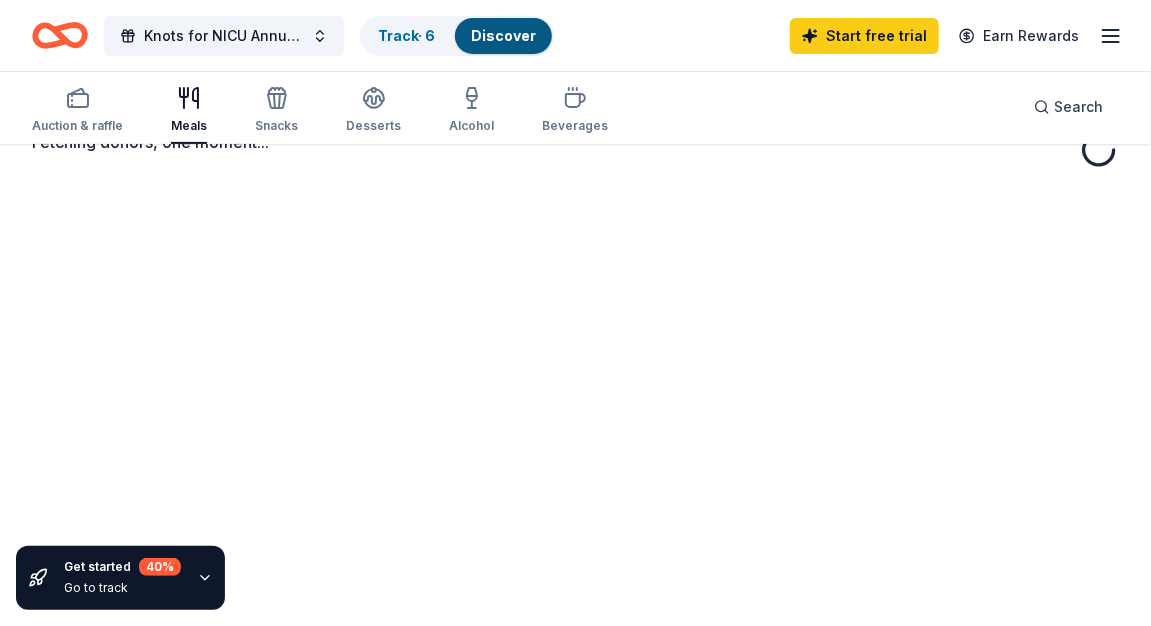 scroll, scrollTop: 0, scrollLeft: 0, axis: both 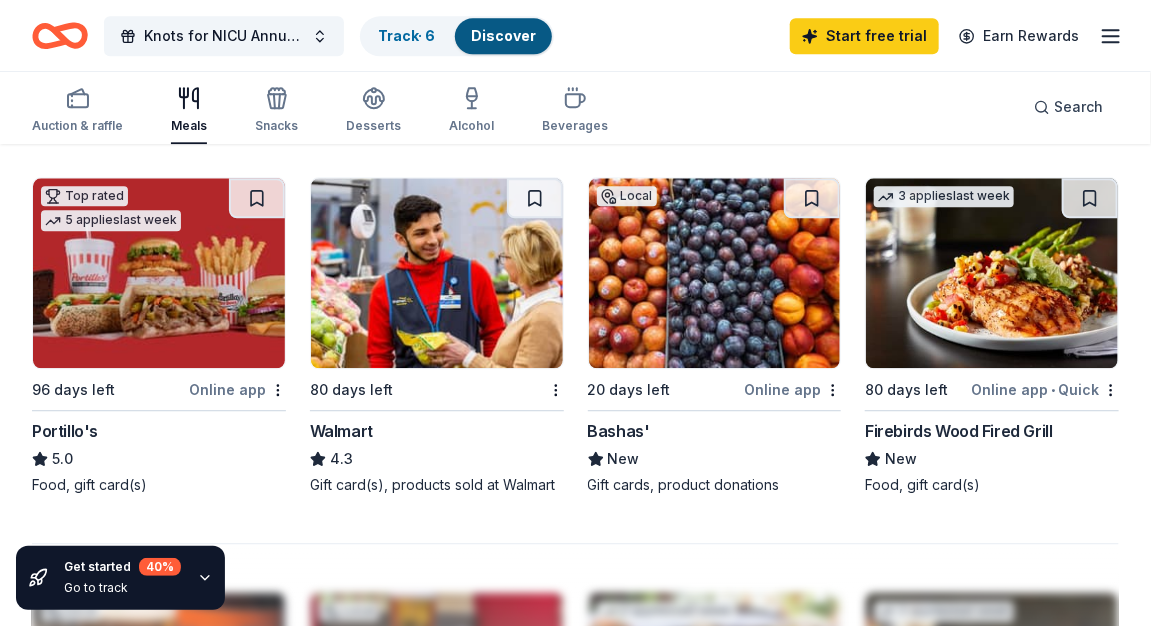 click on "Bashas'" at bounding box center (619, 431) 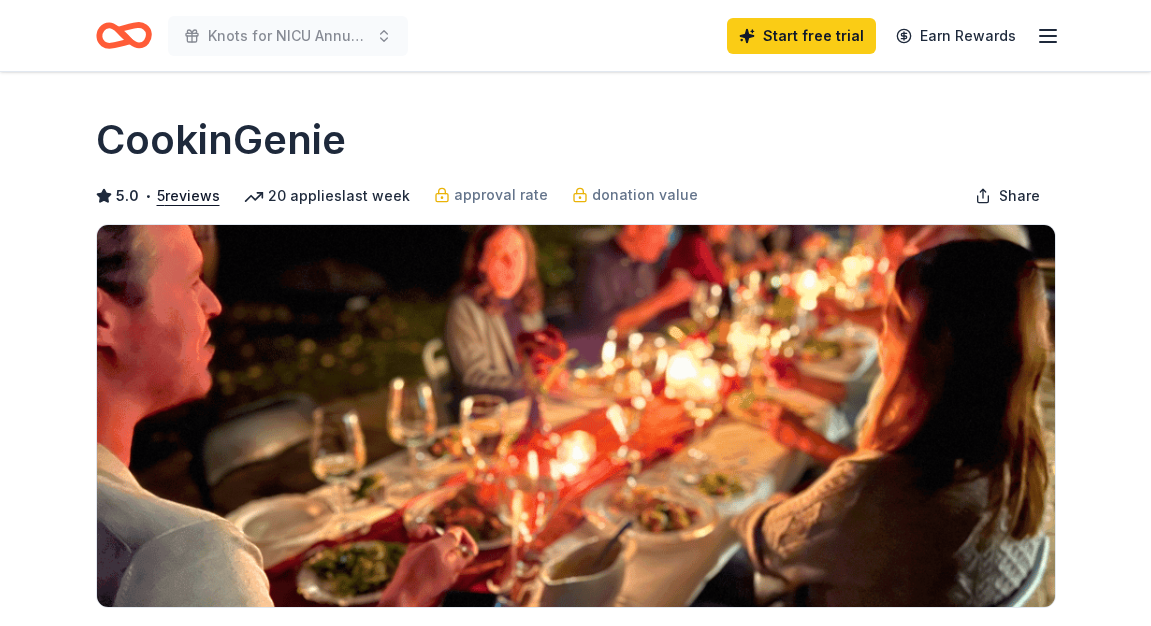 scroll, scrollTop: 0, scrollLeft: 0, axis: both 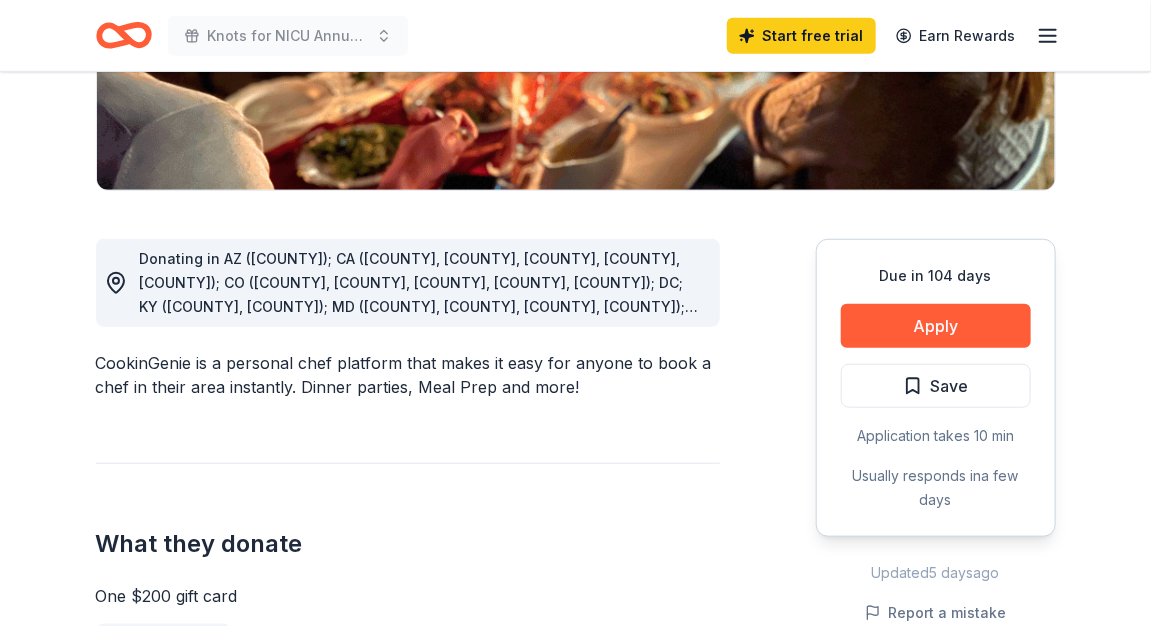 click on "Due in 104 days Share CookinGenie 5.0 • 5 reviews 20 applies last week approval rate donation value Share CookinGenie is a personal chef platform that makes it easy for anyone to book a chef in their area instantly. Dinner parties, Meal Prep and more! What they donate One $200 gift card Auction & raffle You may receive donations every 3 months Who they donate to CookinGenie hasn't listed any preferences or eligibility criteria. Due in 104 days Apply Save Application takes 10 min Usually responds in a few days Updated 5 days ago Report a mistake approval rate 20 % approved 30 % declined 50 % no response donation value (average) 20% 70% 0% 10% $xx - $xx $xx - $xx $xx - $xx $xx - $xx Start free Pro trial to view approval rates and average donation values 5.0 • 5 reviews NEXT Village San Francisco July 2025 • Approved They responded quickly and were friendly and easy to communicate with. We're very pleased with the donation. The Village Network June 2025 • Approved NYOS Charter School •" at bounding box center (575, 1203) 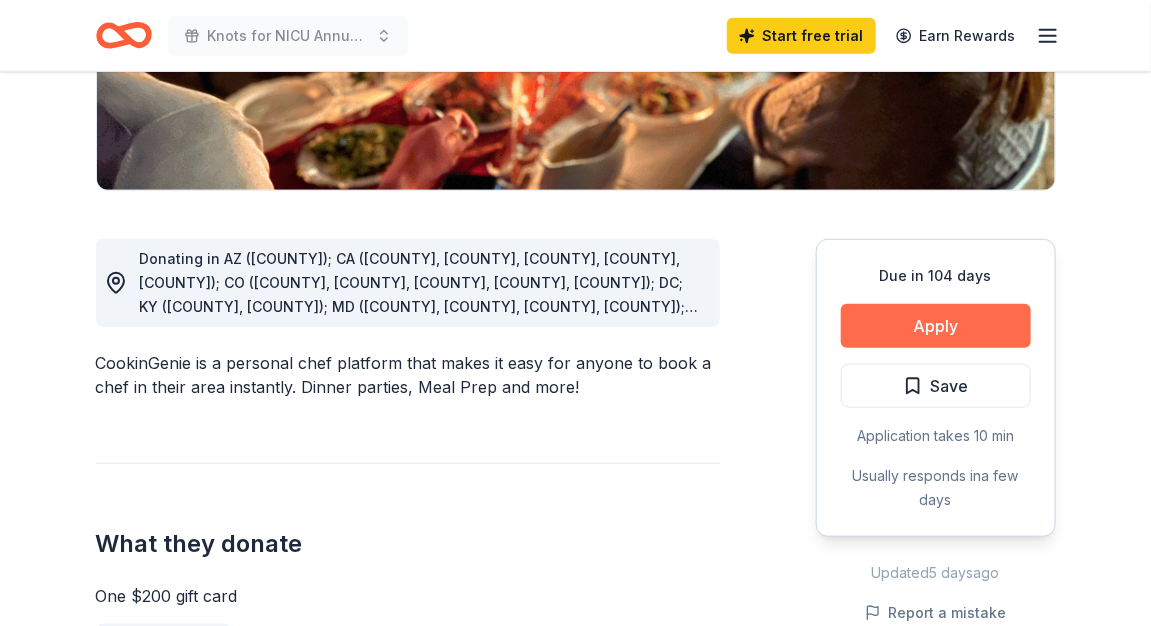 click on "Apply" at bounding box center (936, 326) 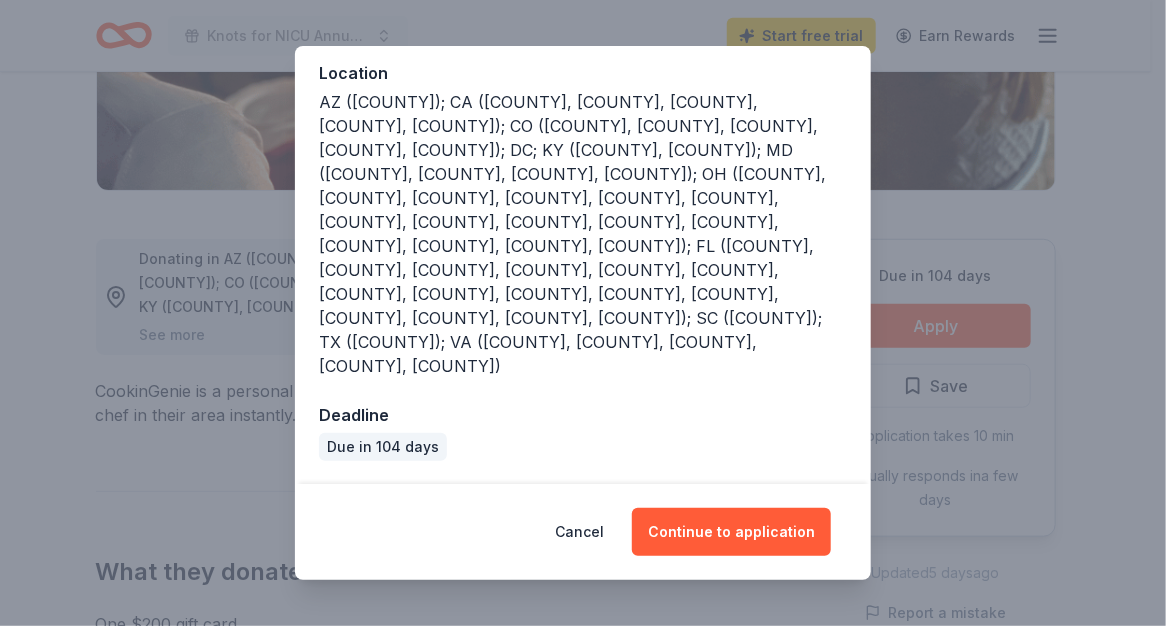 scroll, scrollTop: 321, scrollLeft: 0, axis: vertical 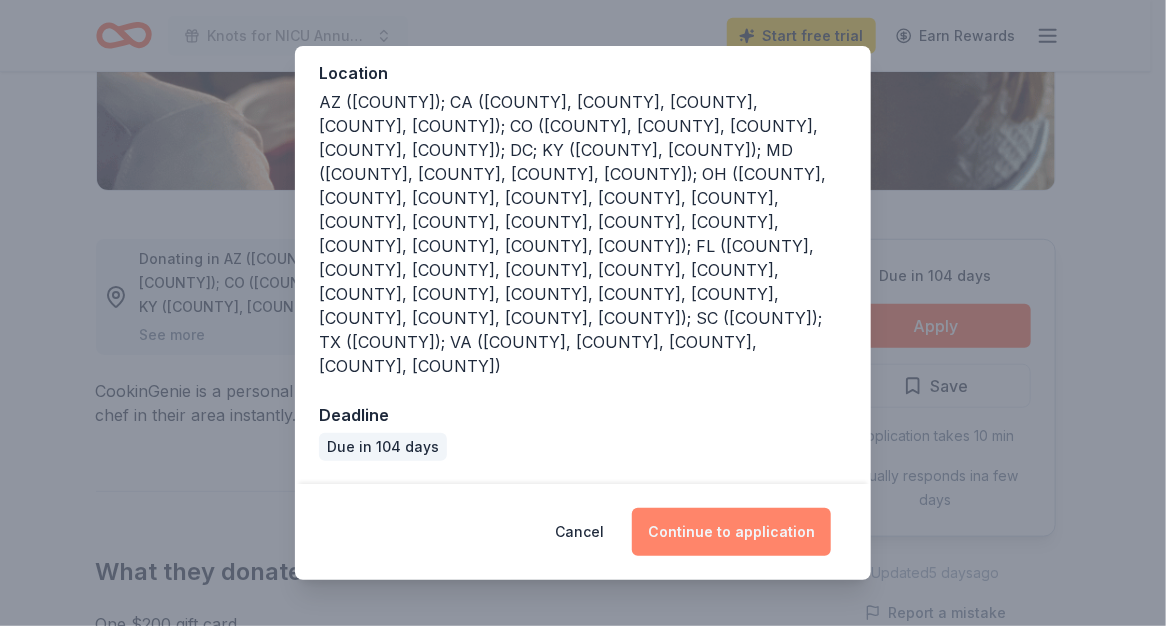 click on "Continue to application" at bounding box center [731, 532] 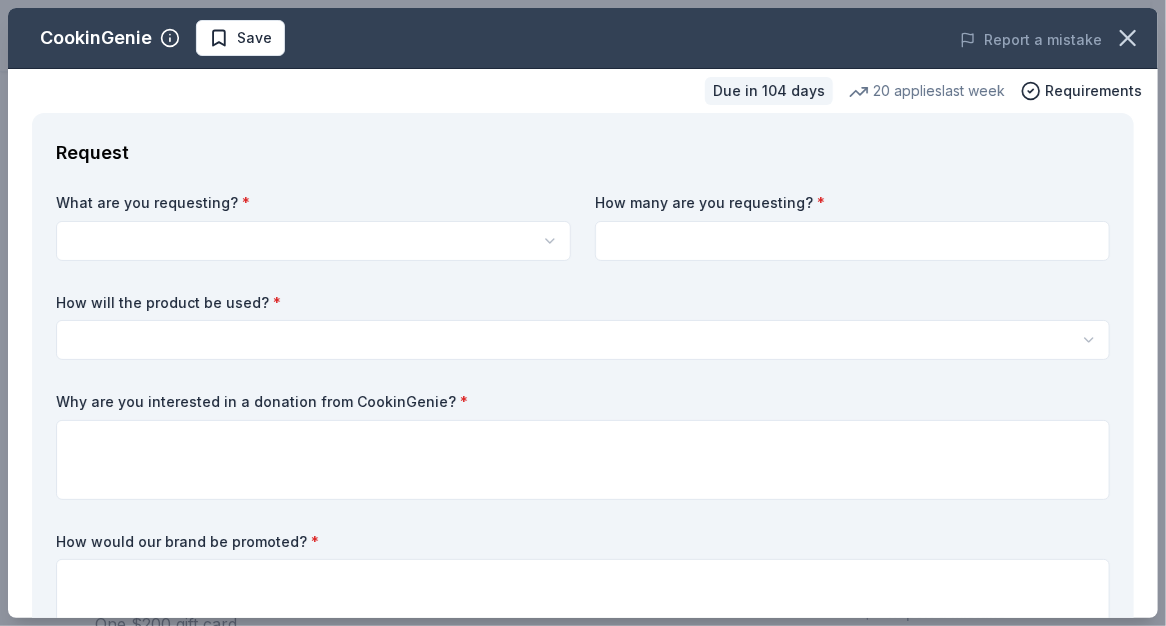 click on "Knots for NICU Annual Fundraising Gala Start free trial Earn Rewards Due in 104 days Share CookinGenie 5.0 • 5 reviews 20 applies last week approval rate donation value Share See more CookinGenie is a personal chef platform that makes it easy for anyone to book a chef in their area instantly. Dinner parties, Meal Prep and more! What they donate One $200 gift card Auction & raffle You may receive donations every 3 months Who they donate to CookinGenie hasn't listed any preferences or eligibility criteria. Due in 104 days Apply Save Application takes 10 min Usually responds in a few days Updated 5 days ago Report a mistake approval rate 20 % approved 30 % declined 50 % no response donation value (average) 20% 70% 0% 10% $xx - $xx $xx - $xx $xx - $xx $xx - $xx Start free Pro trial to view approval rates and average donation values 5.0 • 5 reviews NEXT Village San Francisco July 2025 • Approved The Village Network June 2025 • Approved NYOS Charter School April 2025 • Approved March 2025" at bounding box center (583, -104) 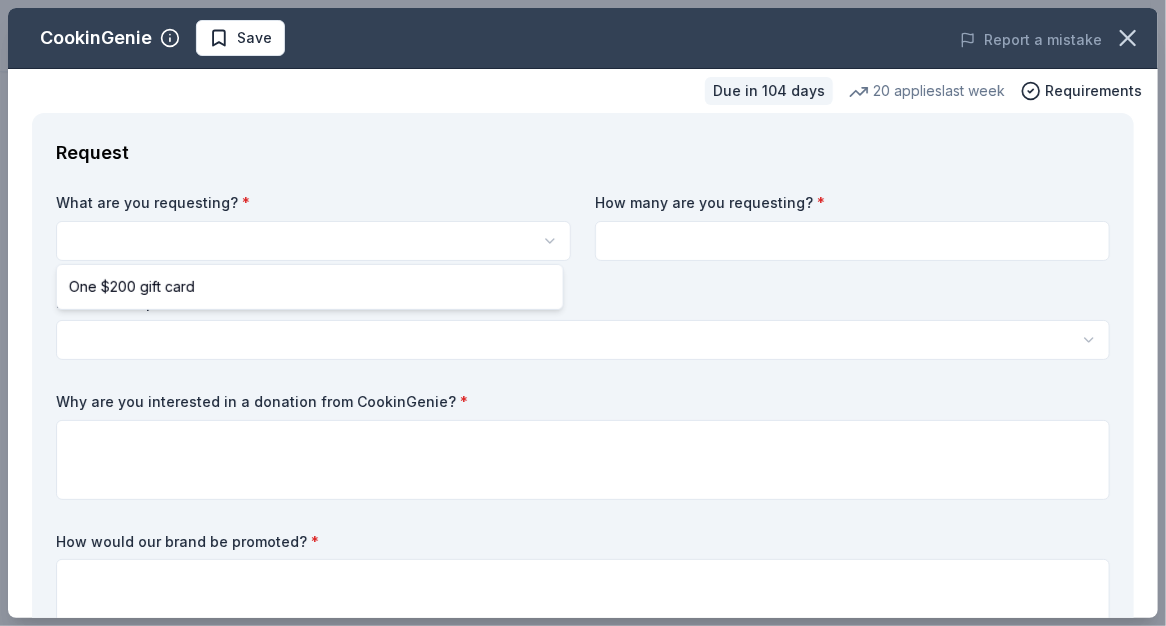 scroll, scrollTop: 0, scrollLeft: 0, axis: both 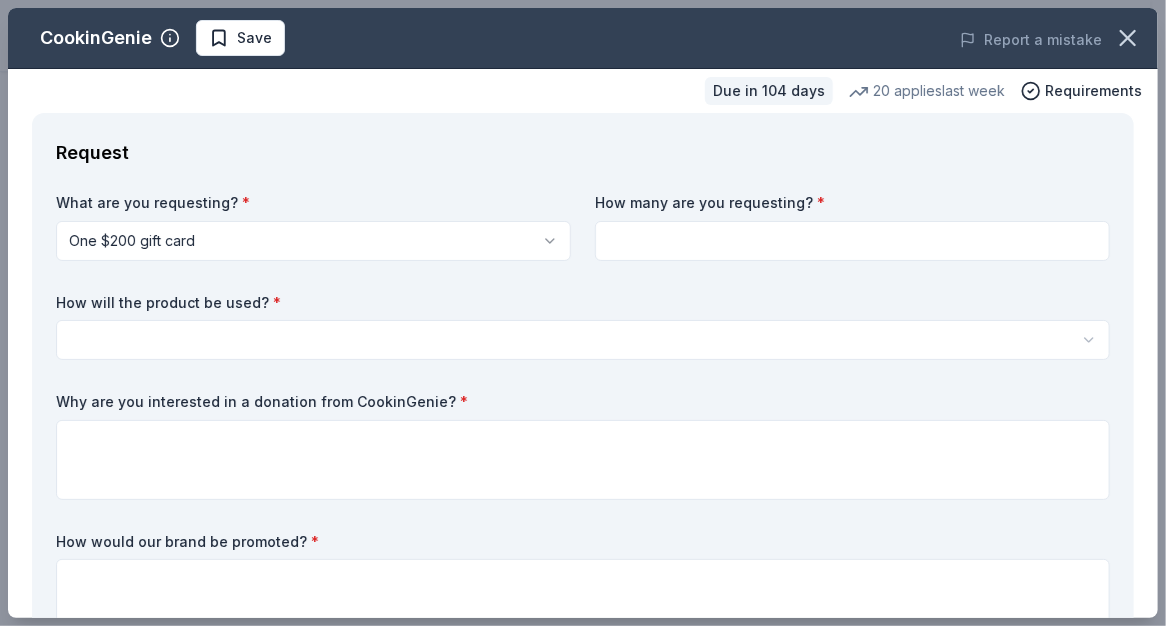 click at bounding box center (852, 241) 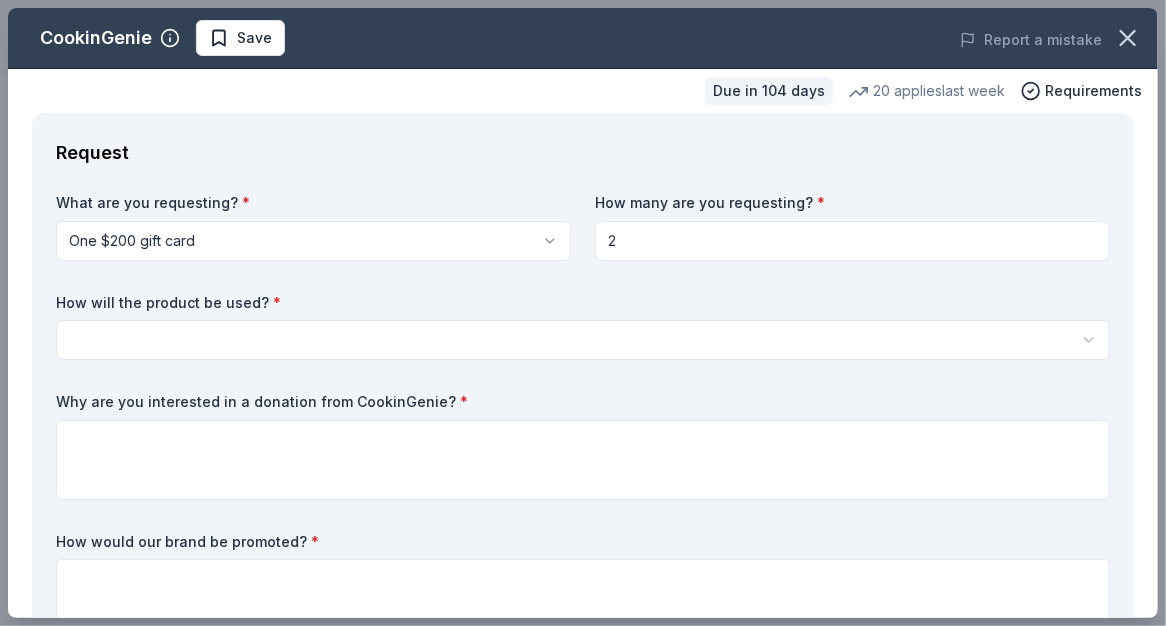 type on "2" 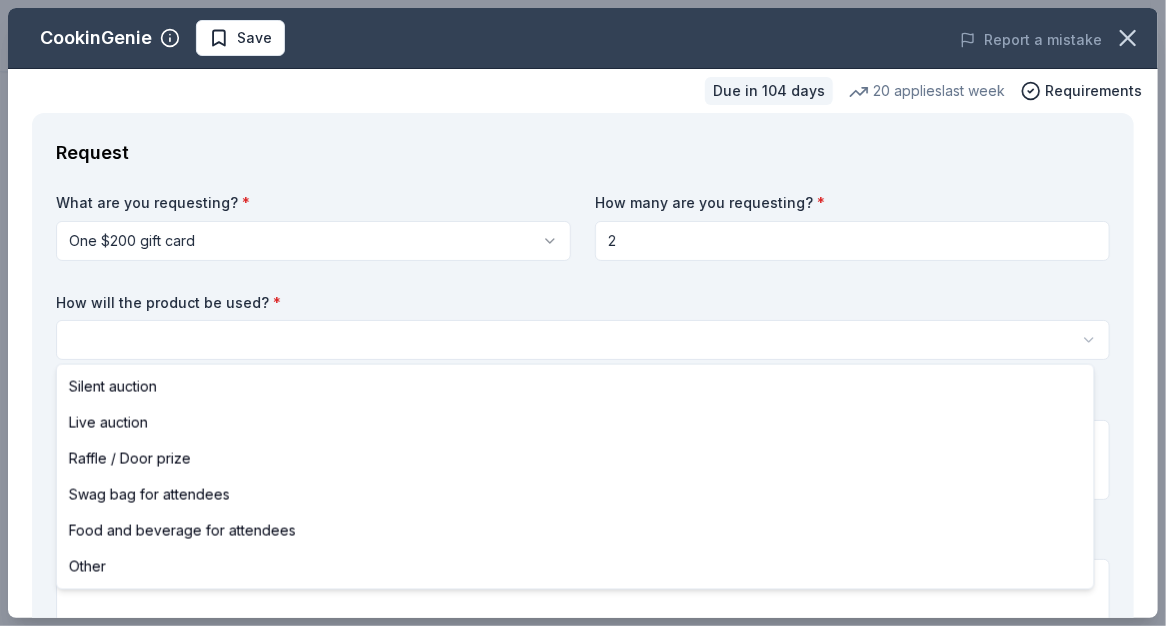 select on "silentAuction" 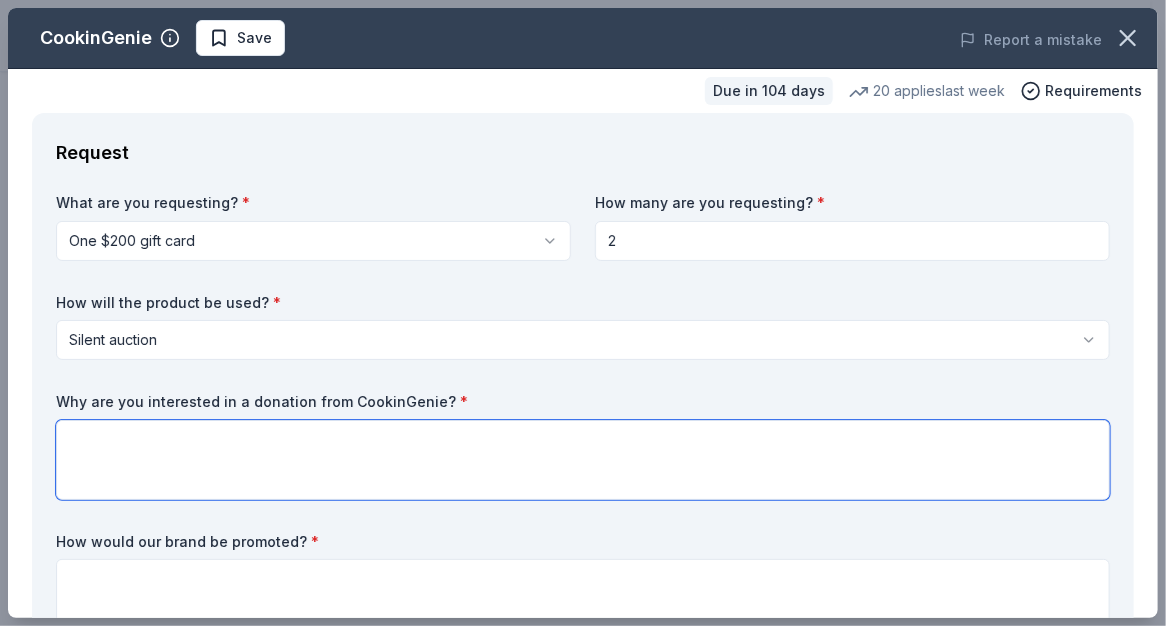 click at bounding box center [583, 460] 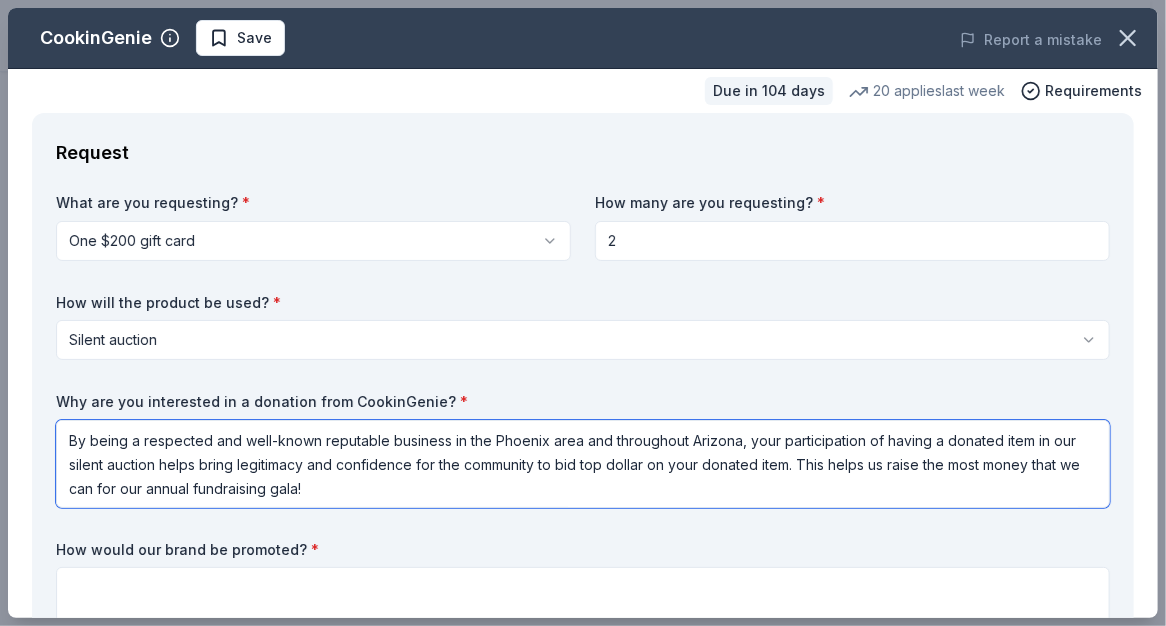 drag, startPoint x: 583, startPoint y: 439, endPoint x: 735, endPoint y: 441, distance: 152.01315 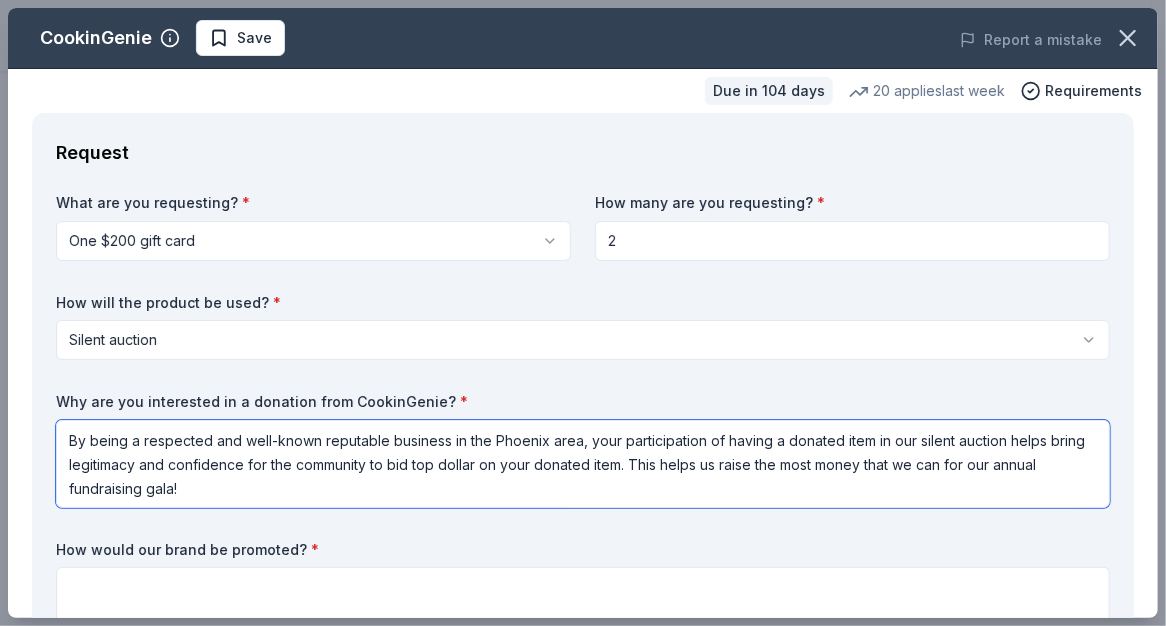 type on "By being a respected and well-known reputable business in the Phoenix area, your participation of having a donated item in our silent auction helps bring legitimacy and confidence for the community to bid top dollar on your donated item. This helps us raise the most money that we can for our annual fundraising gala!" 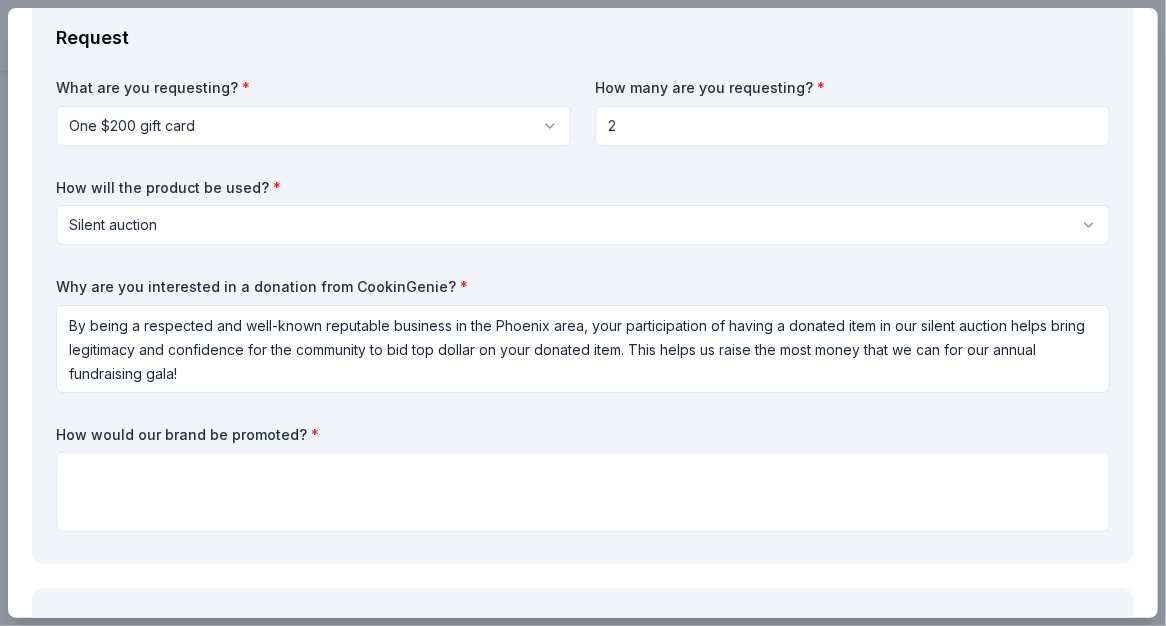 scroll, scrollTop: 127, scrollLeft: 0, axis: vertical 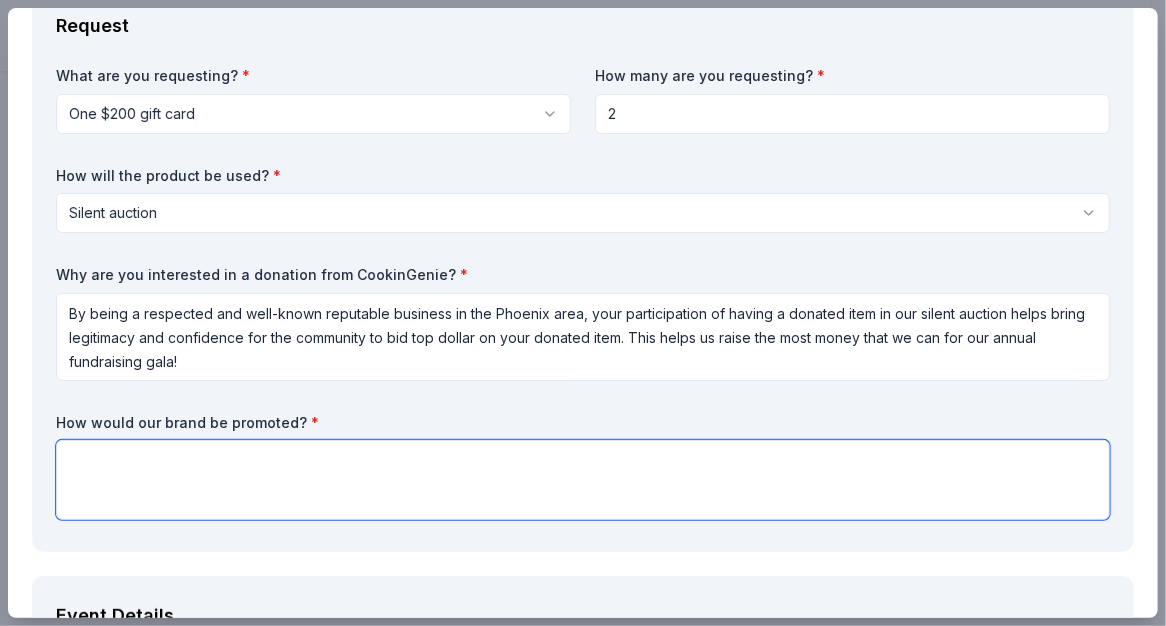 click at bounding box center (583, 480) 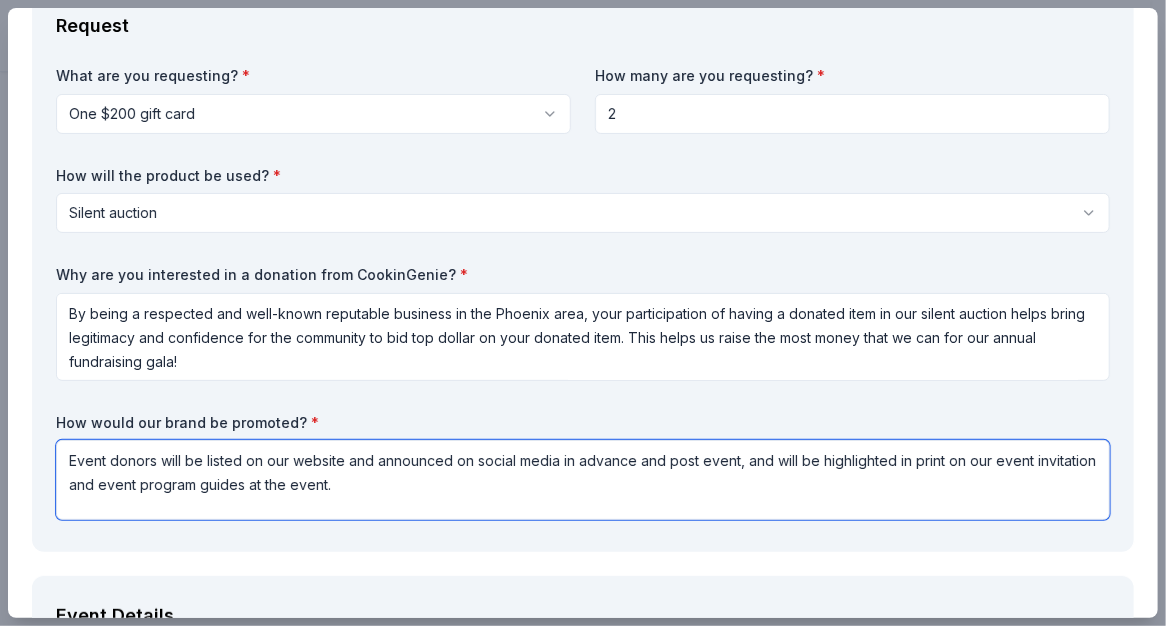 type on "Event donors will be listed on our website and announced on social media in advance and post event, and will be highlighted in print on our event invitation and event program guides at the event." 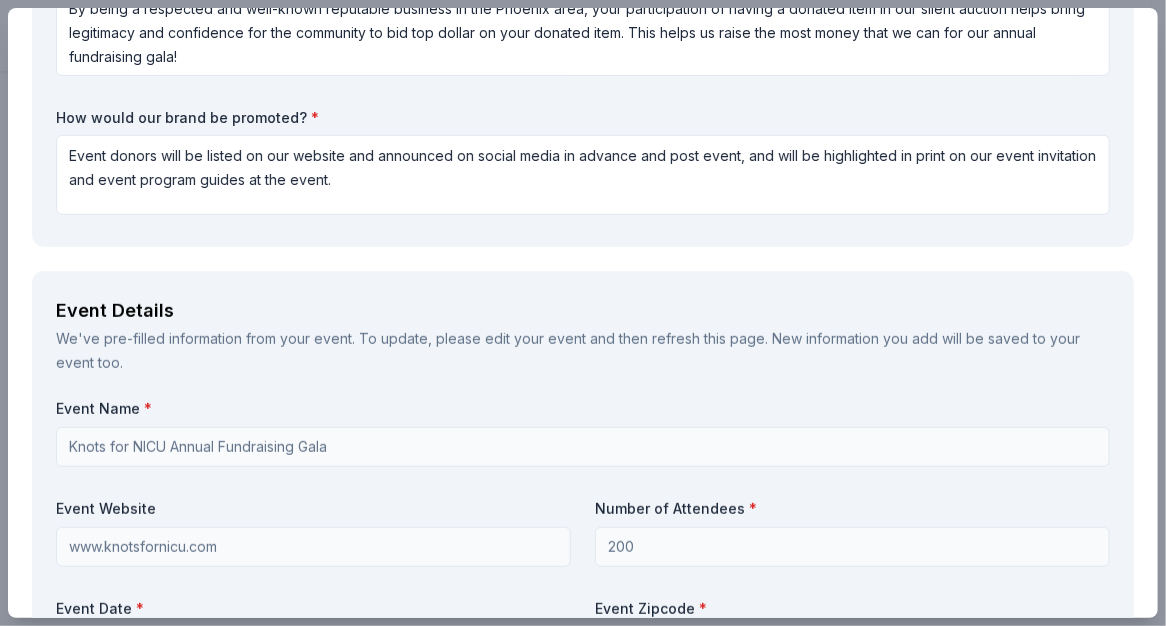 scroll, scrollTop: 494, scrollLeft: 0, axis: vertical 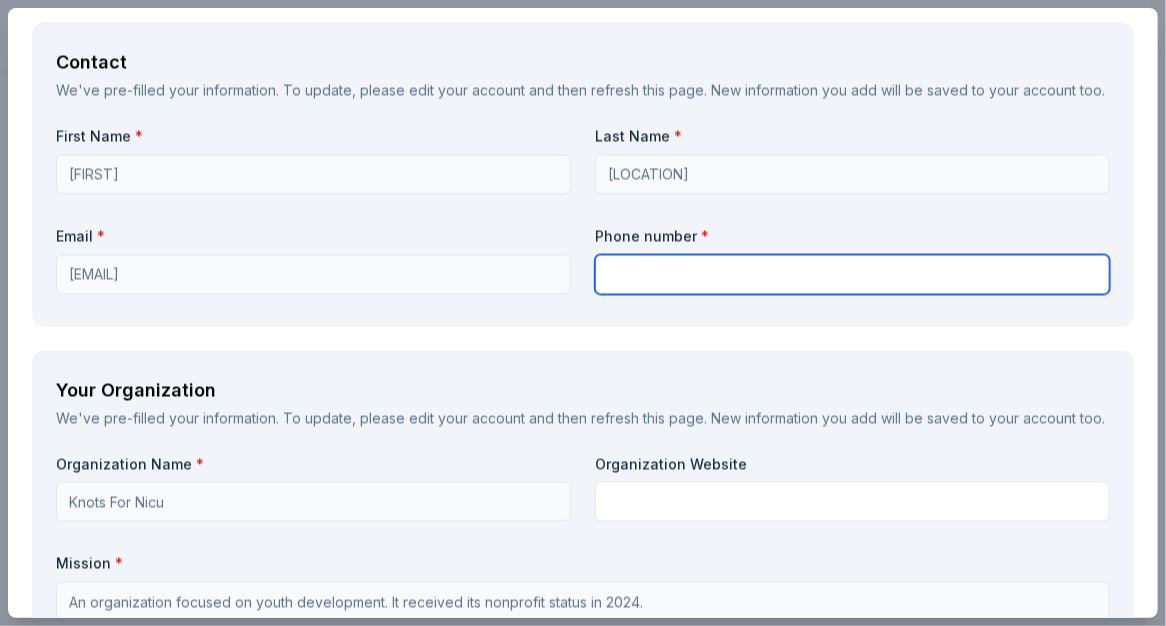 click at bounding box center [852, 274] 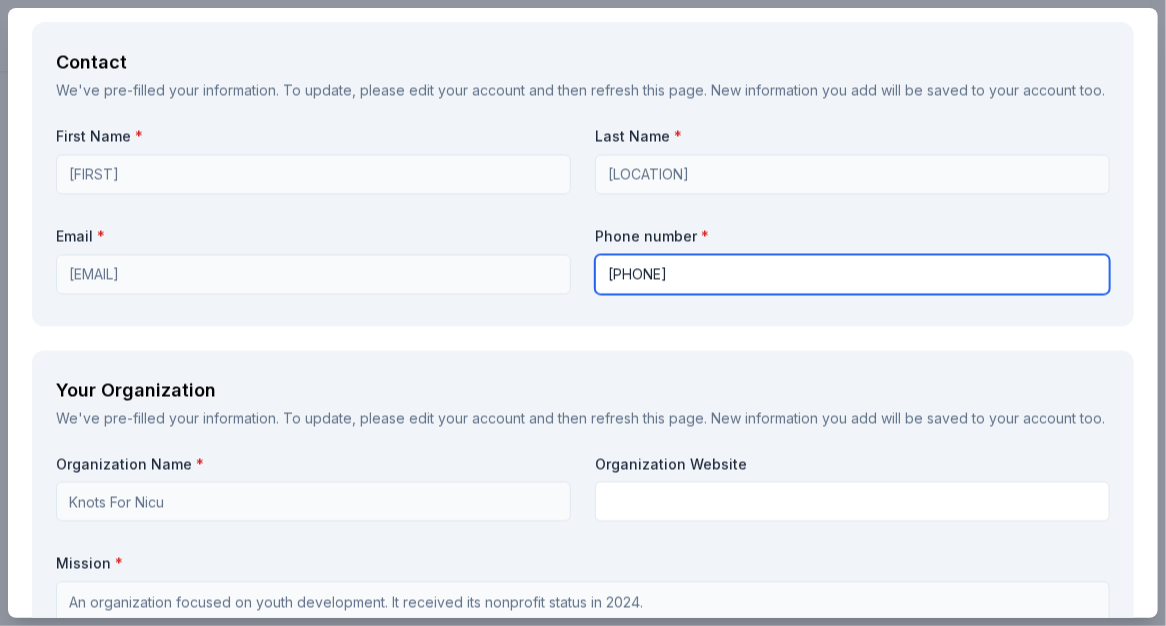 type on "845-242-9468" 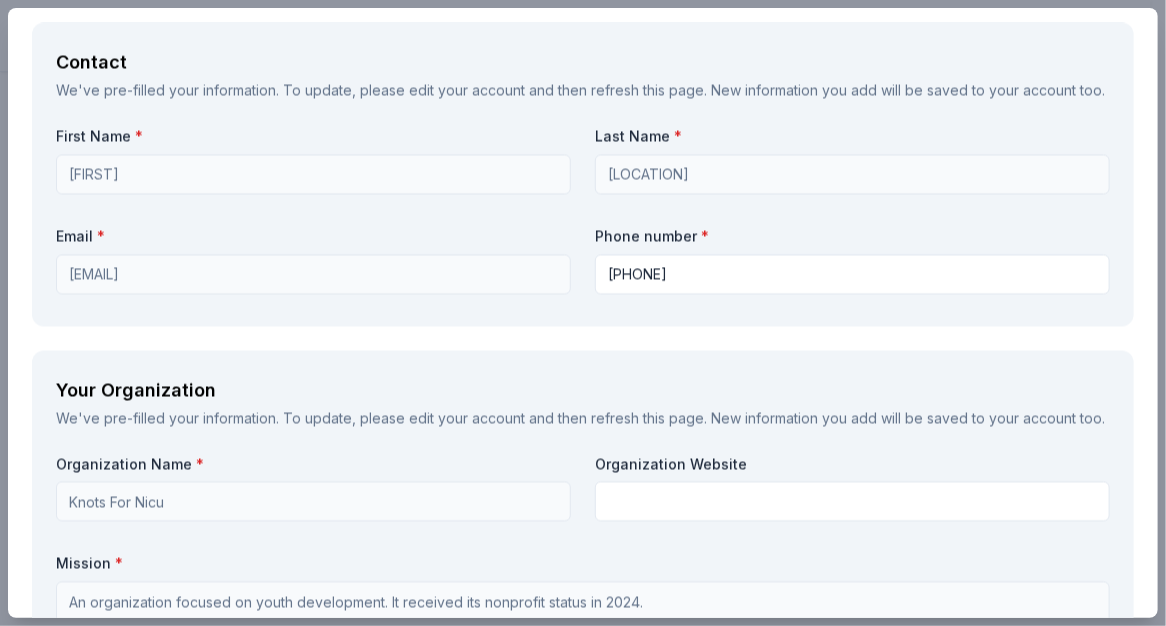 drag, startPoint x: 1158, startPoint y: 361, endPoint x: 1157, endPoint y: 317, distance: 44.011364 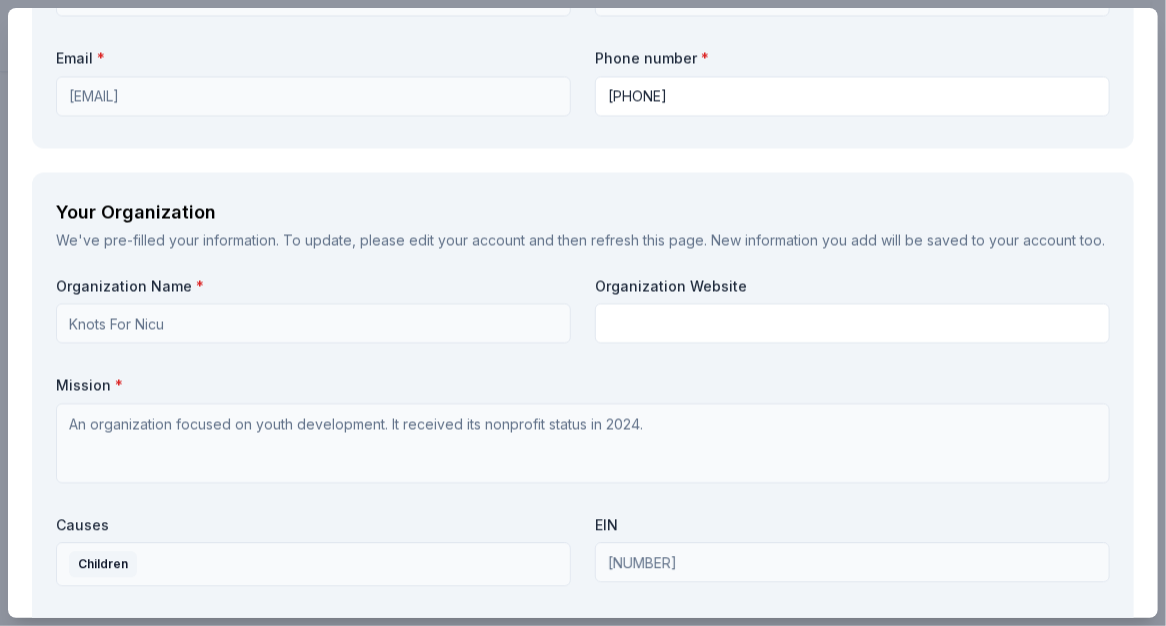 scroll, scrollTop: 1808, scrollLeft: 0, axis: vertical 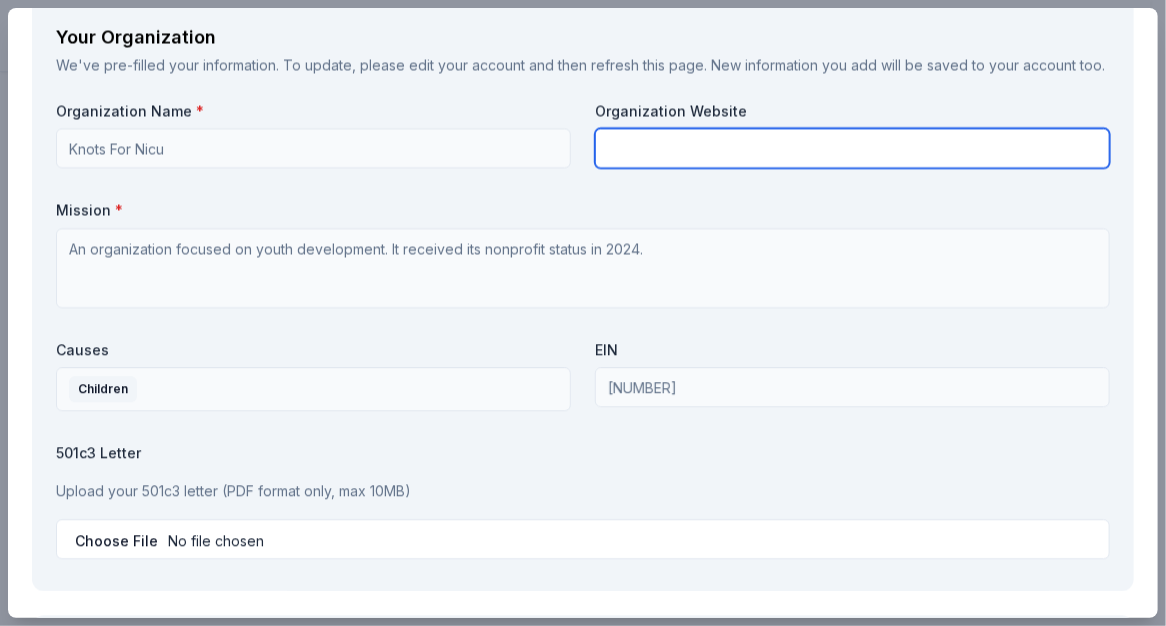 click at bounding box center (852, 148) 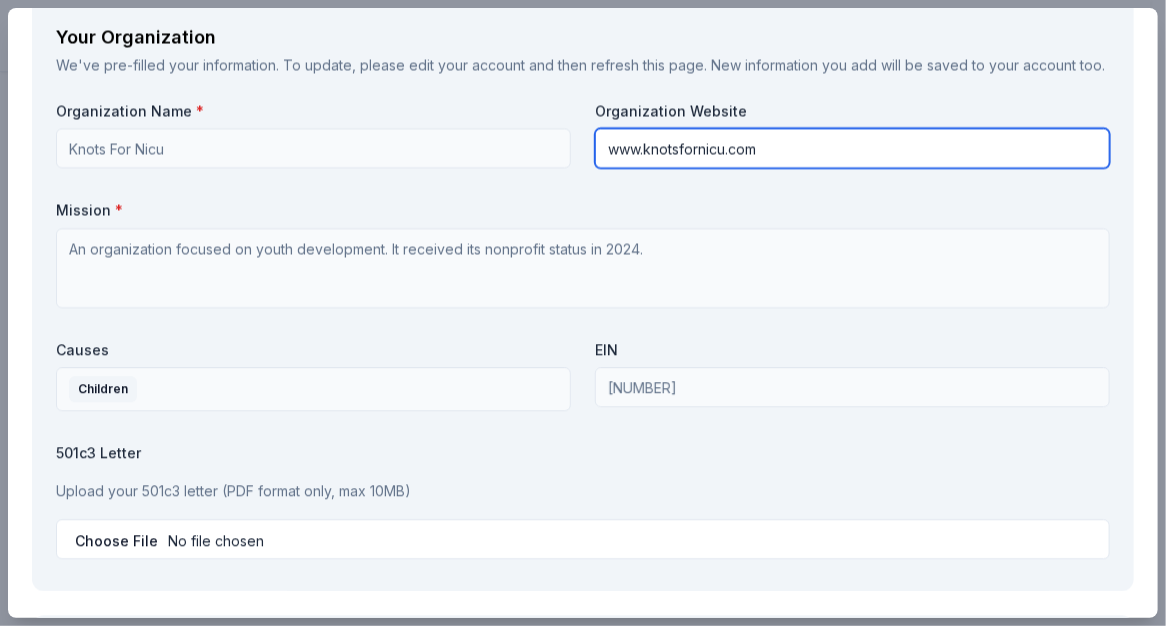 type on "www.knotsfornicu.com" 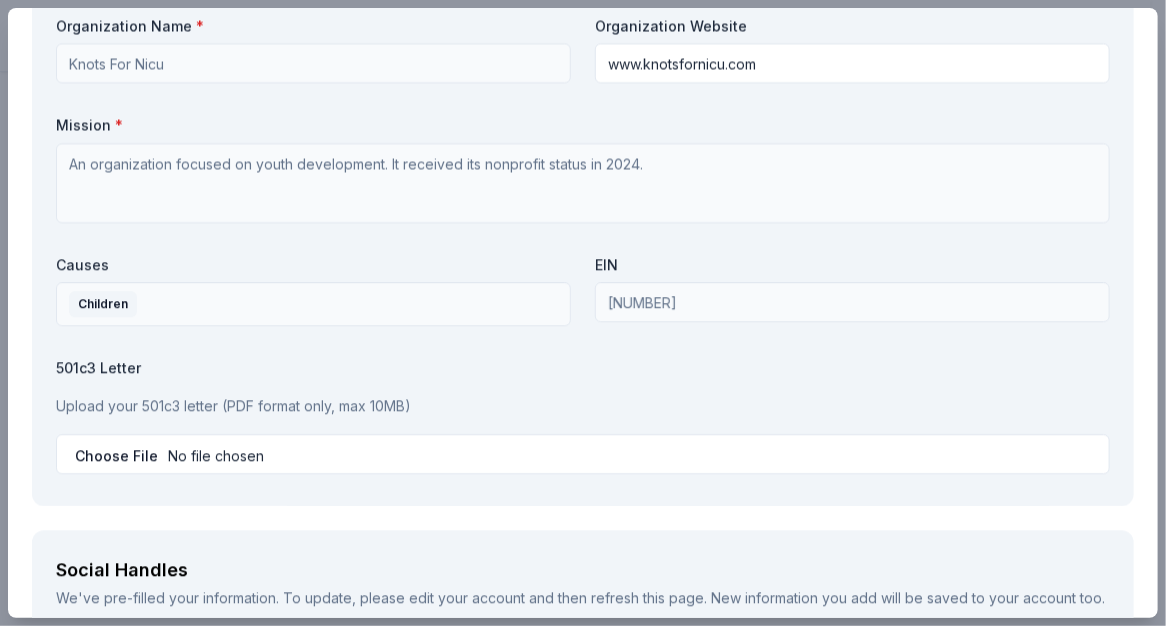 scroll, scrollTop: 1918, scrollLeft: 0, axis: vertical 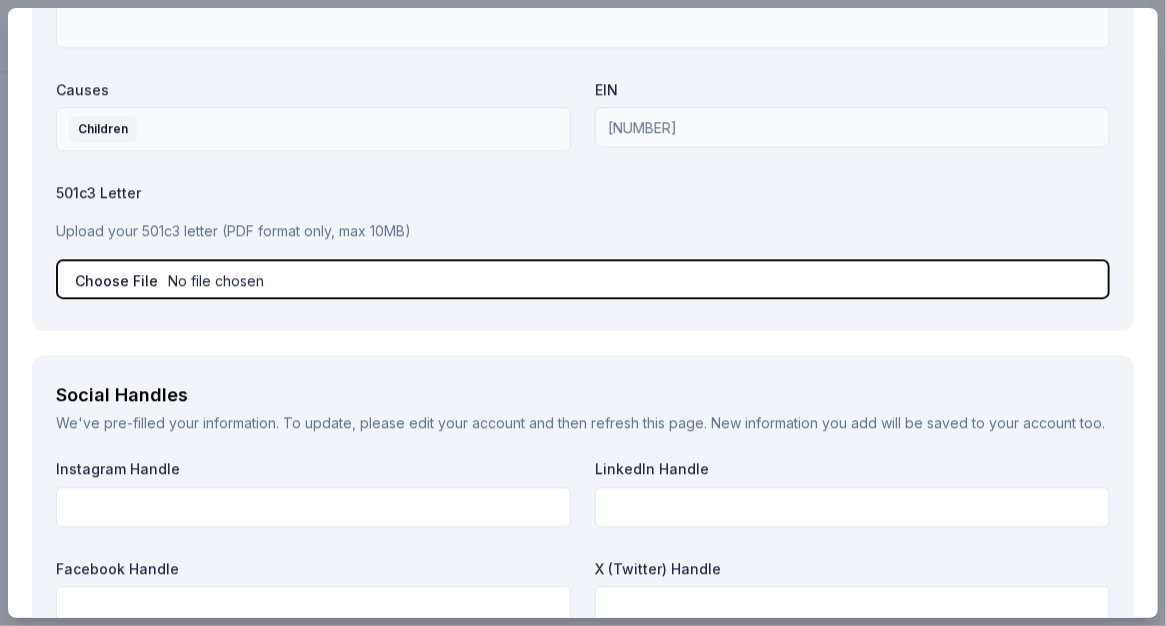 click at bounding box center [583, 279] 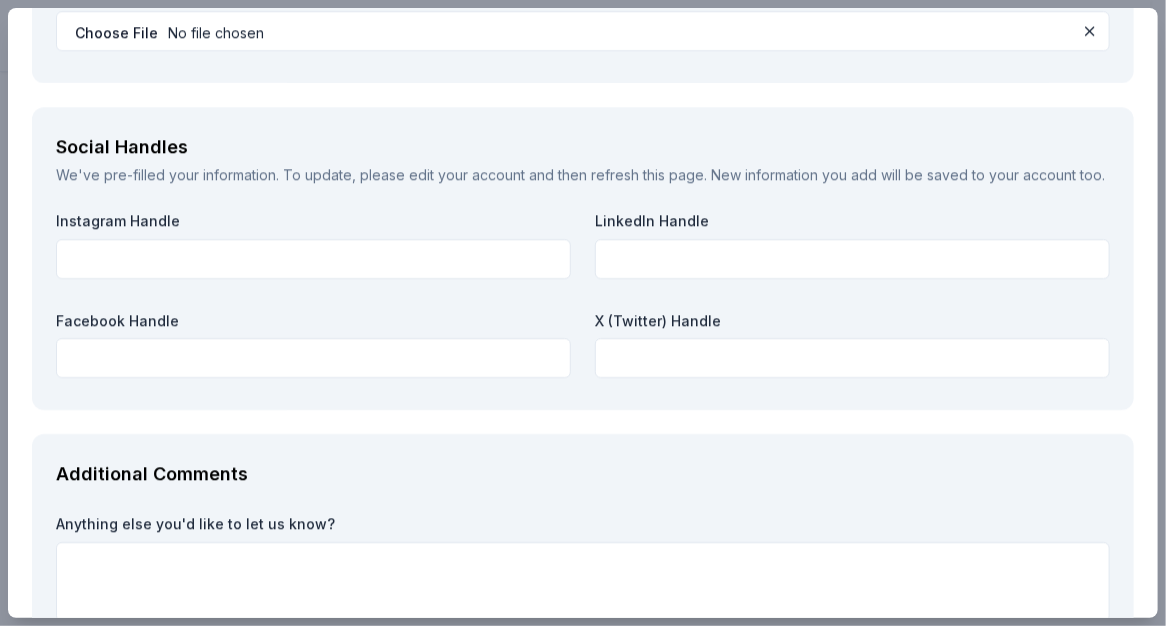 scroll, scrollTop: 2321, scrollLeft: 0, axis: vertical 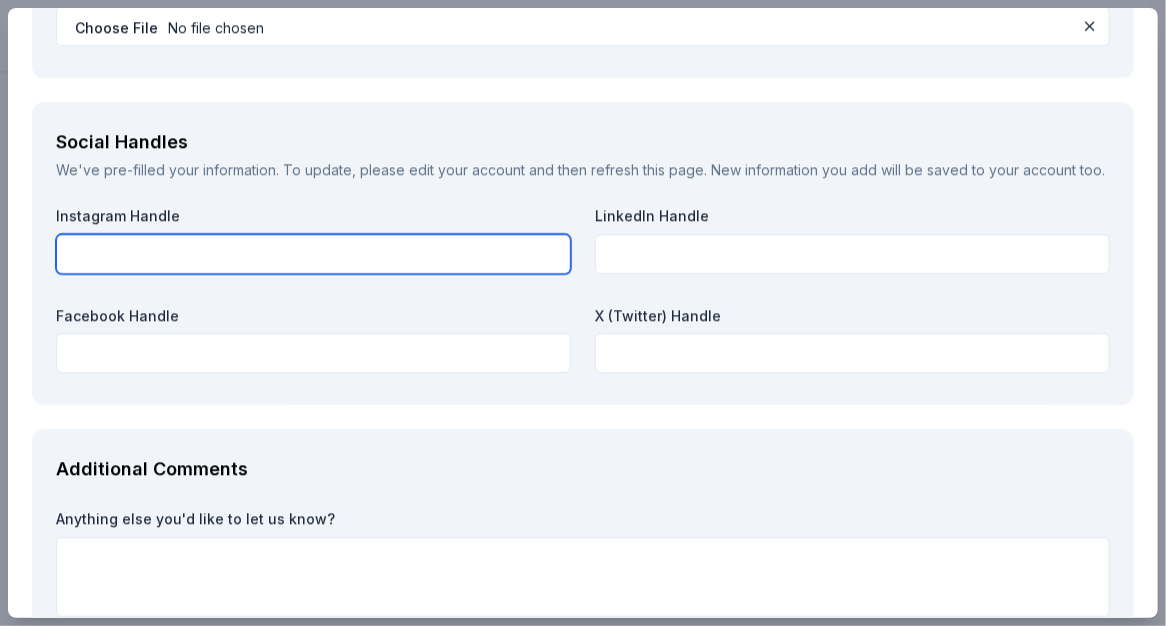 click at bounding box center [313, 254] 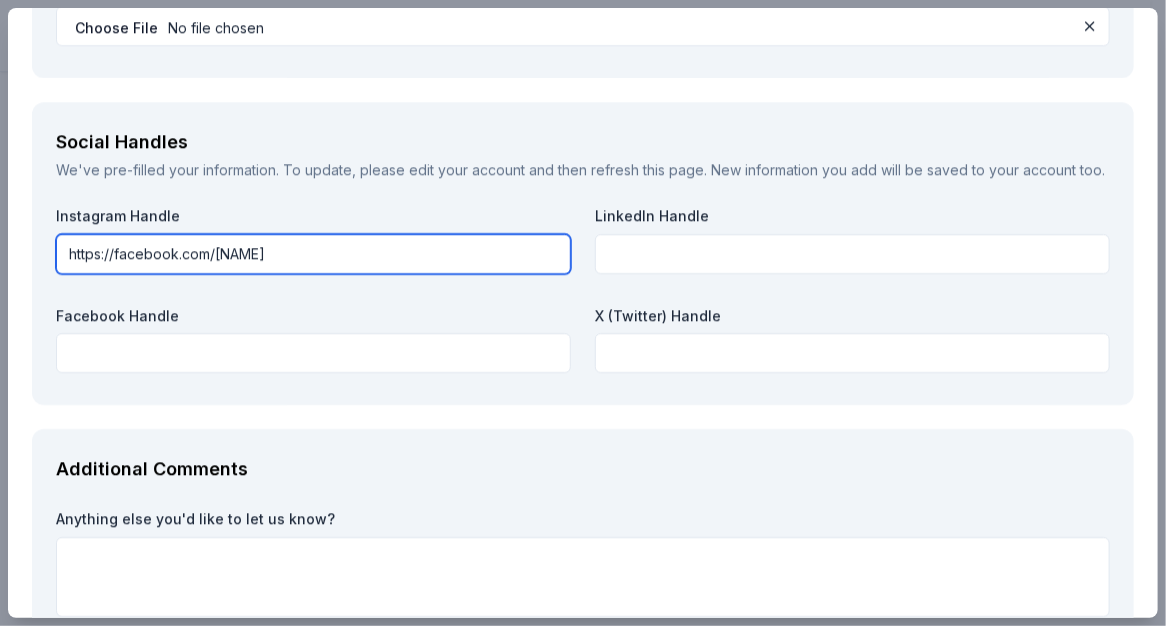 type on "https://facebook.com/knotsfornicu" 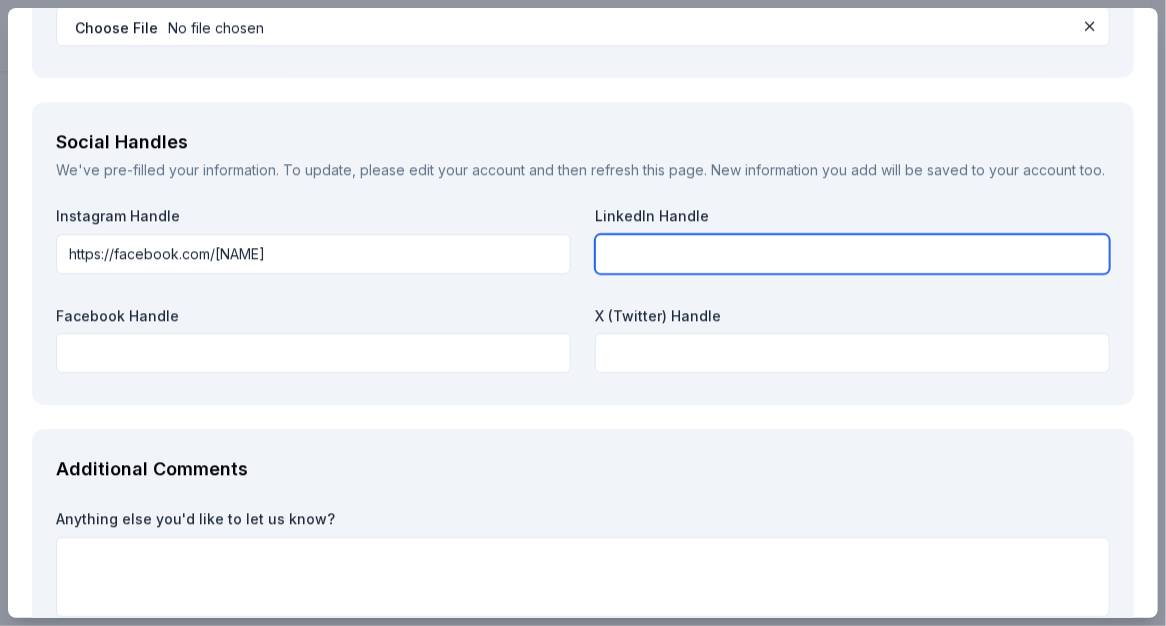 click at bounding box center [852, 254] 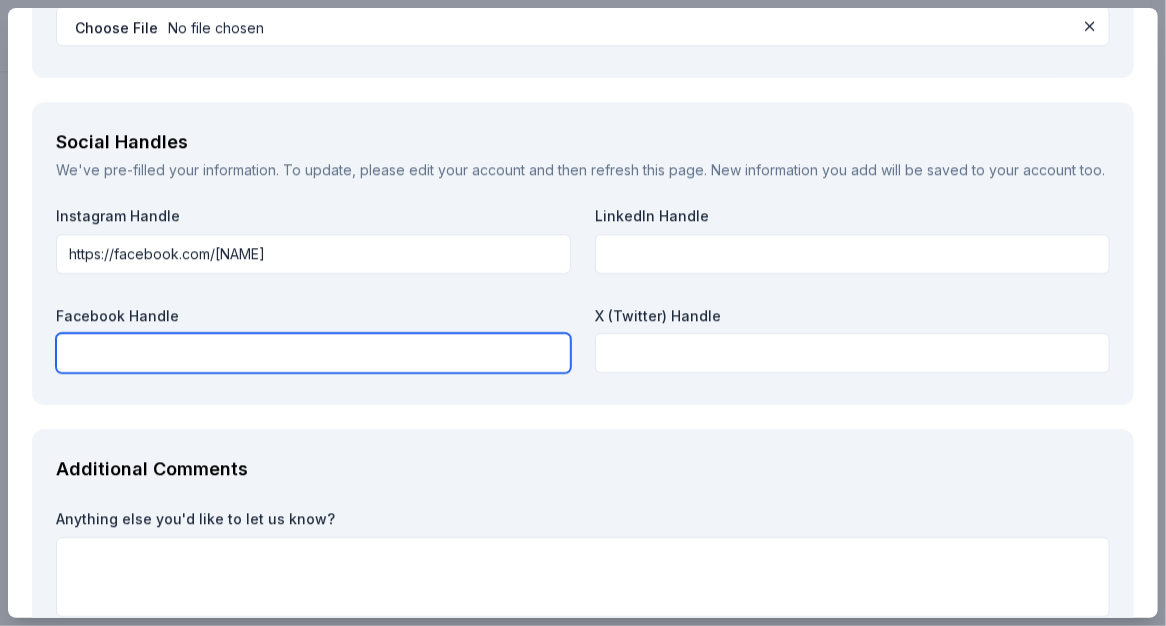 click at bounding box center (313, 353) 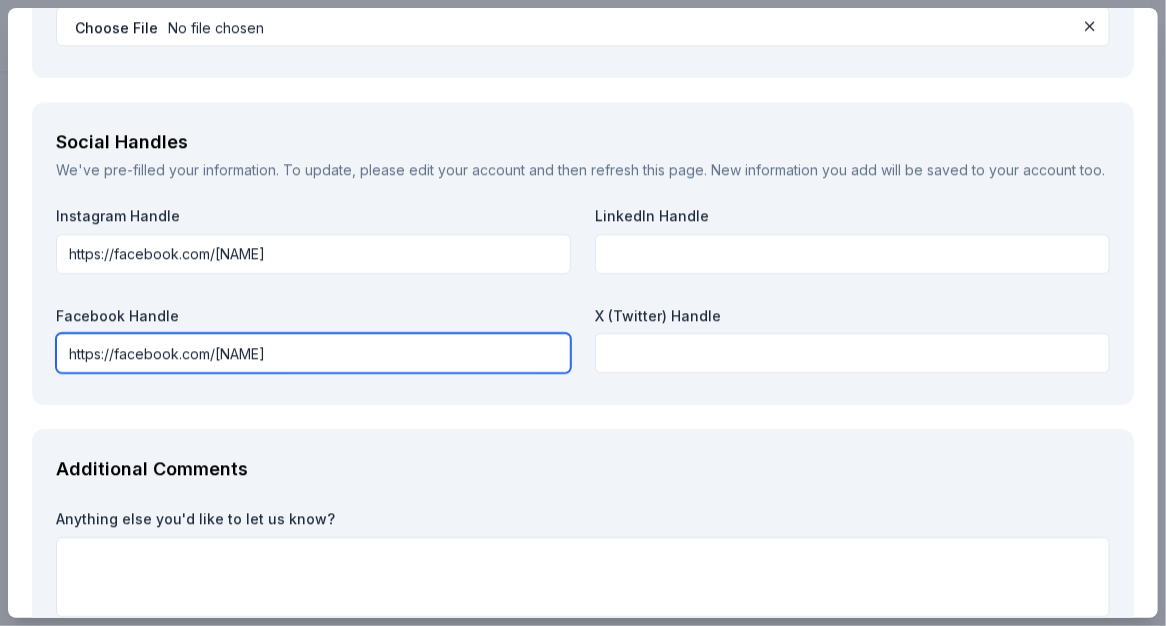 type on "https://facebook.com/knotsfornicu" 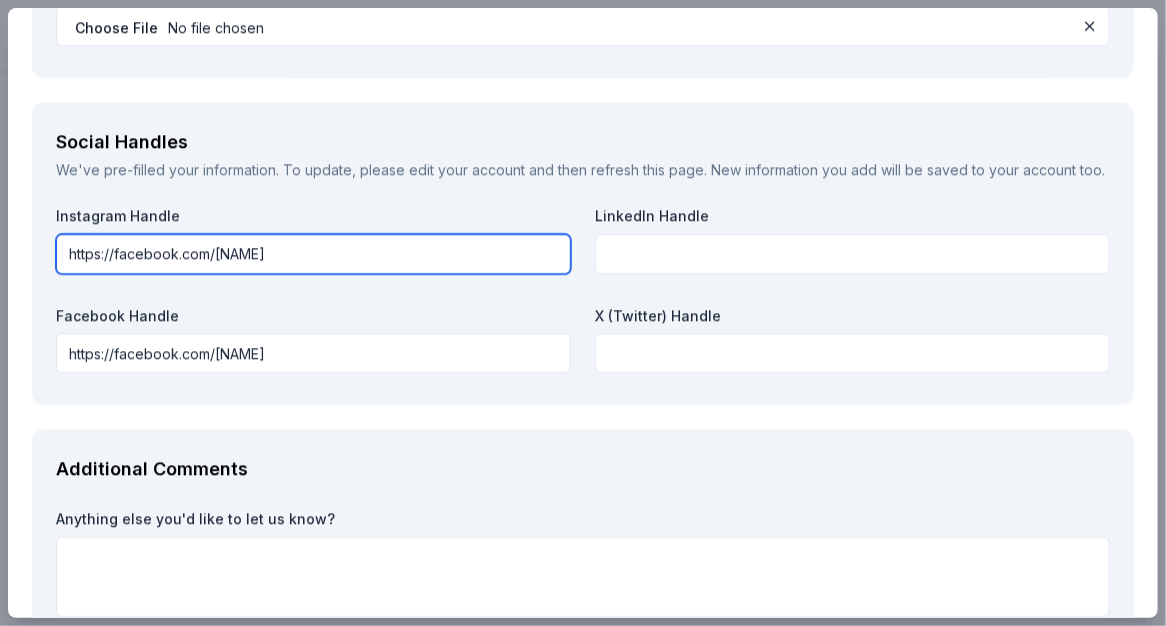 drag, startPoint x: 358, startPoint y: 316, endPoint x: 86, endPoint y: 319, distance: 272.01654 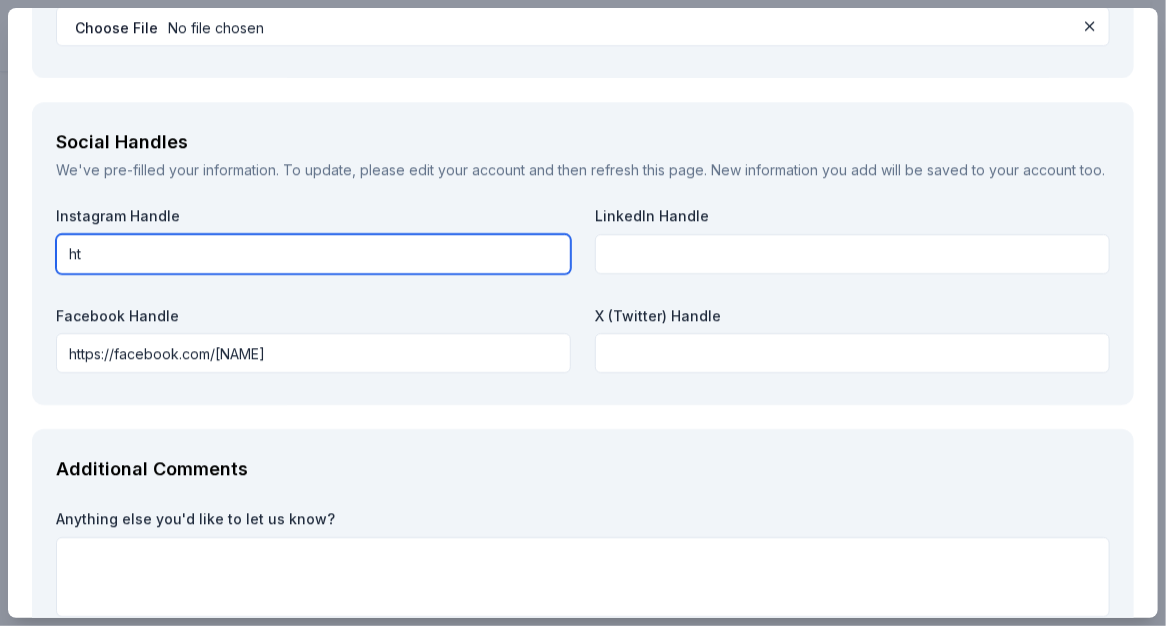 type on "h" 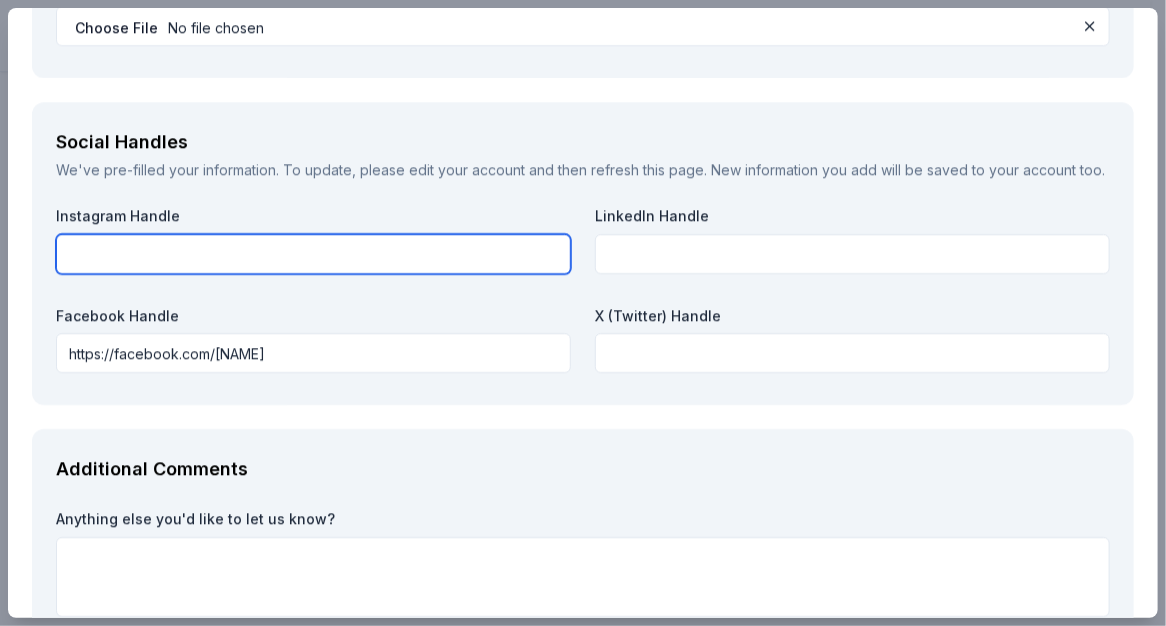 paste on "https://instagram.com/knotsfornicu" 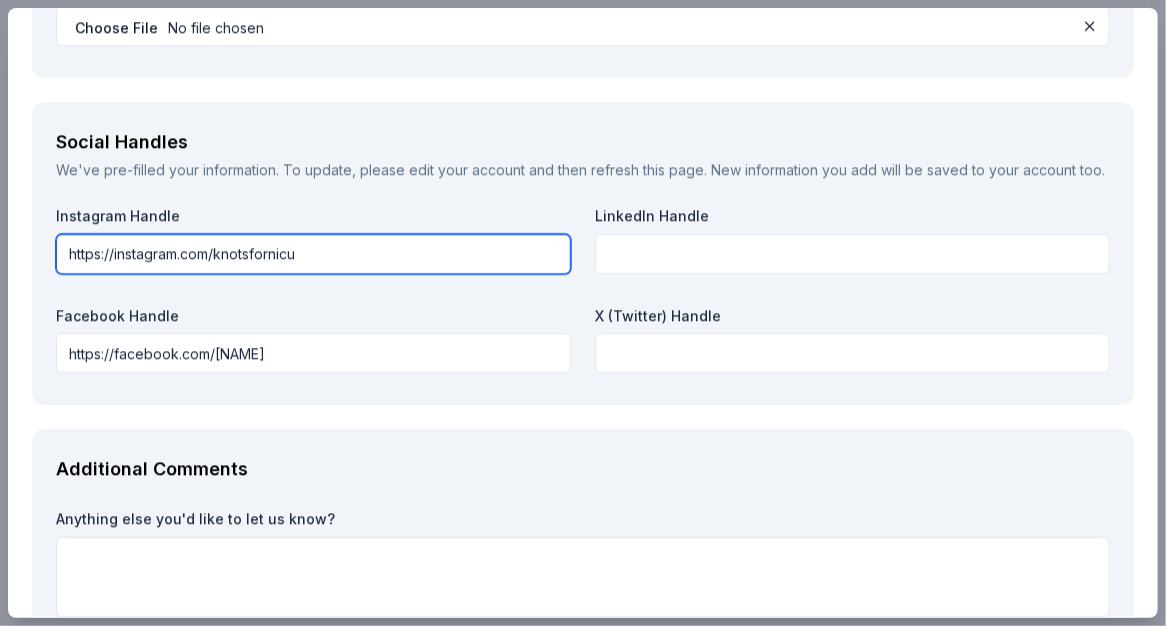 type on "https://instagram.com/knotsfornicu" 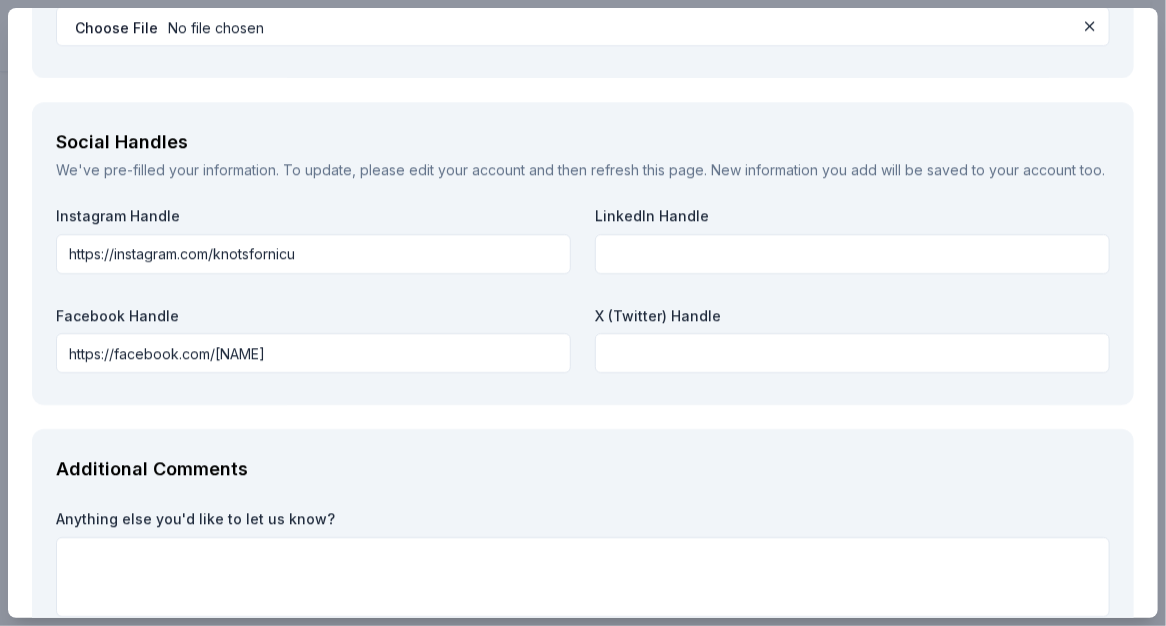 click on "LinkedIn Handle" at bounding box center (852, 216) 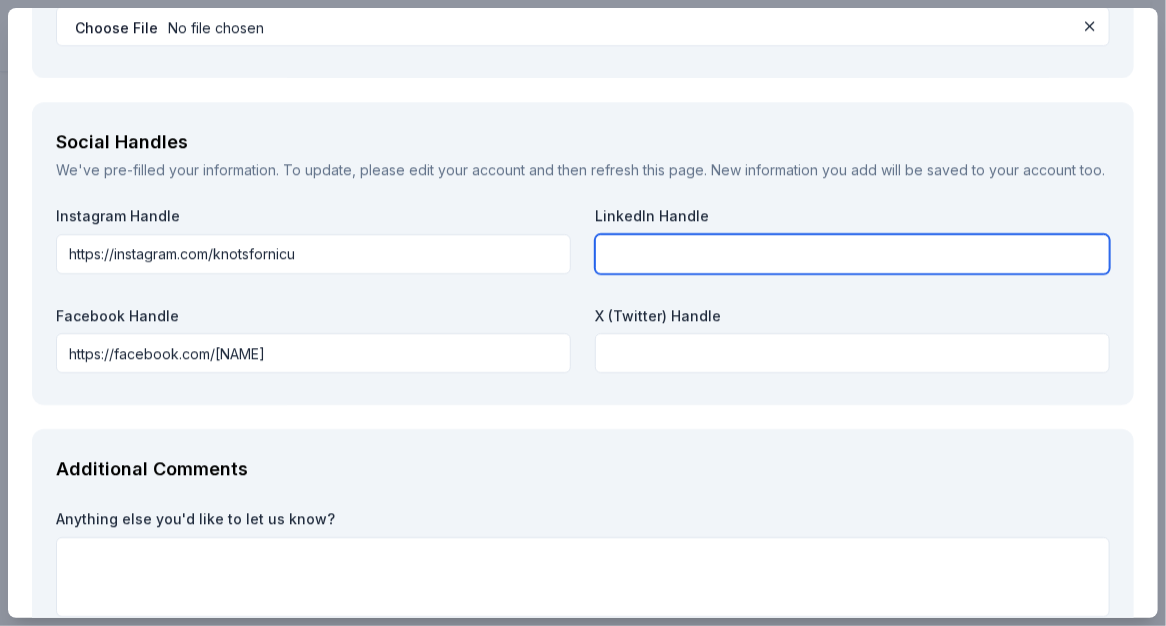 click at bounding box center (852, 254) 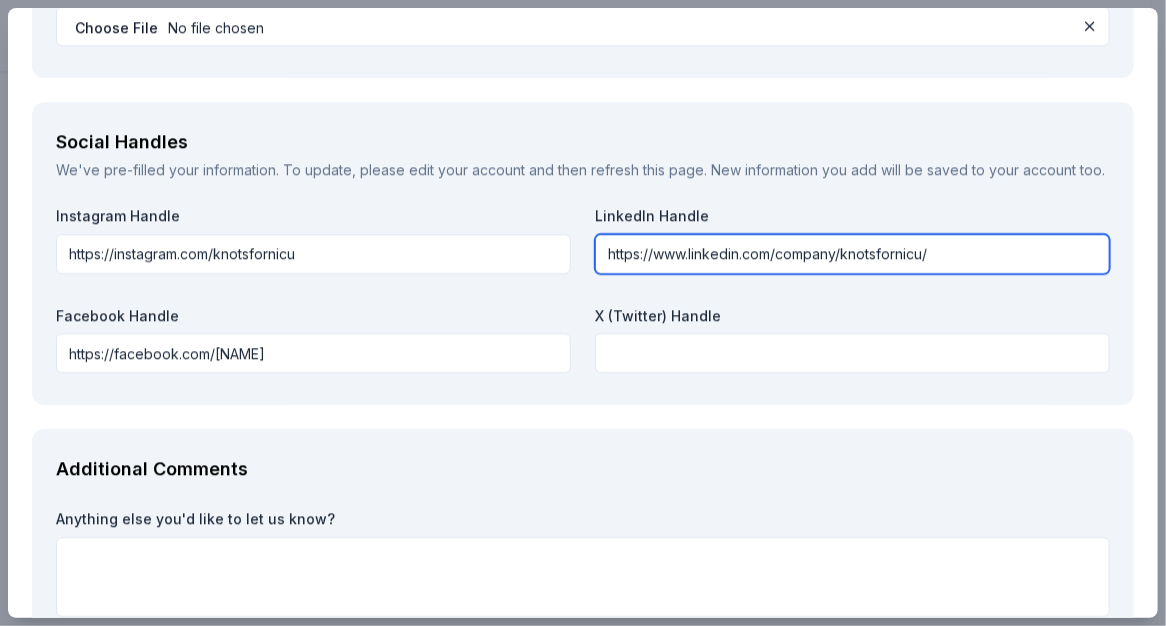 type on "https://www.linkedin.com/company/knotsfornicu/" 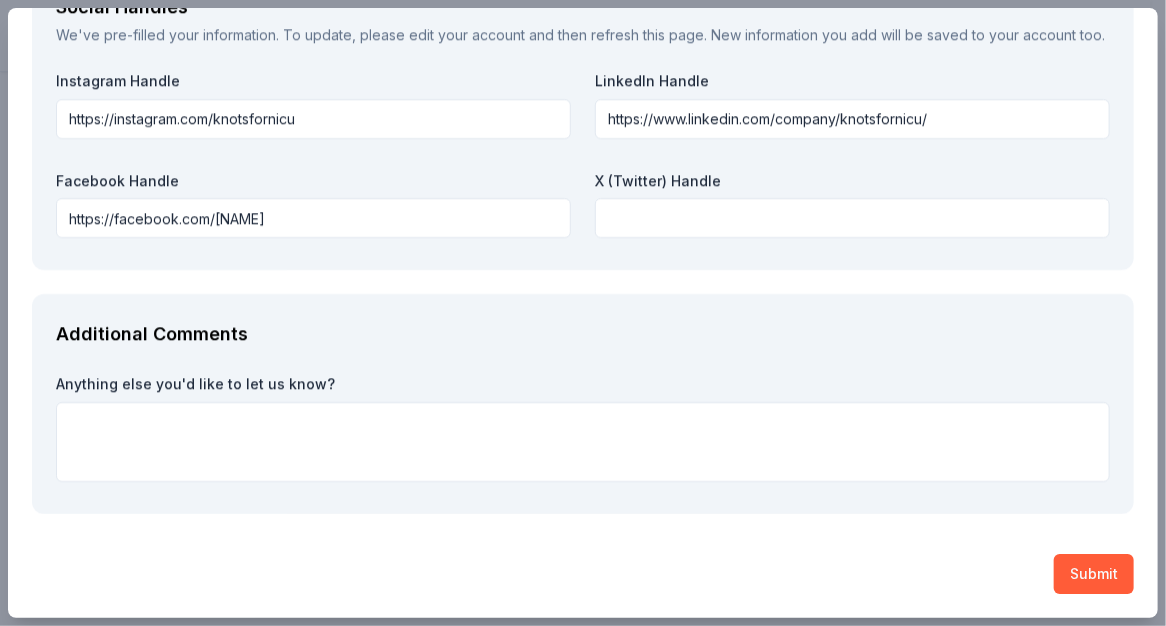 scroll, scrollTop: 2491, scrollLeft: 0, axis: vertical 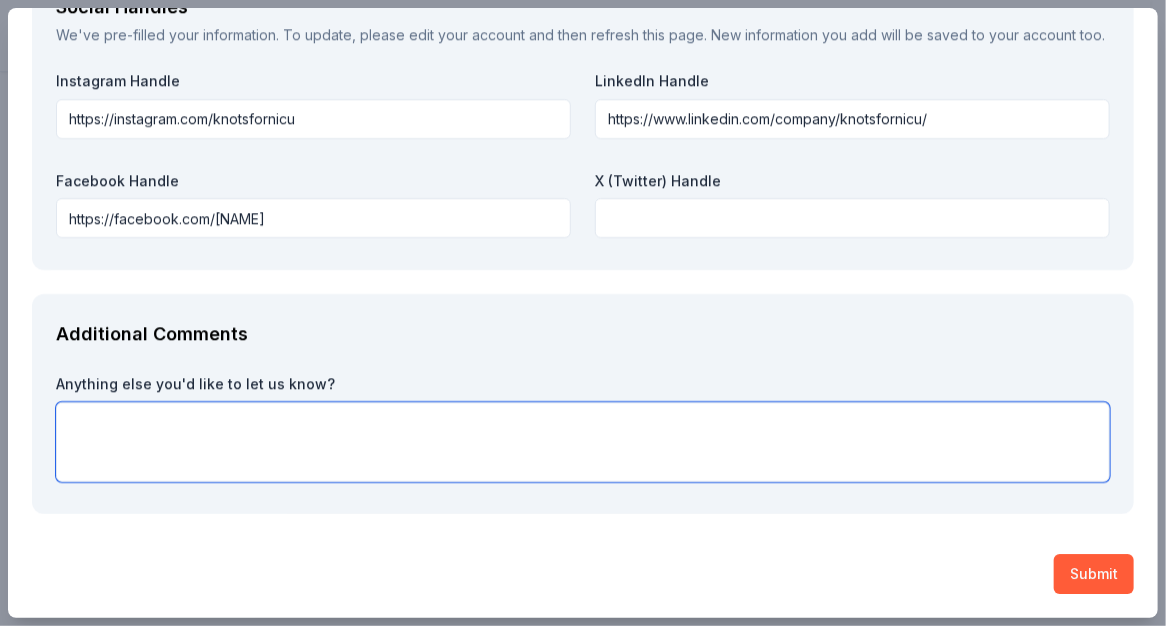 click at bounding box center (583, 442) 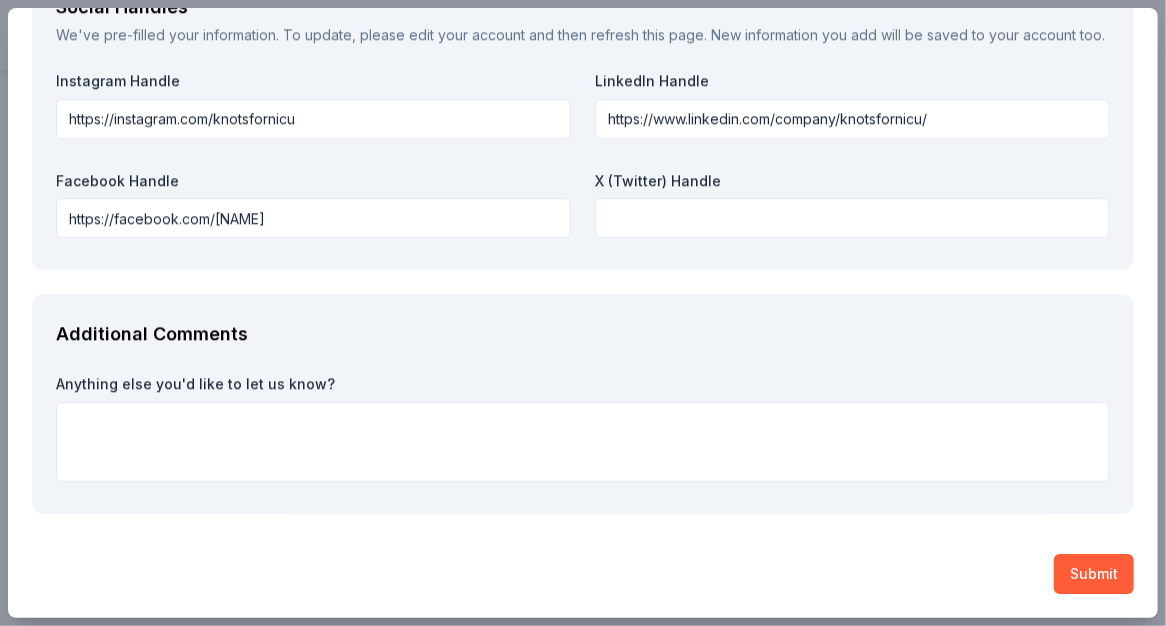 scroll, scrollTop: 2464, scrollLeft: 0, axis: vertical 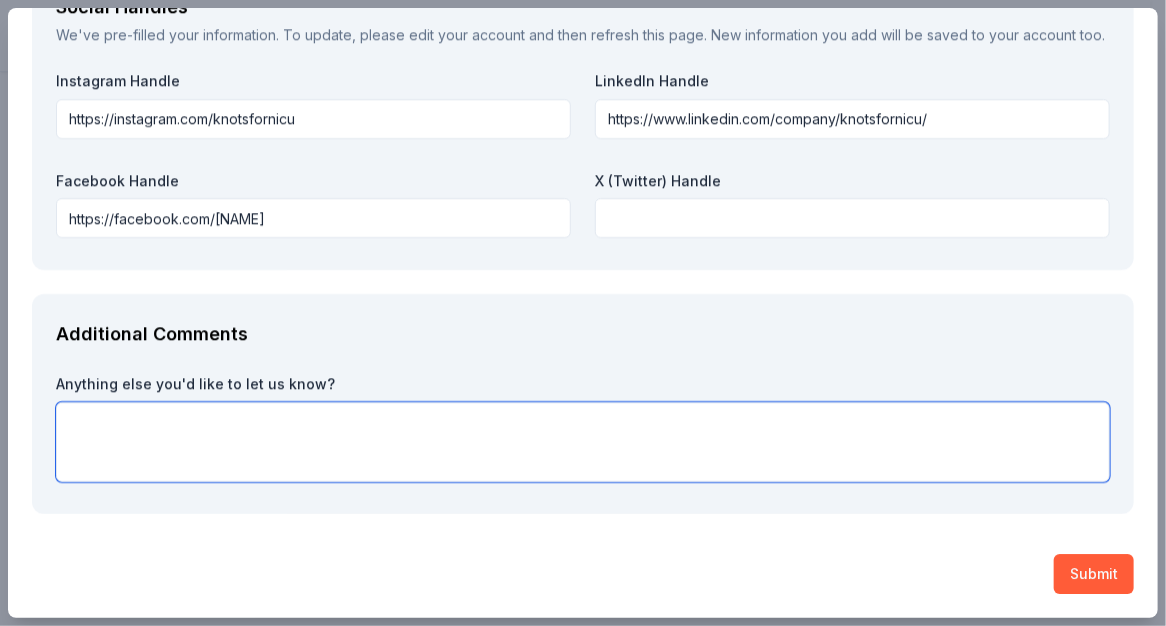 click at bounding box center (583, 442) 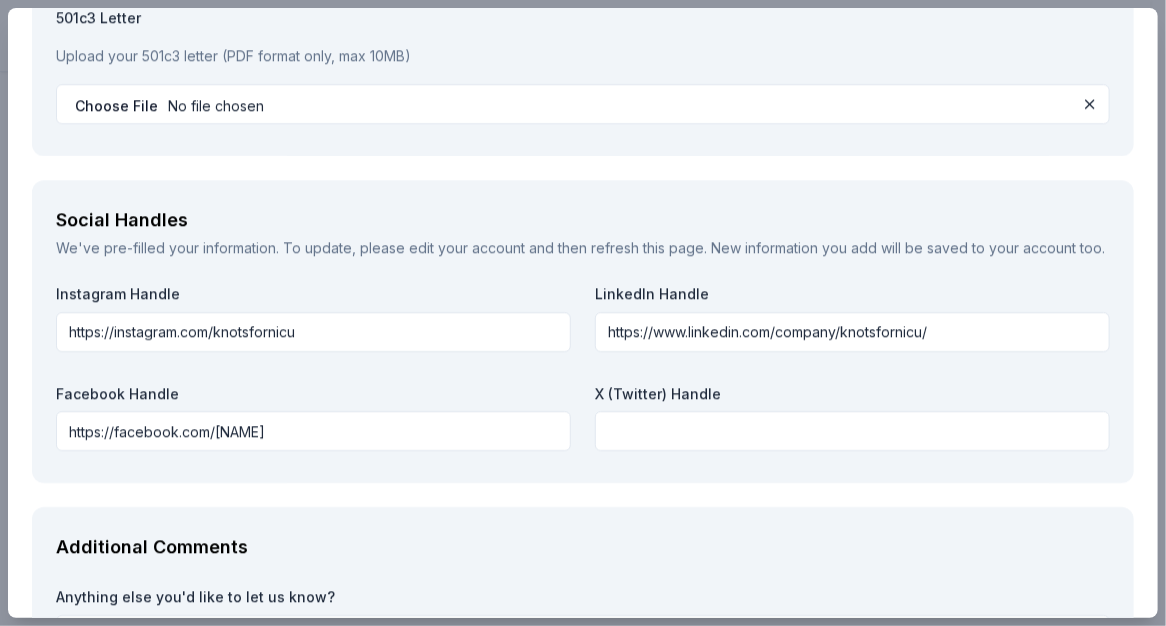 scroll, scrollTop: 2522, scrollLeft: 0, axis: vertical 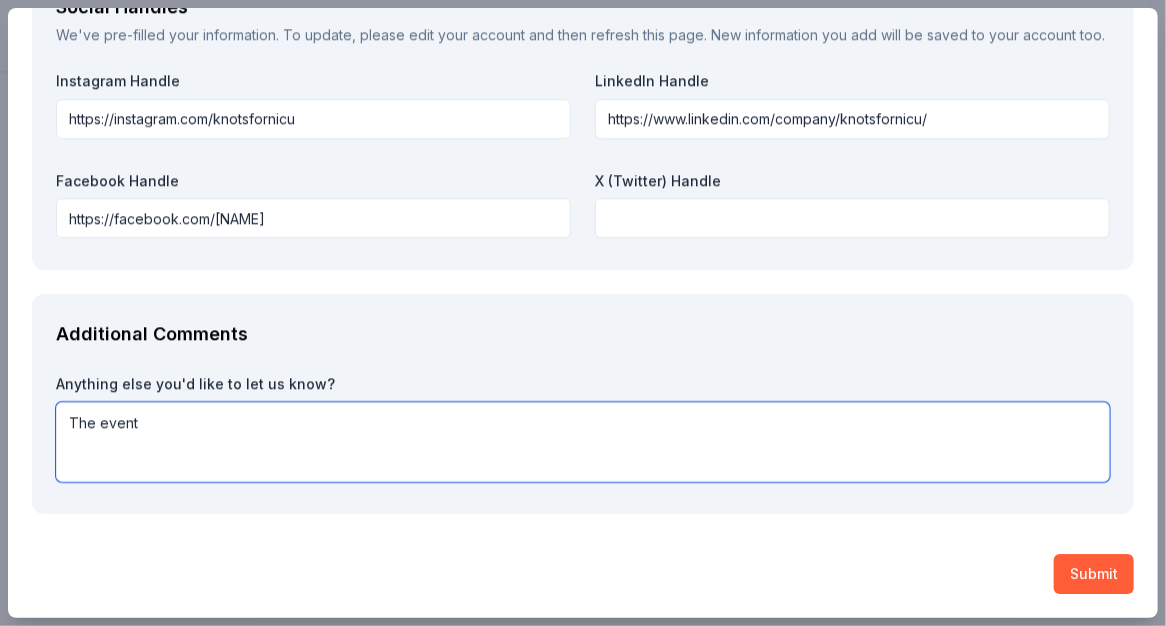 click on "The event" at bounding box center (583, 442) 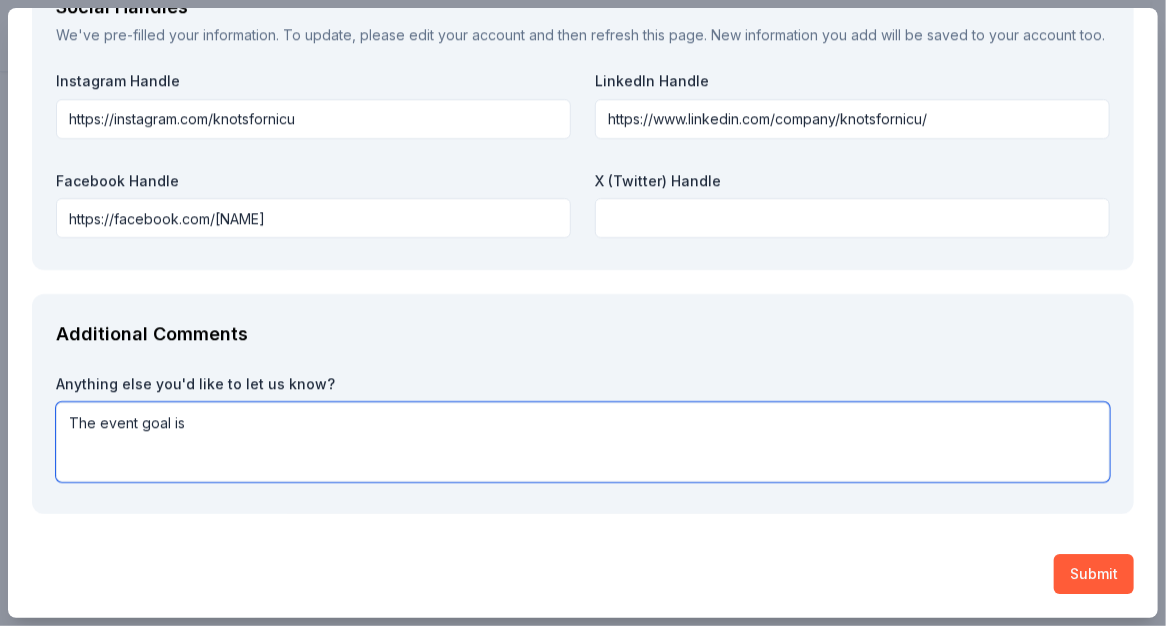paste on "To raise $10,000 for our operating expenses for the year and to open new chapters in Arizona" 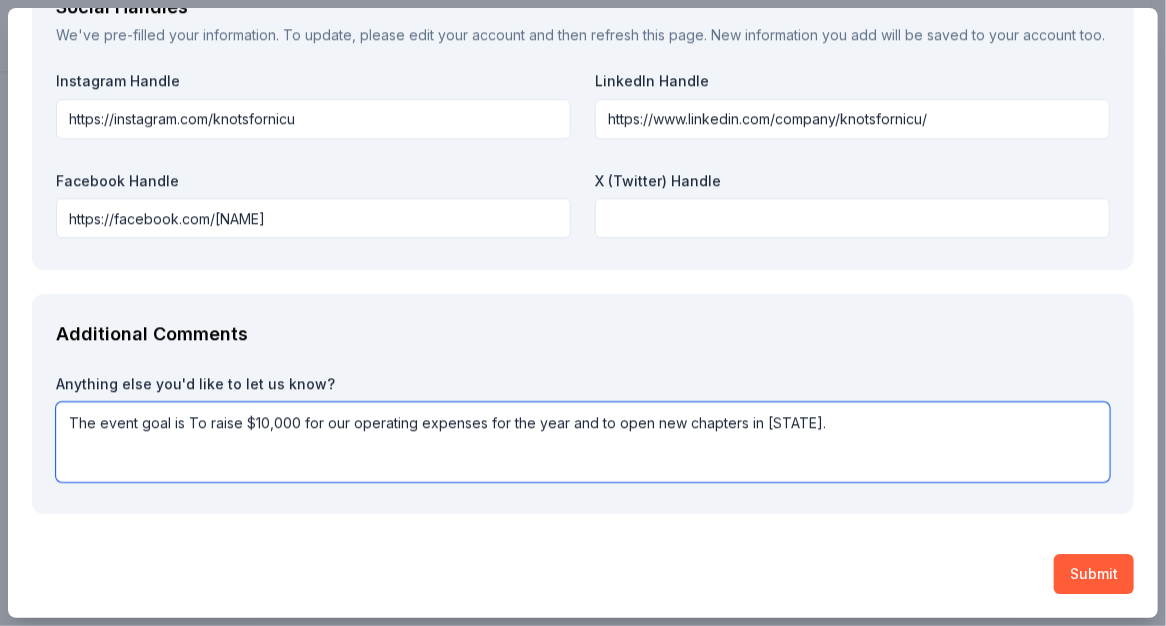 paste on "100% of raised monies go towards purchasing supplies for students to make items for babies" 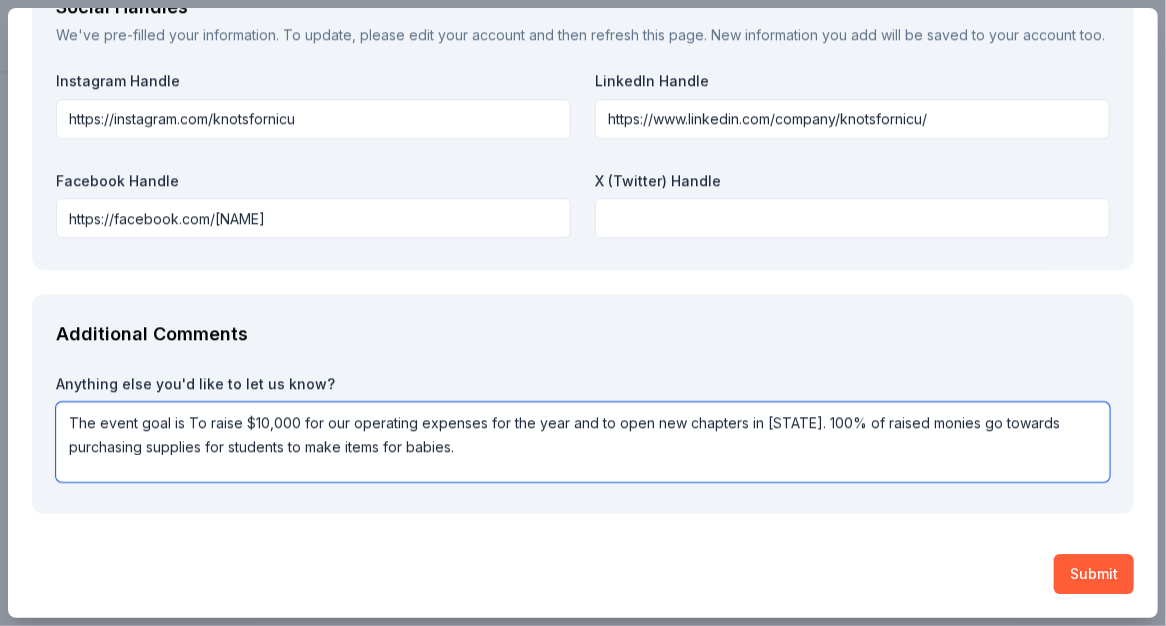 paste on "Middle school and high school student members (from public schools in Arizona) make items which they donate to the NICU of public and private hospitals throughout Arizona. NICU nurses distribute our items to families and babies in their NICU. All babies and families of any race, nationality, religion, creed, or financial capacity benefit from our donations – which are available to all." 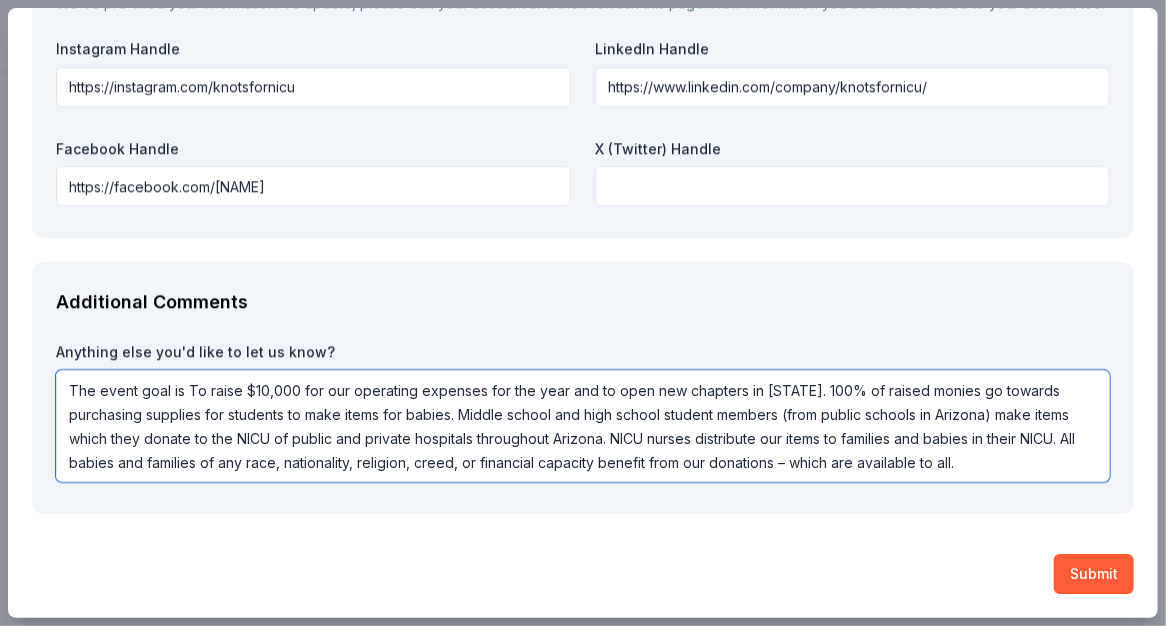 paste on "Knots for NICU currently has 80 student members (middle school & high school aged) which have donated 2,645 items to date. This means that 2,645 families throughout Arizona have received a donated item from Knots for NICU. Our 2025-2026 school year goal is to donate 1,500 more items, which will reach 1,500 families." 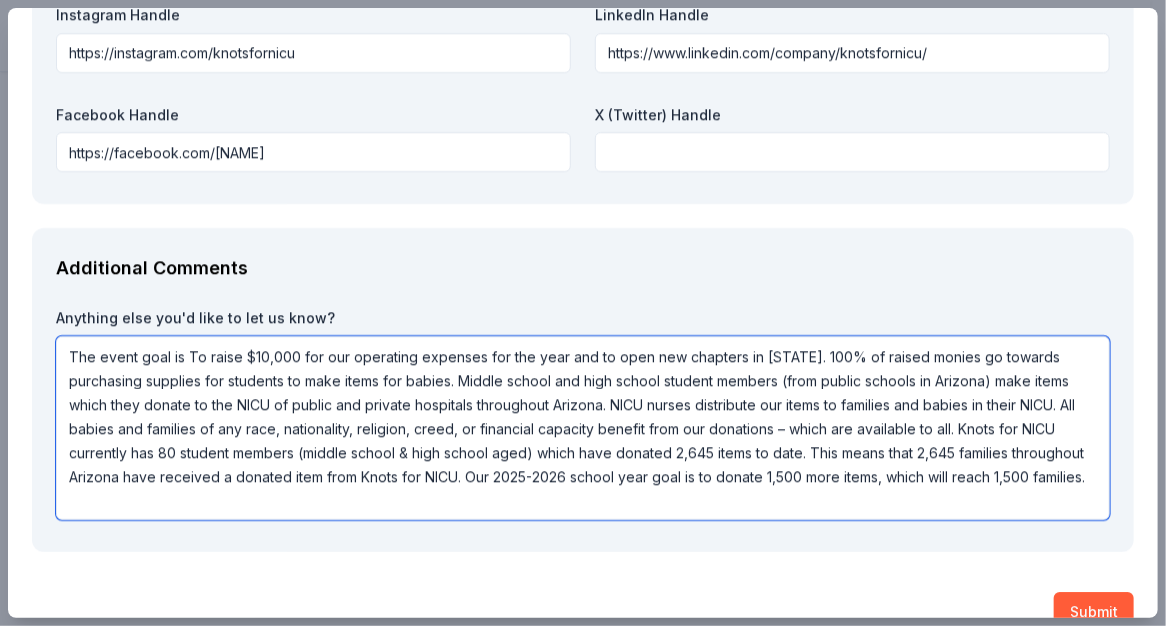 paste on "We are requesting a donated item(s) to put in our silent auction for our gala attendees to bid on! 100% of the bid for the item(s) goes to purchasing supplies for students to make items for babies in the NICU (such as yarn, crochet hooks, sewing machines, fabric, scissors, thread, etc.)." 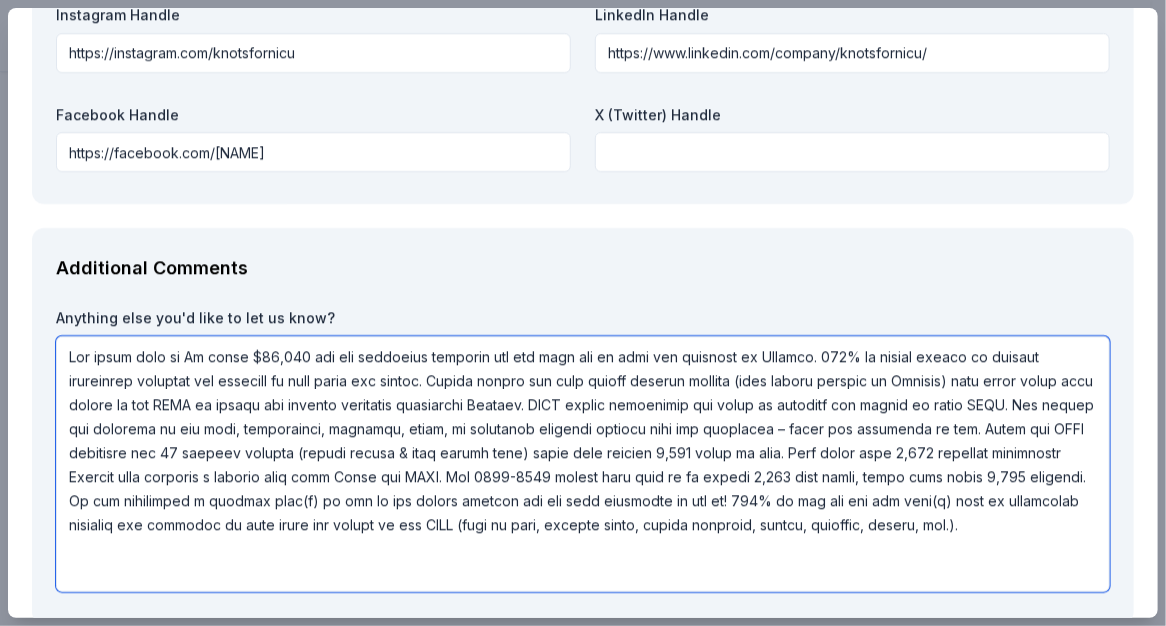 scroll, scrollTop: 2551, scrollLeft: 0, axis: vertical 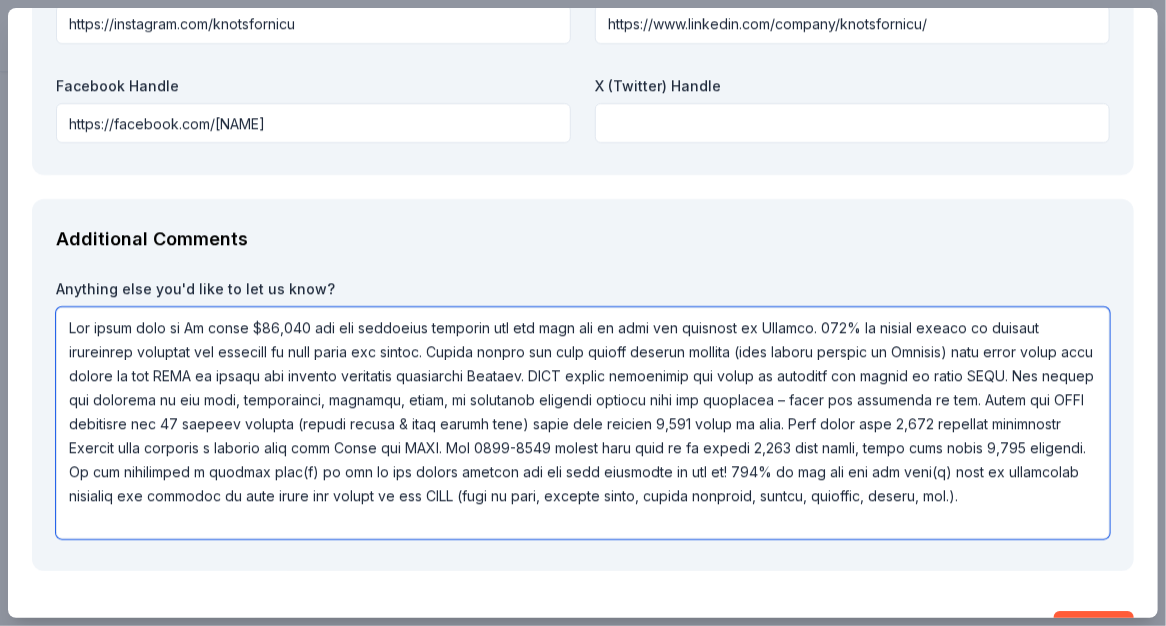 paste on "Knots for NICU donates items to living babies in the NICU (student-hand-made hats, headbands, & blankets). We also donate student-hand-made burial gowns to families that have a baby that dies in the hospital. We also collect and donate child-sized gowns and suits to donate to families of terminally ill children (ages 1-21), so they have something dignified to bury their child in. Chances are your employees have experienced or know someone in any of these described situations." 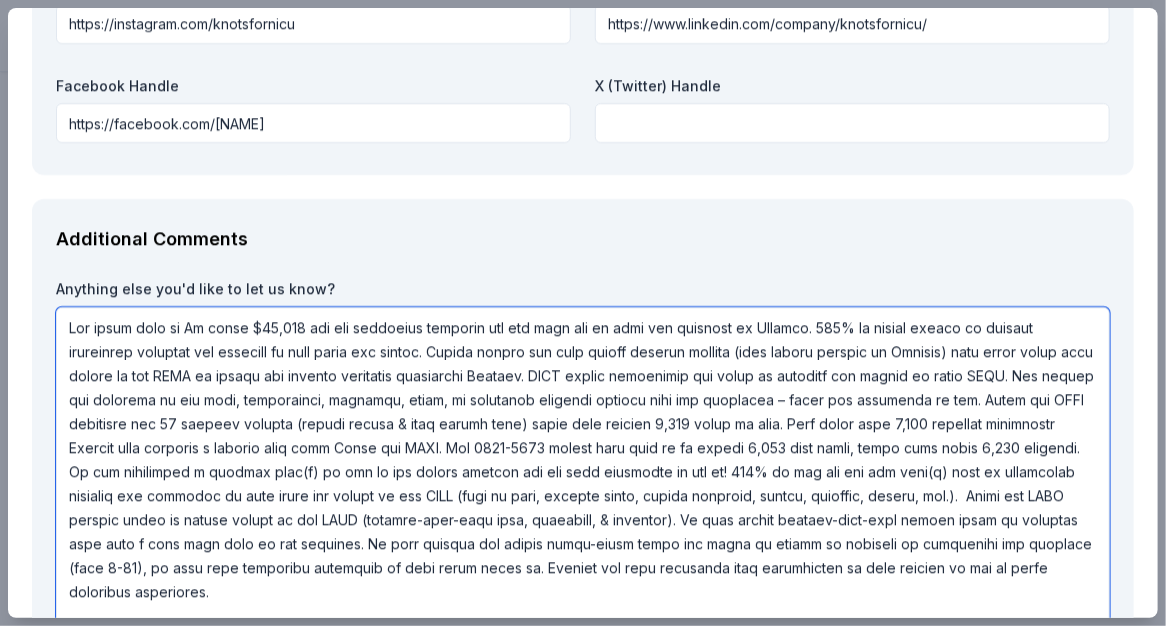 scroll, scrollTop: 2623, scrollLeft: 0, axis: vertical 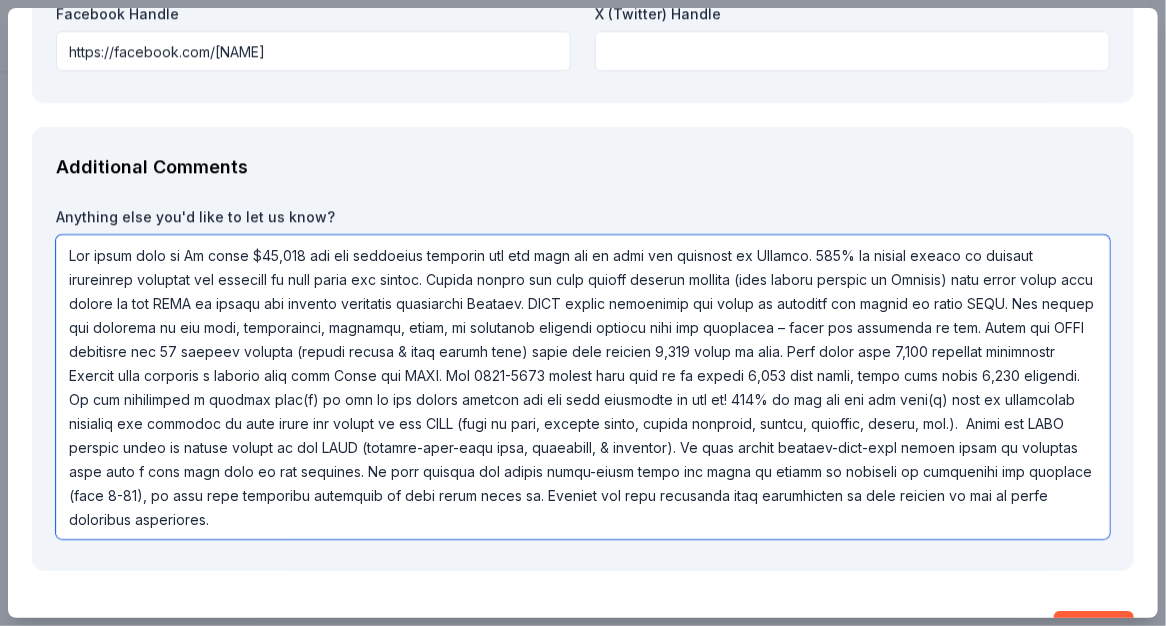 type on "The event goal is To raise $10,000 for our operating expenses for the year and to open new chapters in Arizona. 100% of raised monies go towards purchasing supplies for students to make items for babies. Middle school and high school student members (from public schools in Arizona) make items which they donate to the NICU of public and private hospitals throughout Arizona. NICU nurses distribute our items to families and babies in their NICU. All babies and families of any race, nationality, religion, creed, or financial capacity benefit from our donations – which are available to all. Knots for NICU currently has 80 student members (middle school & high school aged) which have donated 2,645 items to date. This means that 2,645 families throughout Arizona have received a donated item from Knots for NICU. Our 2025-2026 school year goal is to donate 1,500 more items, which will reach 1,500 families. We are requesting a donated item(s) to put in our silent auction for our gala attendees to bid on! 100% of the..." 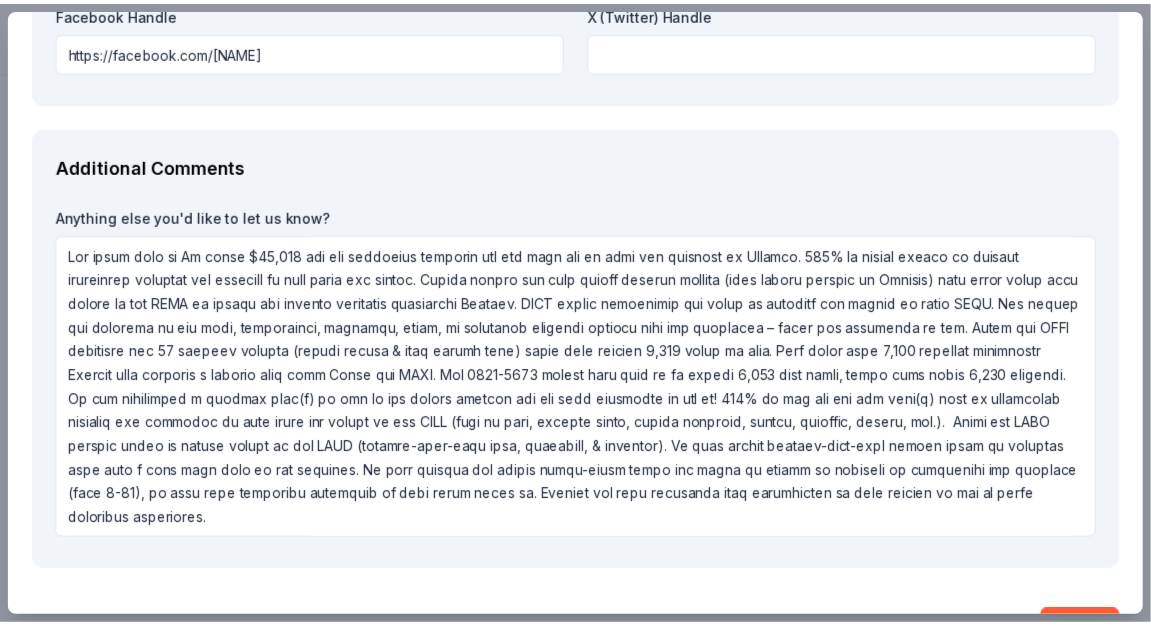 scroll, scrollTop: 2746, scrollLeft: 0, axis: vertical 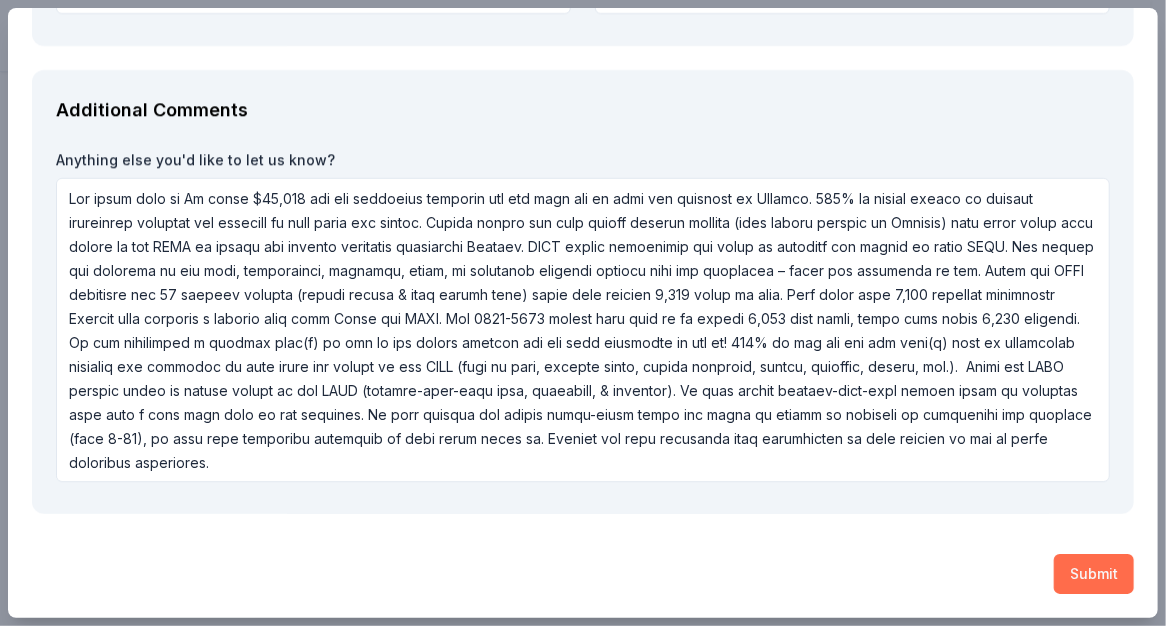 click on "Submit" at bounding box center [1094, 574] 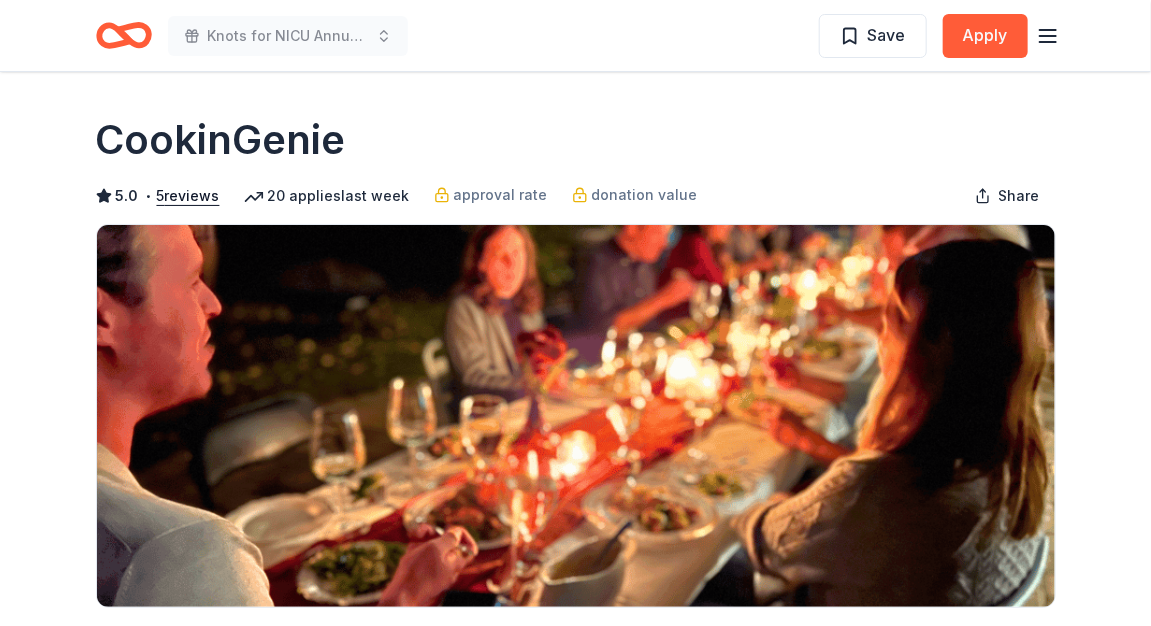 type 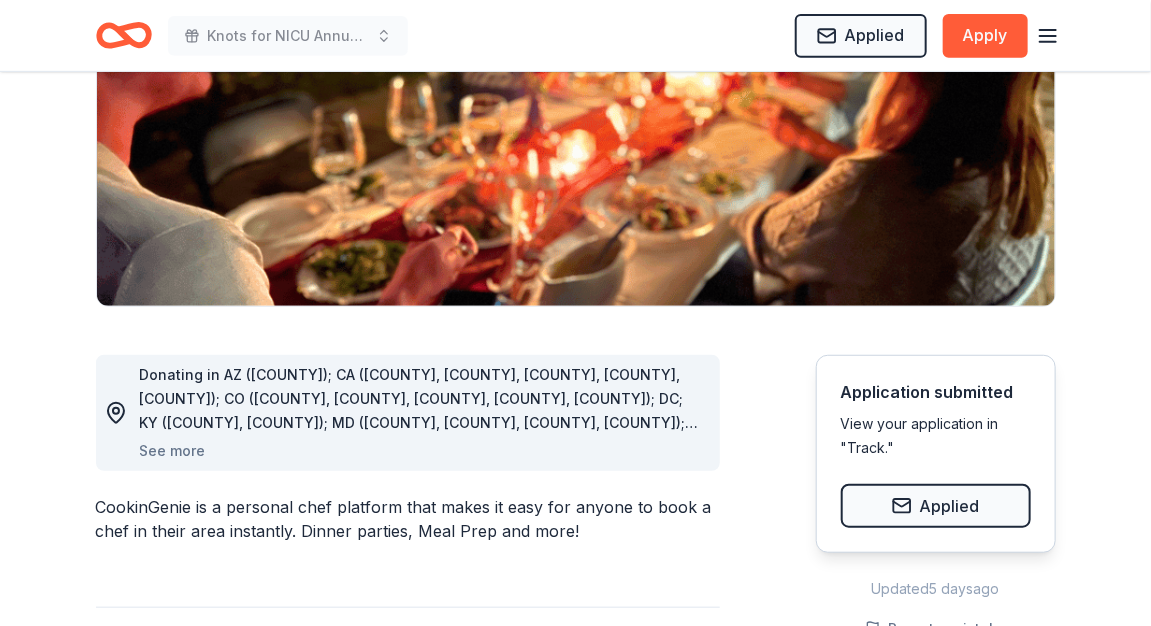 scroll, scrollTop: 365, scrollLeft: 0, axis: vertical 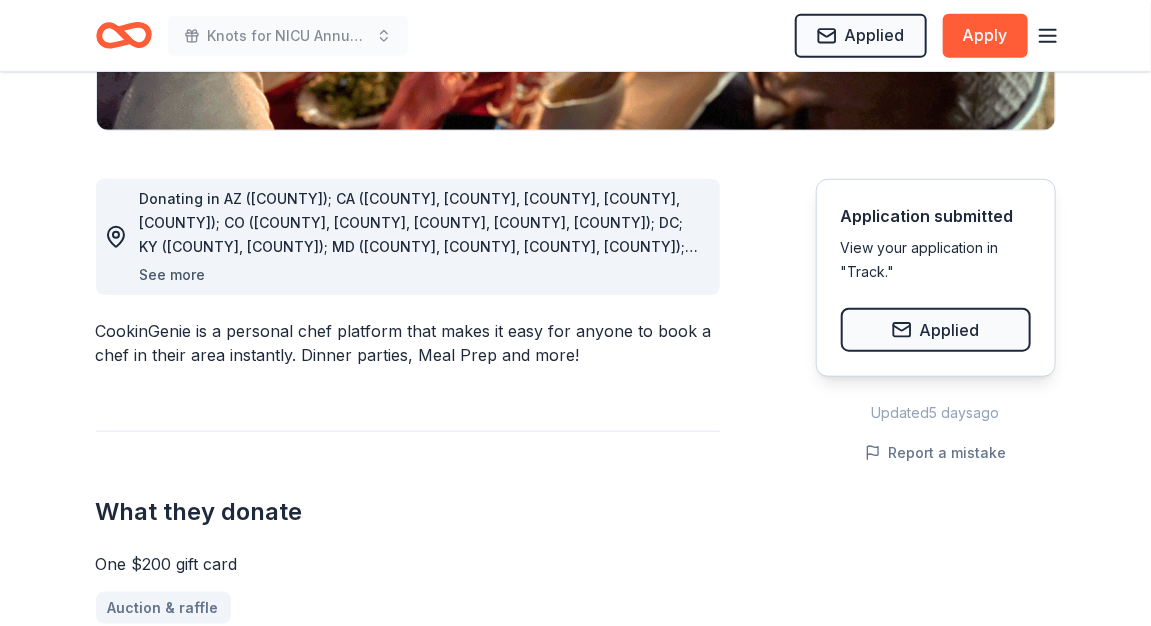 click on "See more" at bounding box center [173, 275] 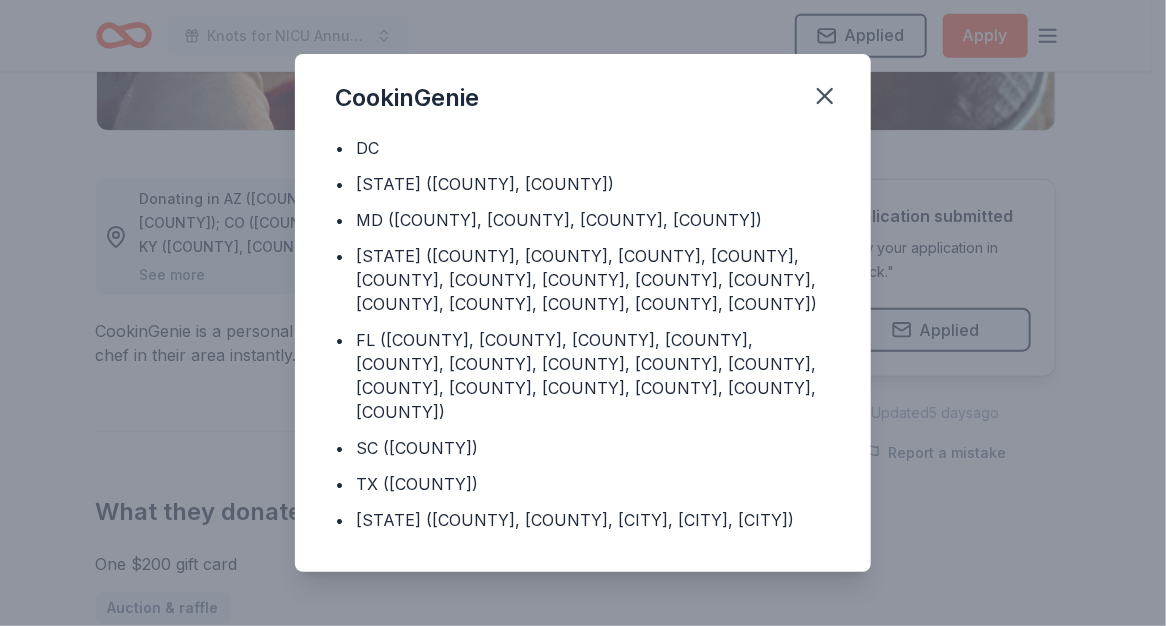 scroll, scrollTop: 304, scrollLeft: 0, axis: vertical 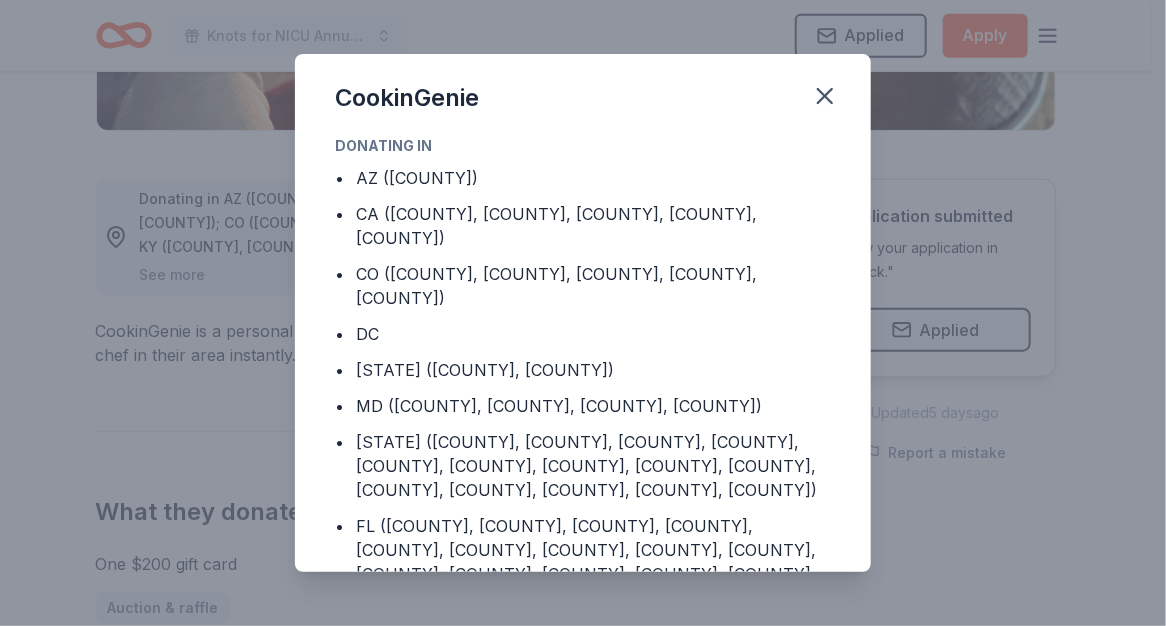 click on "CA (Los Angeles County, Riverside County, San Francisco County, San Mateo County, Santa Cruz County)" at bounding box center (593, 226) 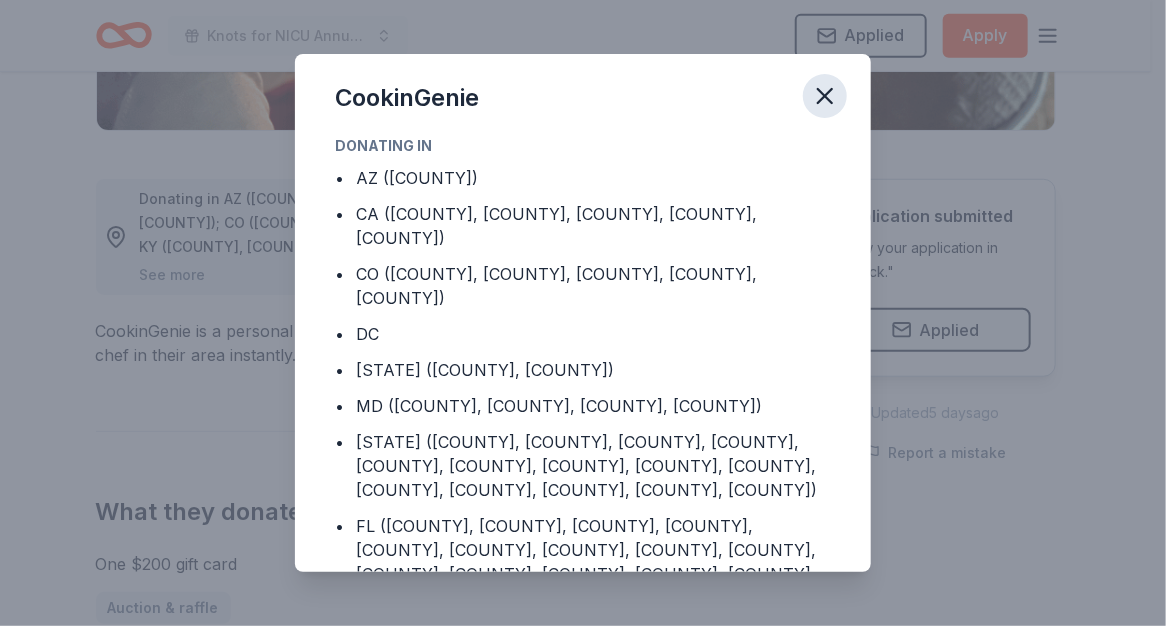 click 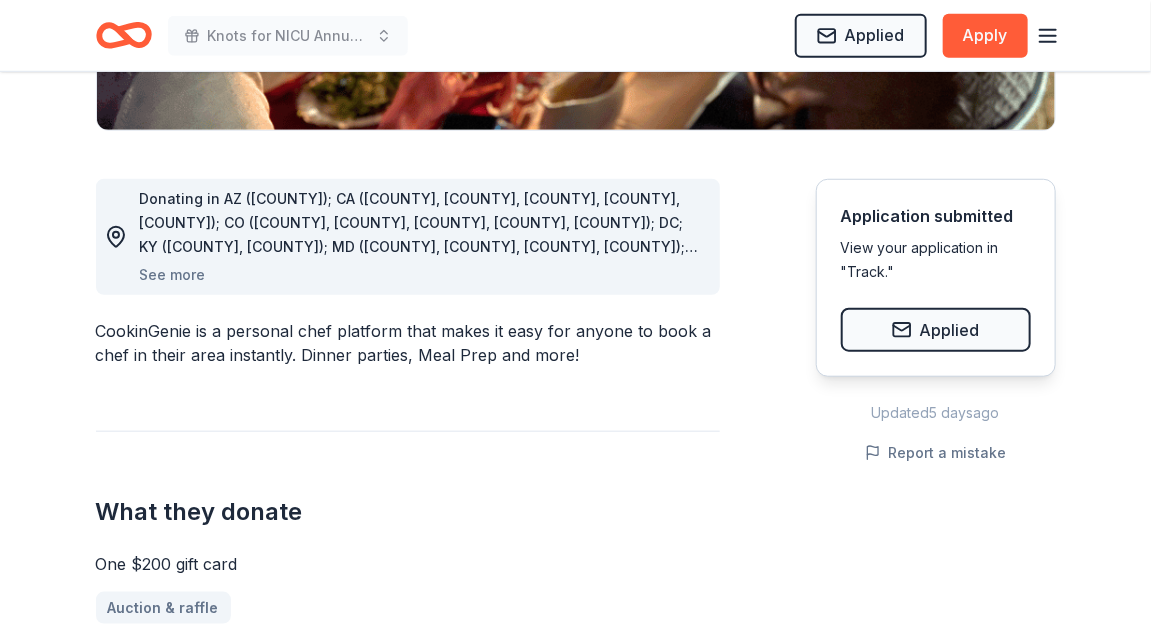 click on "What they donate One $200 gift card Auction & raffle   You may receive donations every   3 months" at bounding box center (408, 547) 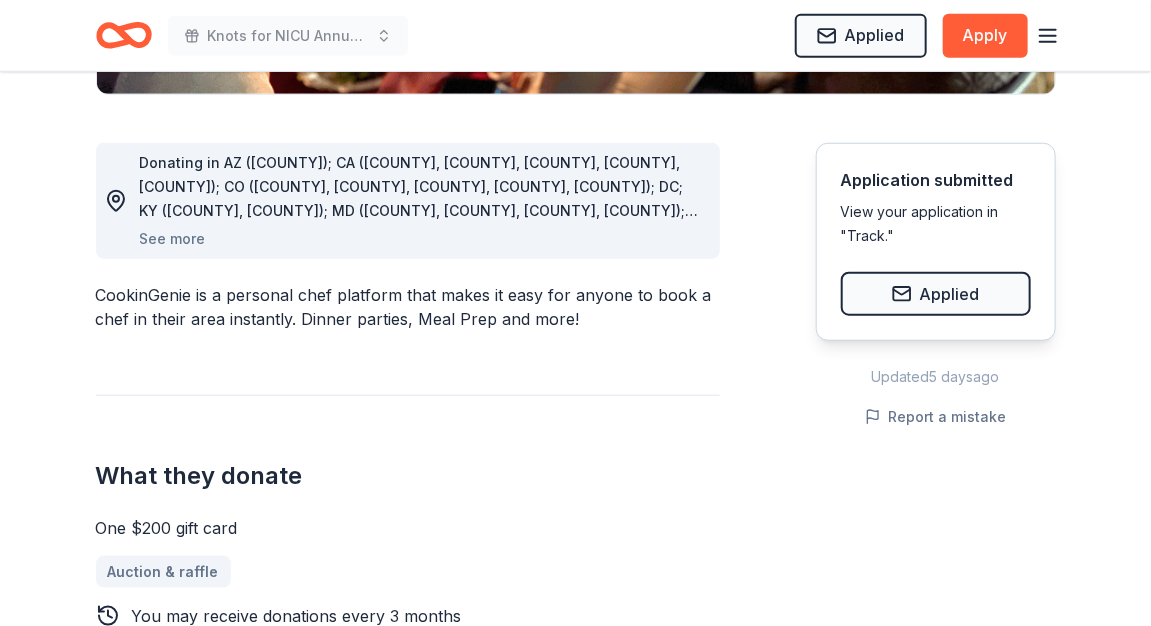 scroll, scrollTop: 517, scrollLeft: 0, axis: vertical 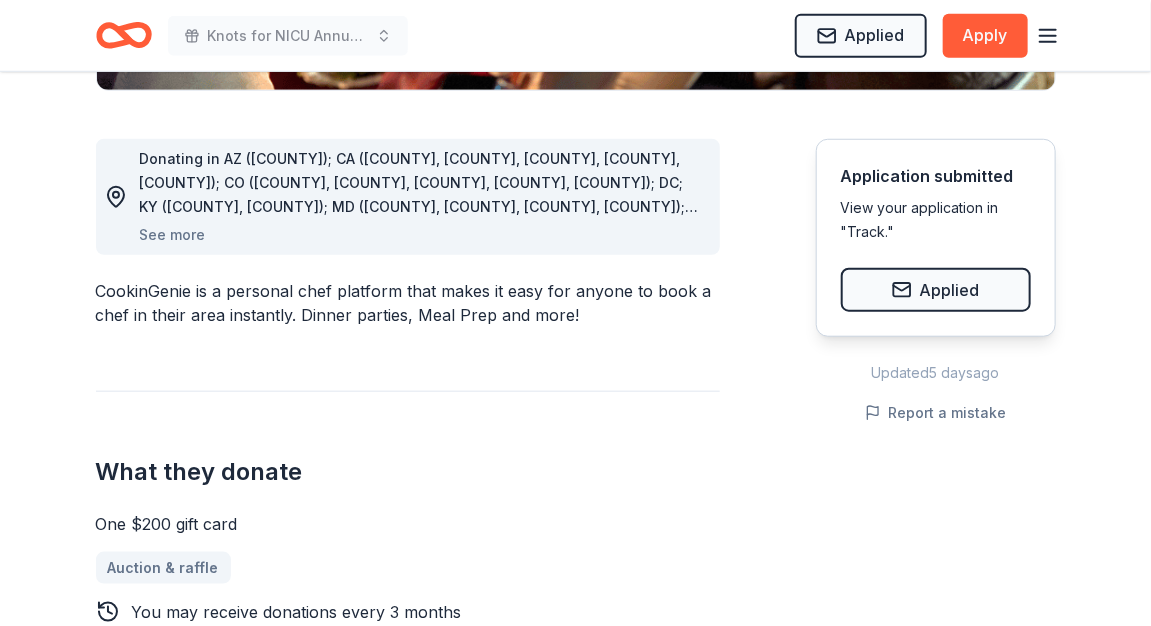 drag, startPoint x: 584, startPoint y: 314, endPoint x: 547, endPoint y: 313, distance: 37.01351 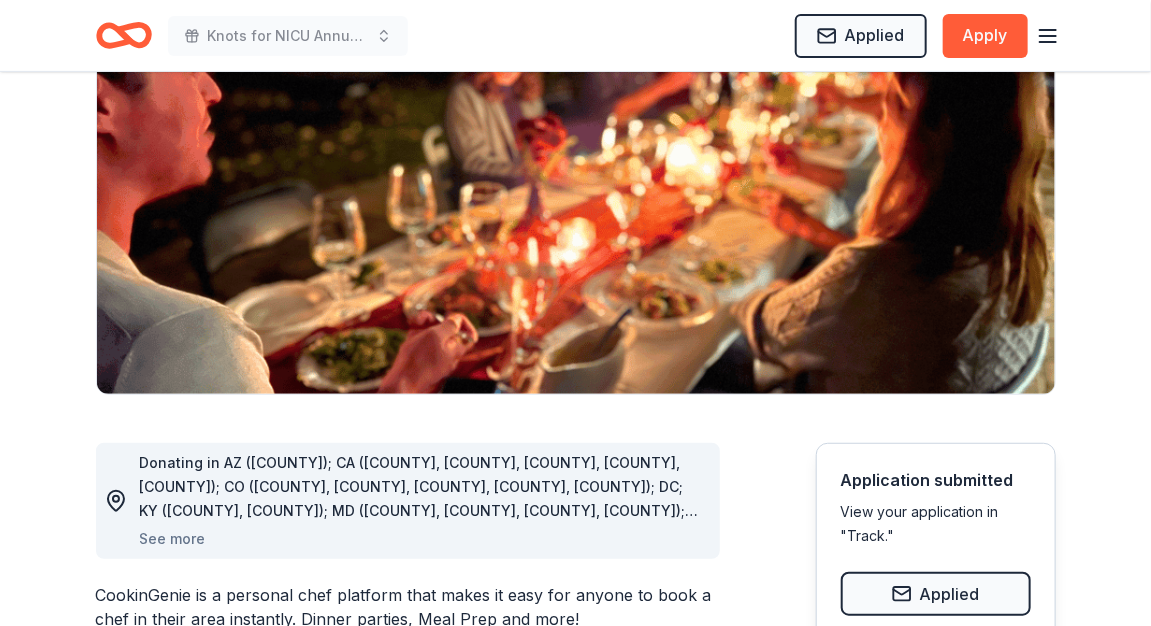 scroll, scrollTop: 0, scrollLeft: 0, axis: both 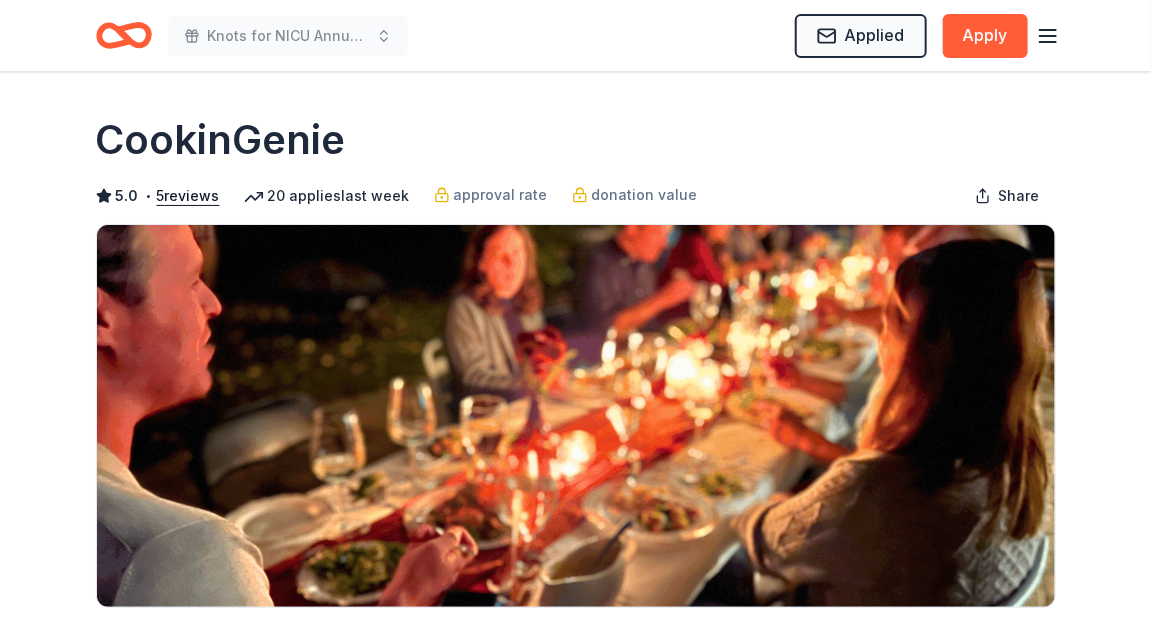 click 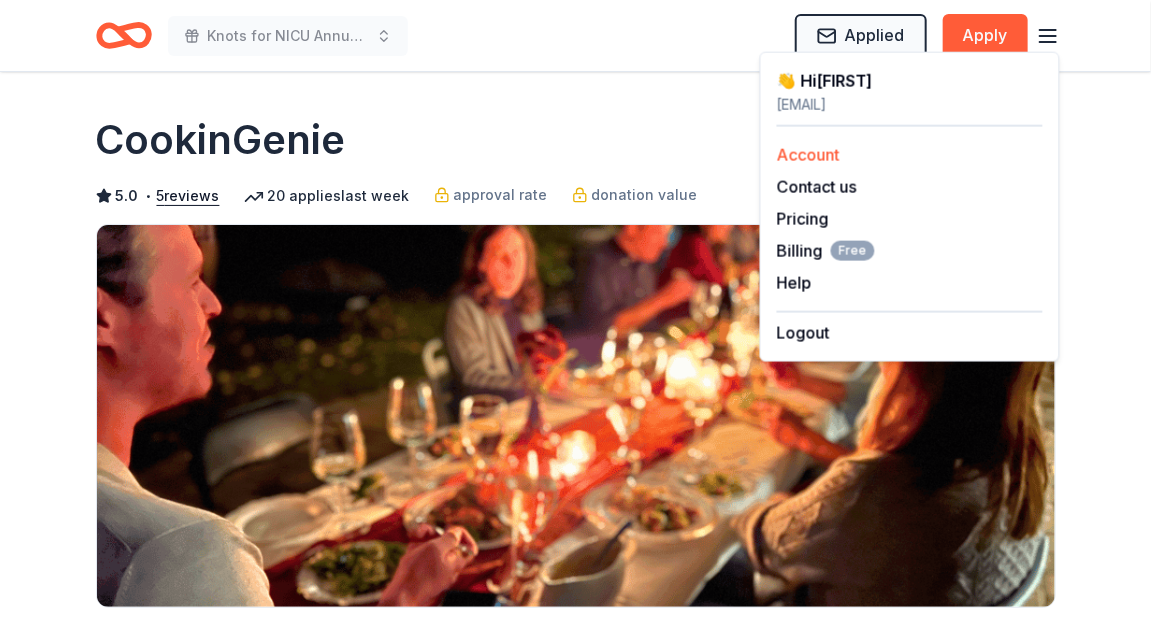 click on "Account" at bounding box center [808, 155] 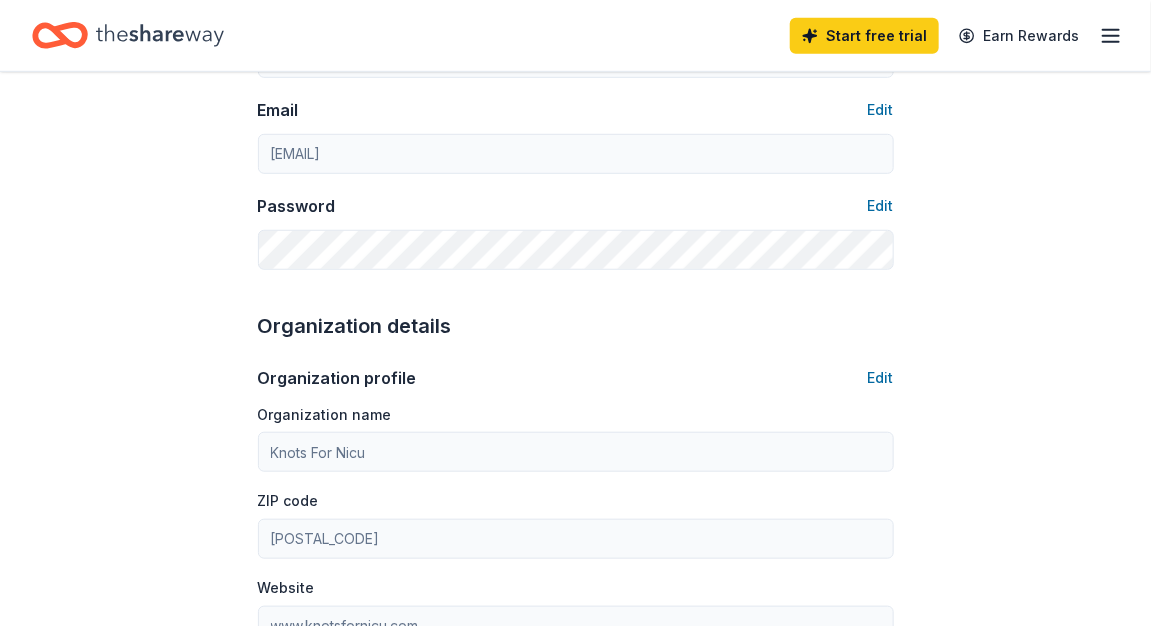 scroll, scrollTop: 435, scrollLeft: 0, axis: vertical 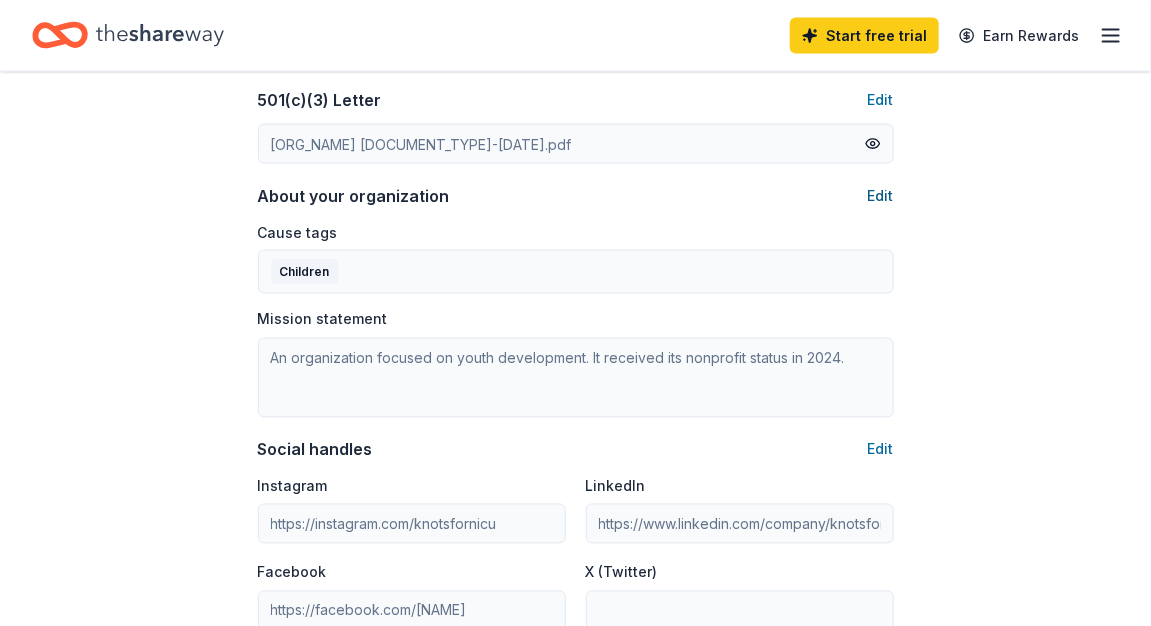 click on "Edit" at bounding box center (881, 196) 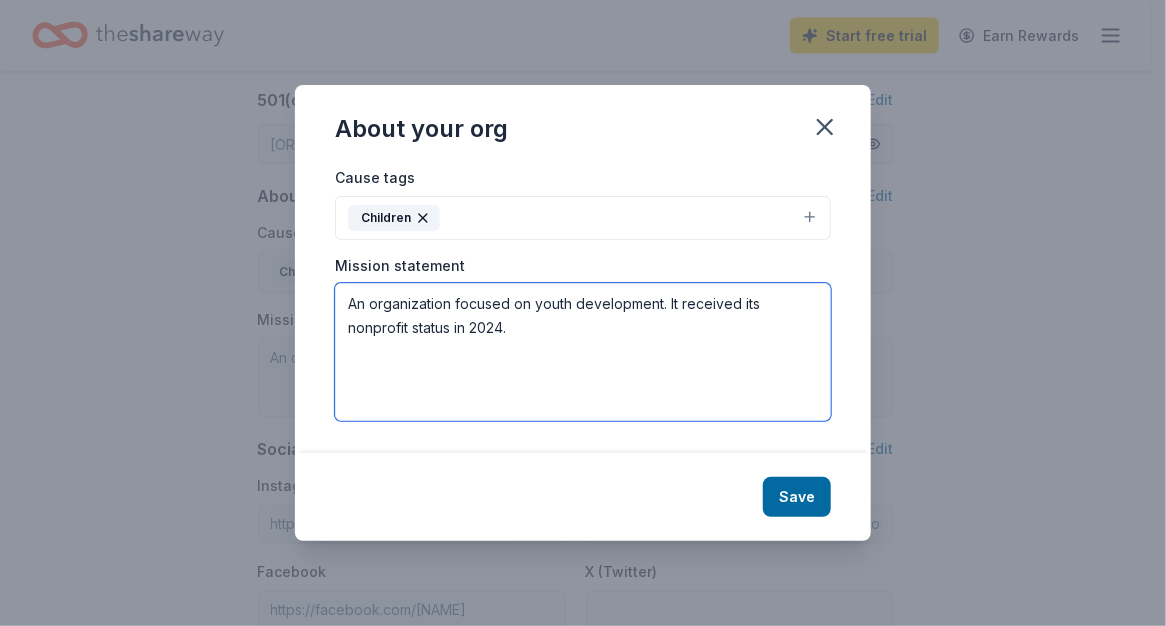 drag, startPoint x: 543, startPoint y: 323, endPoint x: 267, endPoint y: 292, distance: 277.73547 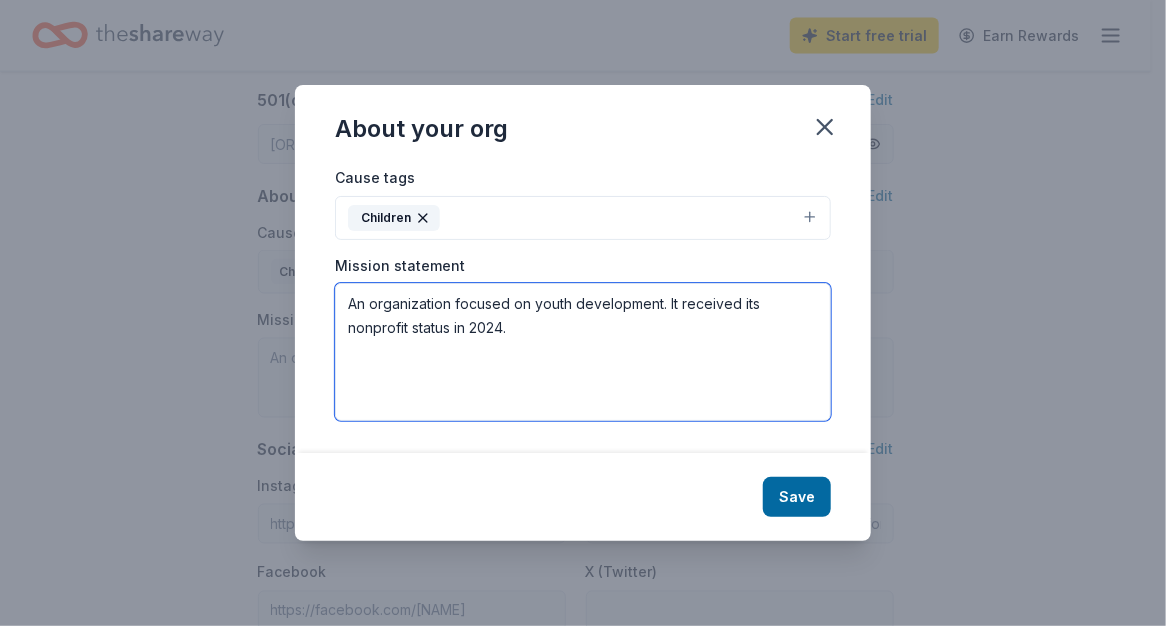 click on "An organization focused on youth development. It received its nonprofit status in 2024." at bounding box center (583, 352) 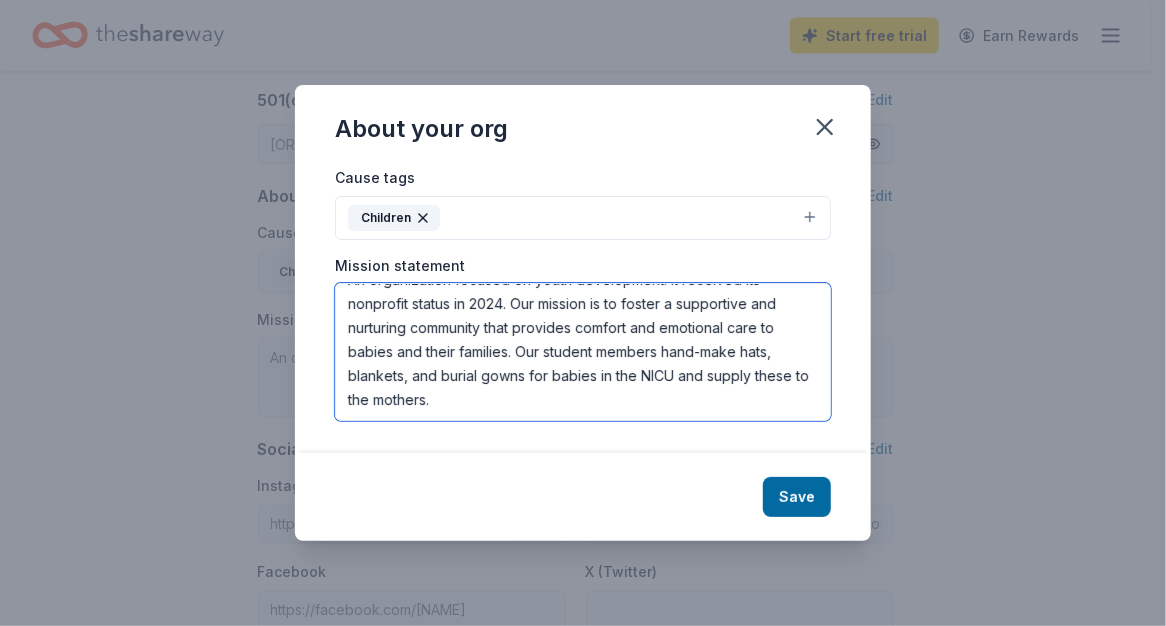 scroll, scrollTop: 24, scrollLeft: 0, axis: vertical 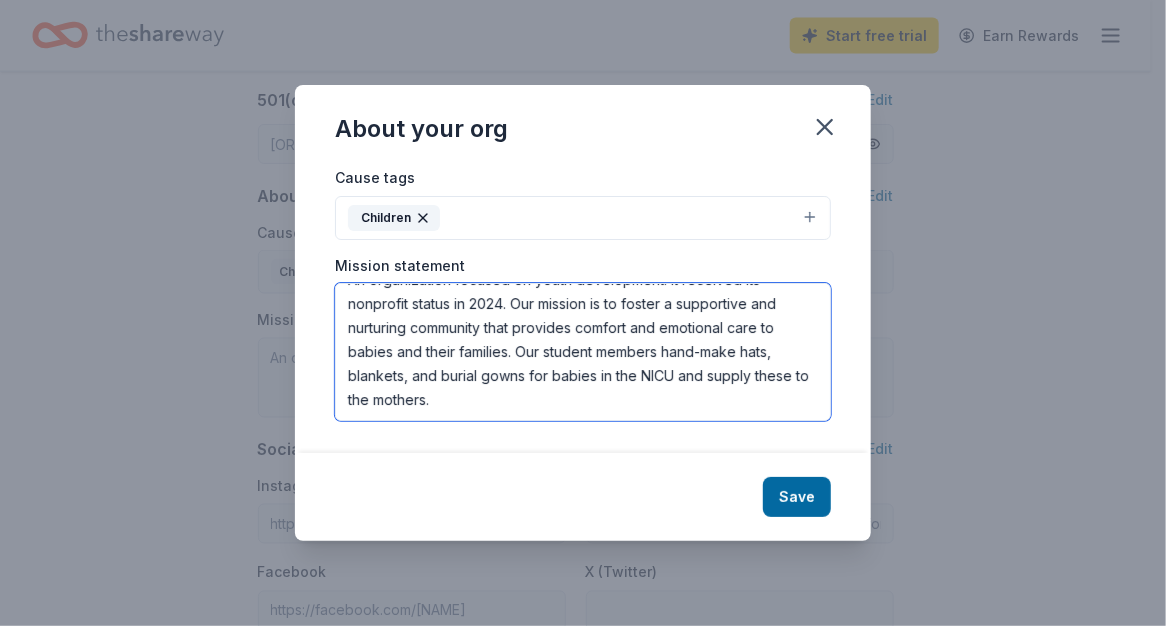 type on "An organization focused on youth development. It received its nonprofit status in 2024. Our mission is to foster a supportive and nurturing community that provides comfort and emotional care to babies and their families. Our student members hand-make hats, blankets, and burial gowns for babies in the NICU and supply these to the mothers." 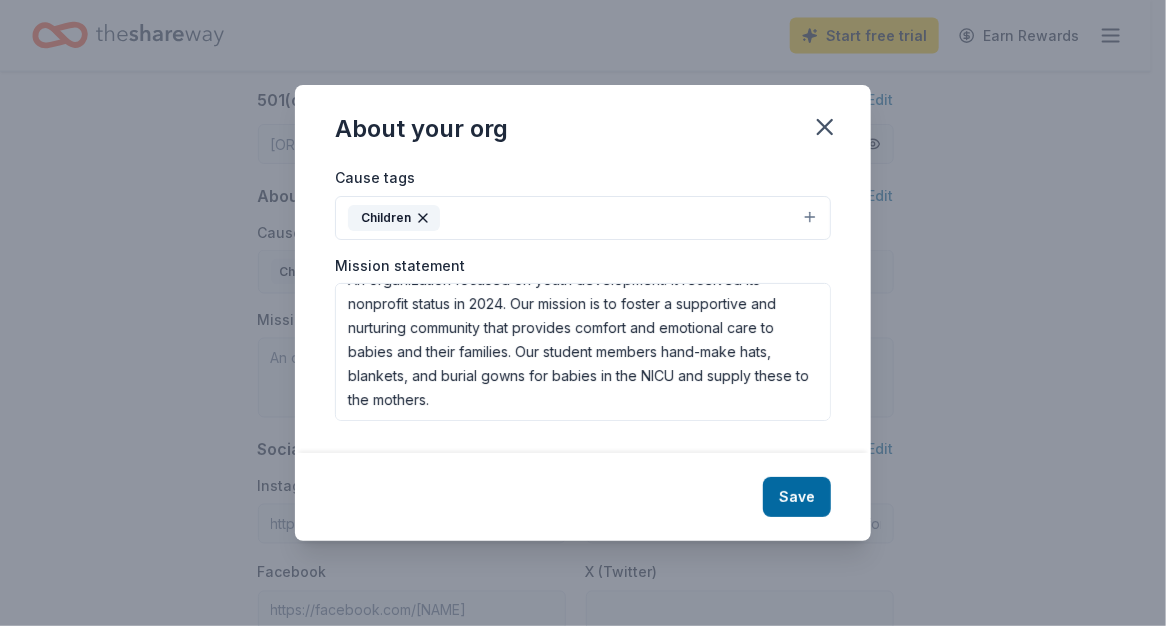 click on "Children" at bounding box center [583, 218] 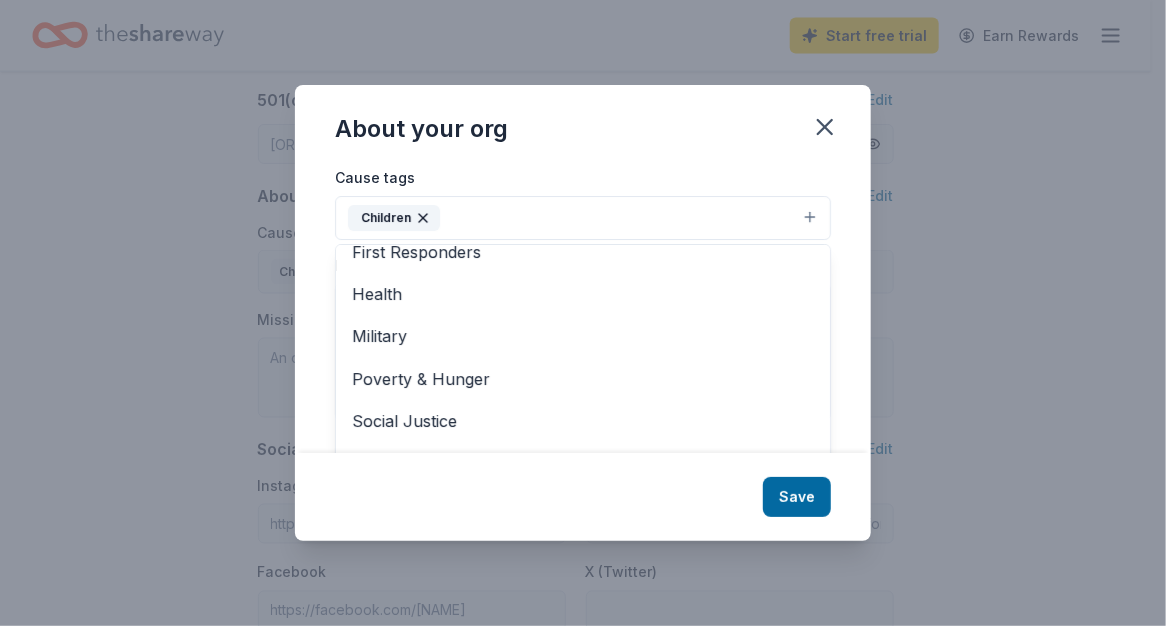 scroll, scrollTop: 235, scrollLeft: 0, axis: vertical 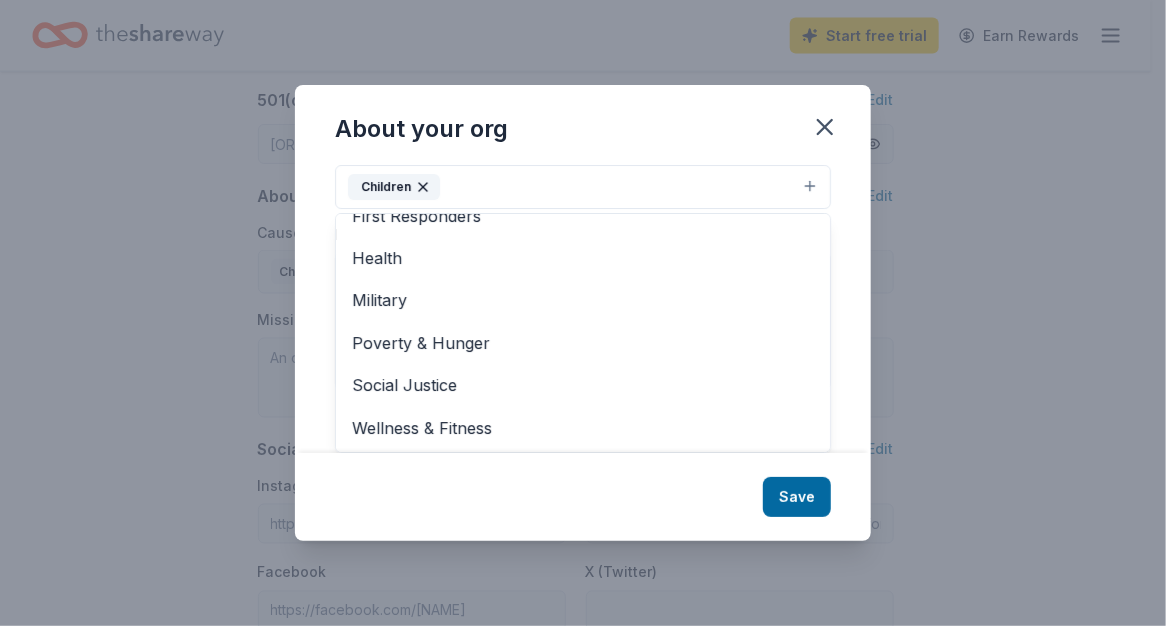 click on "Cause tags Children Animals Art & Culture Disaster Relief Education Environment & Sustainability First Responders Health Military Poverty & Hunger Social Justice Wellness & Fitness Mission statement An organization focused on youth development. It received its nonprofit status in 2024. Our mission is to foster a supportive and nurturing community that provides comfort and emotional care to babies and their families. Our student members hand-make hats, blankets, and burial gowns for babies in the NICU and supply these to the mothers." at bounding box center (583, 309) 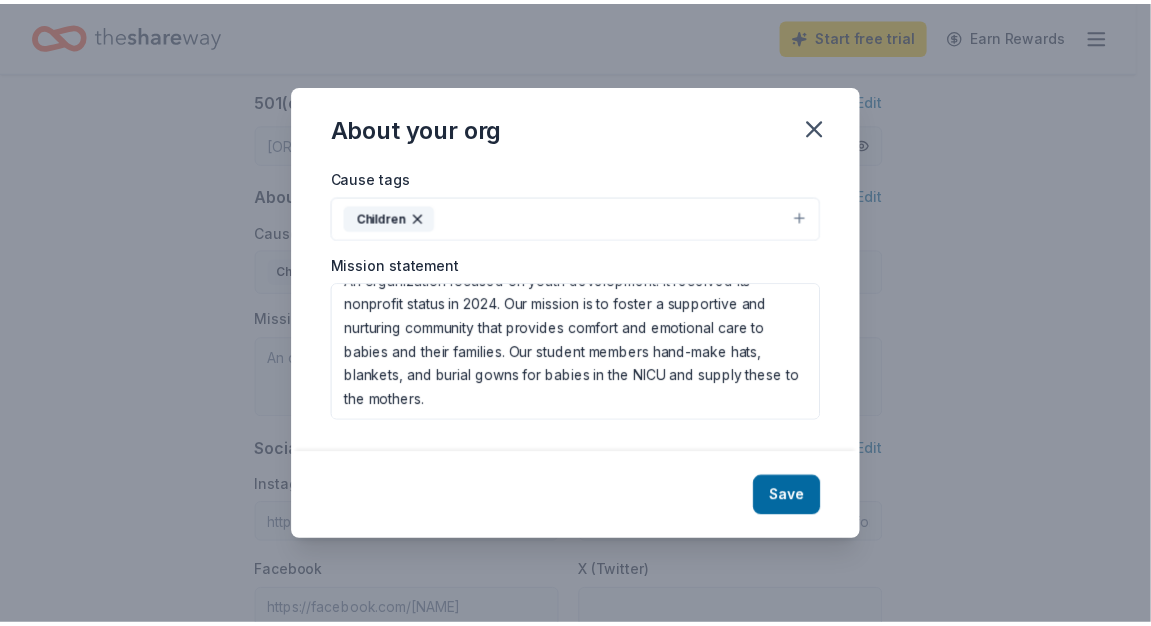 scroll, scrollTop: 0, scrollLeft: 0, axis: both 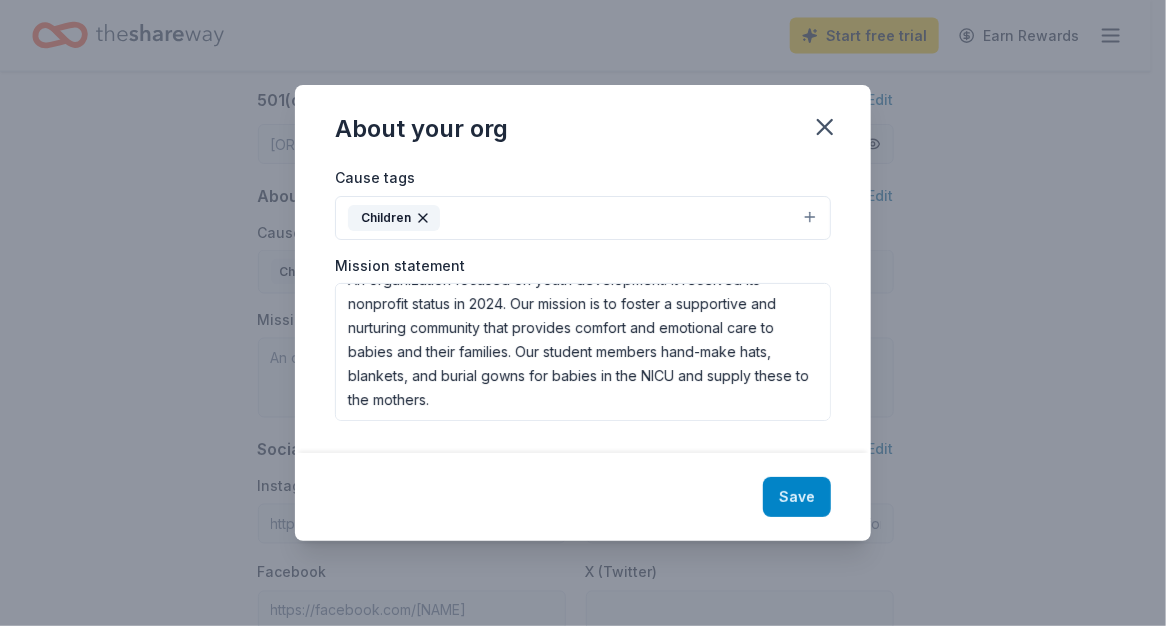 click on "Save" at bounding box center [797, 497] 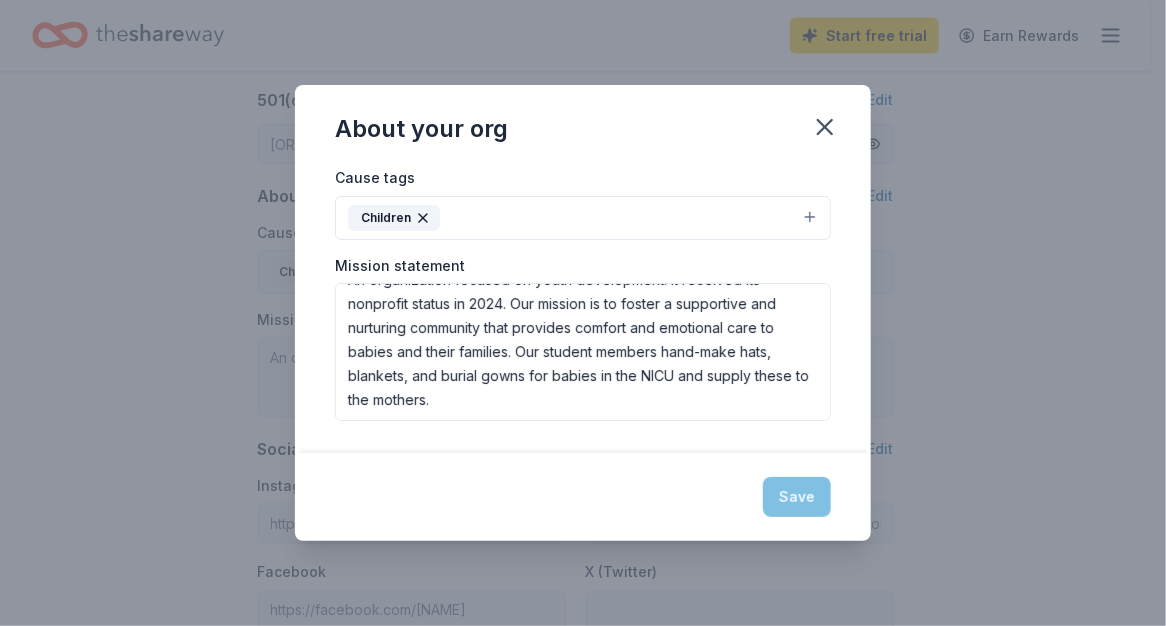 type on "An organization focused on youth development. It received its nonprofit status in 2024. Our mission is to foster a supportive and nurturing community that provides comfort and emotional care to babies and their families. Our student members hand-make hats, blankets, and burial gowns for babies in the NICU and supply these to the mothers." 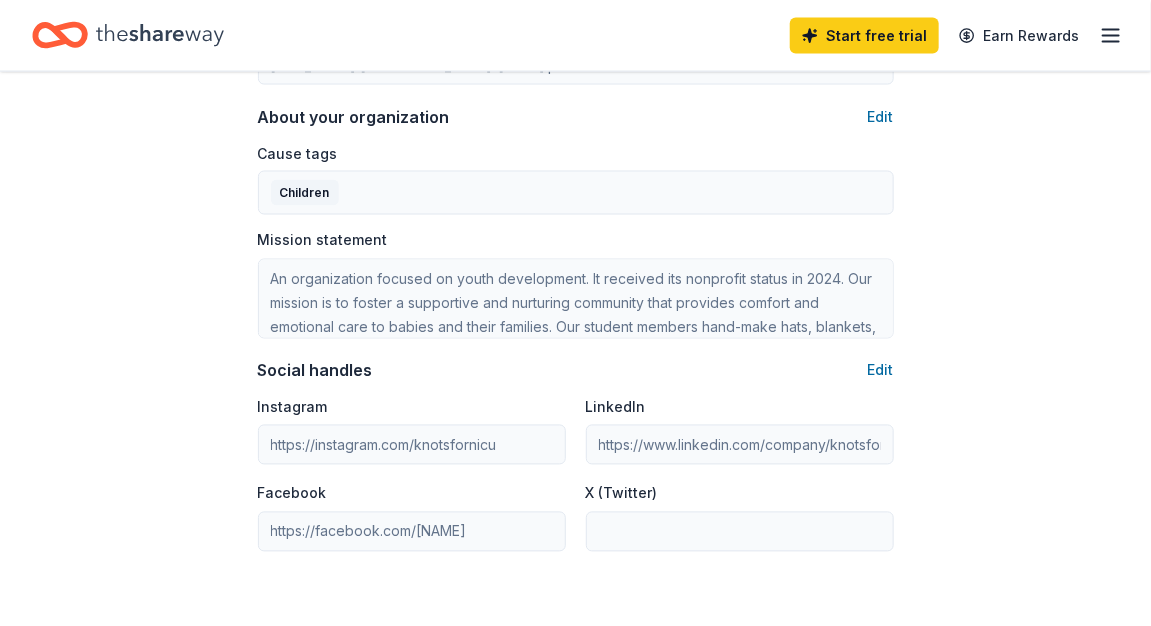 scroll, scrollTop: 1164, scrollLeft: 0, axis: vertical 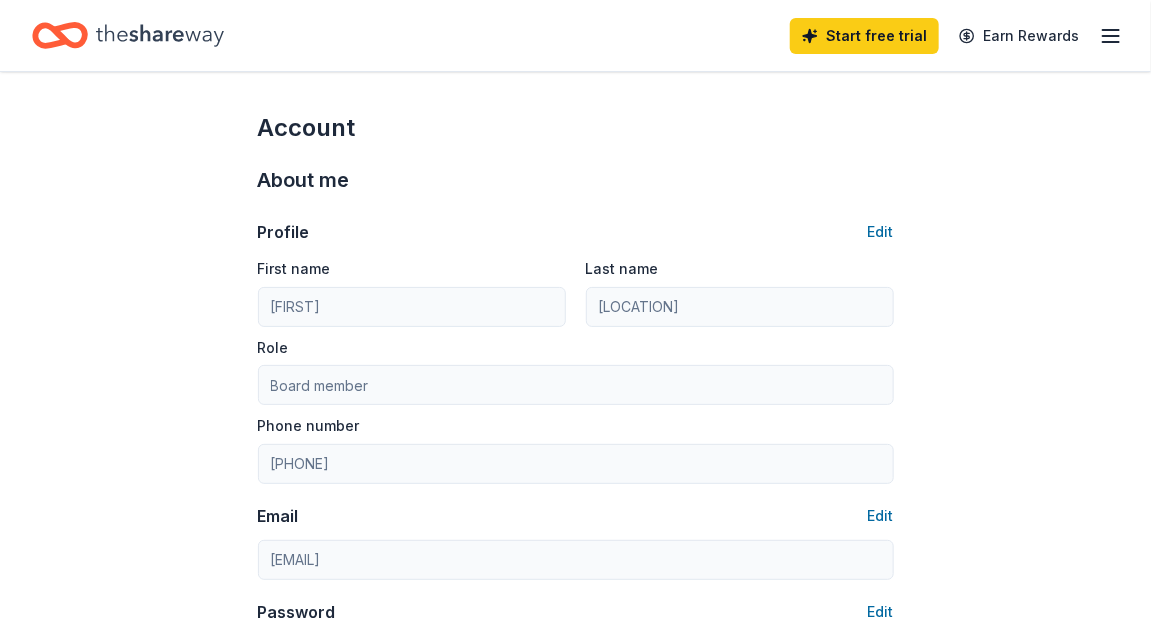 click 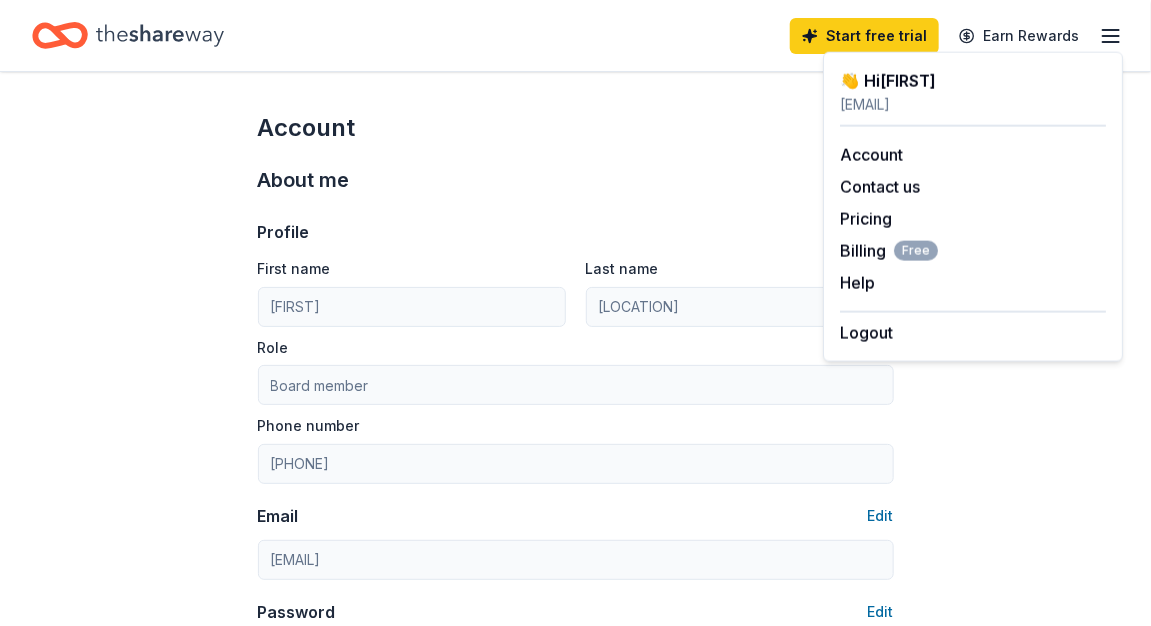 type 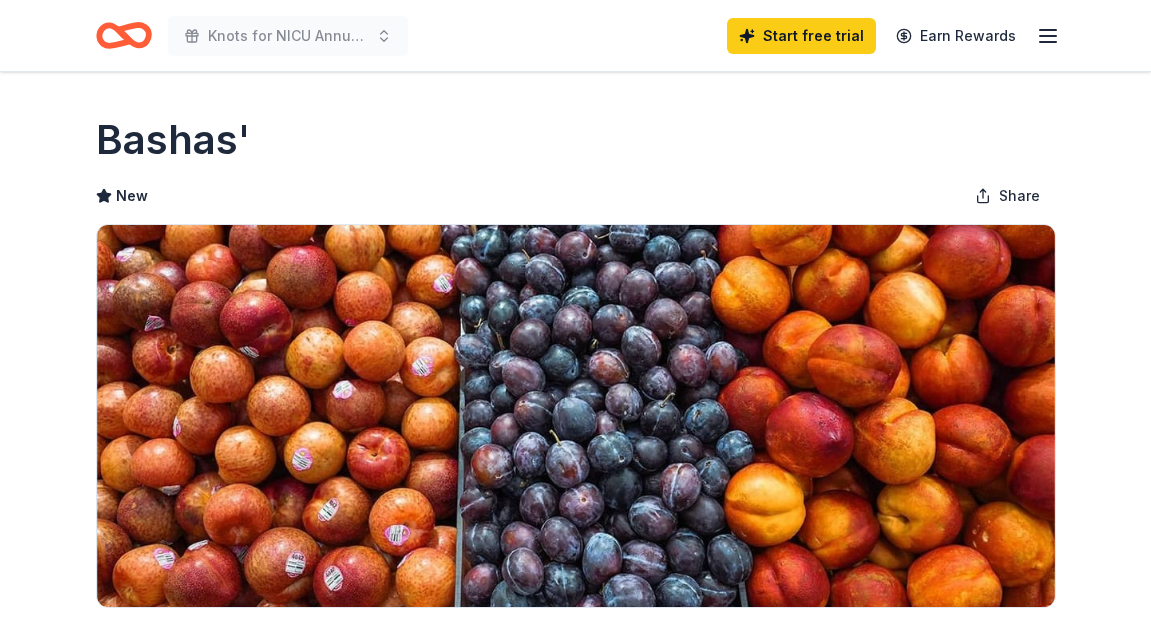 scroll, scrollTop: 0, scrollLeft: 0, axis: both 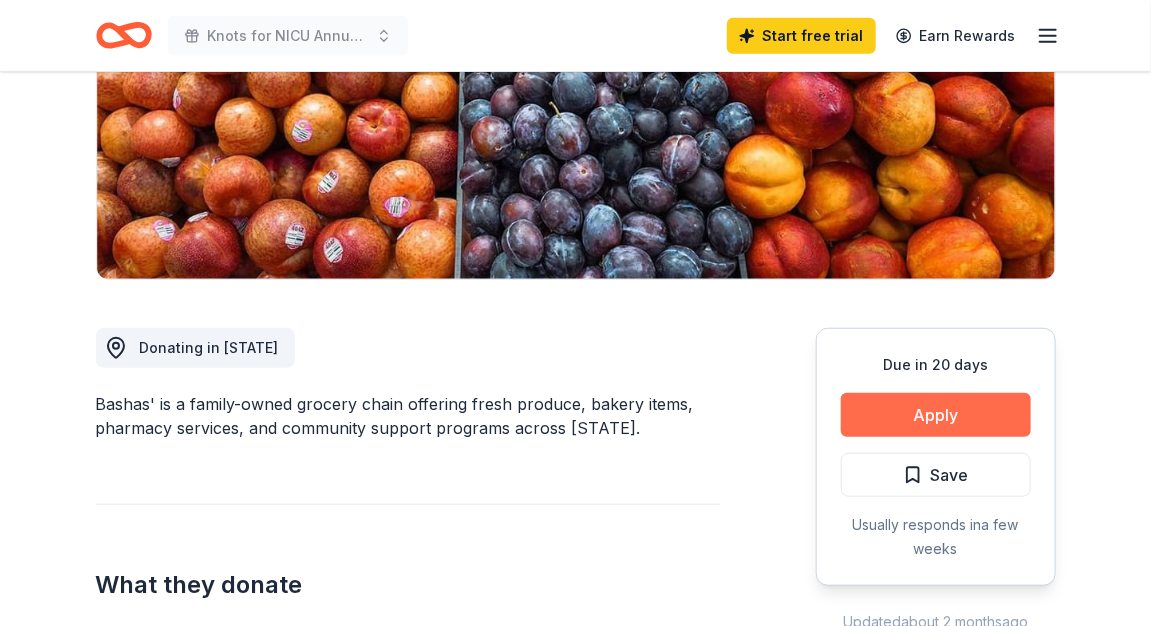 click on "Apply" at bounding box center (936, 415) 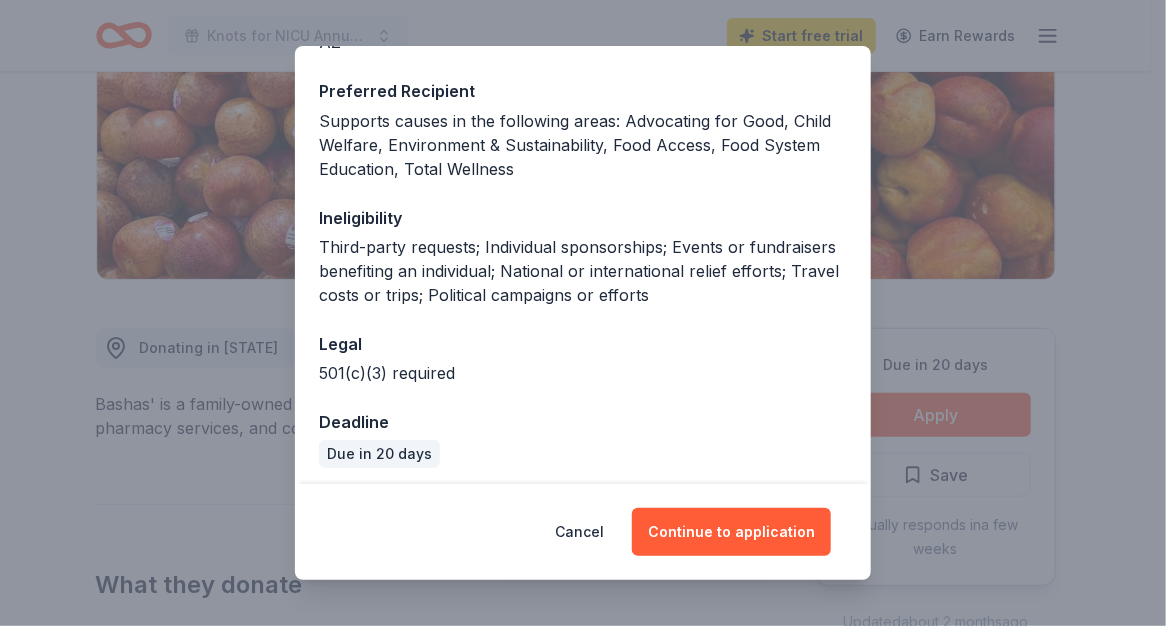 scroll, scrollTop: 293, scrollLeft: 0, axis: vertical 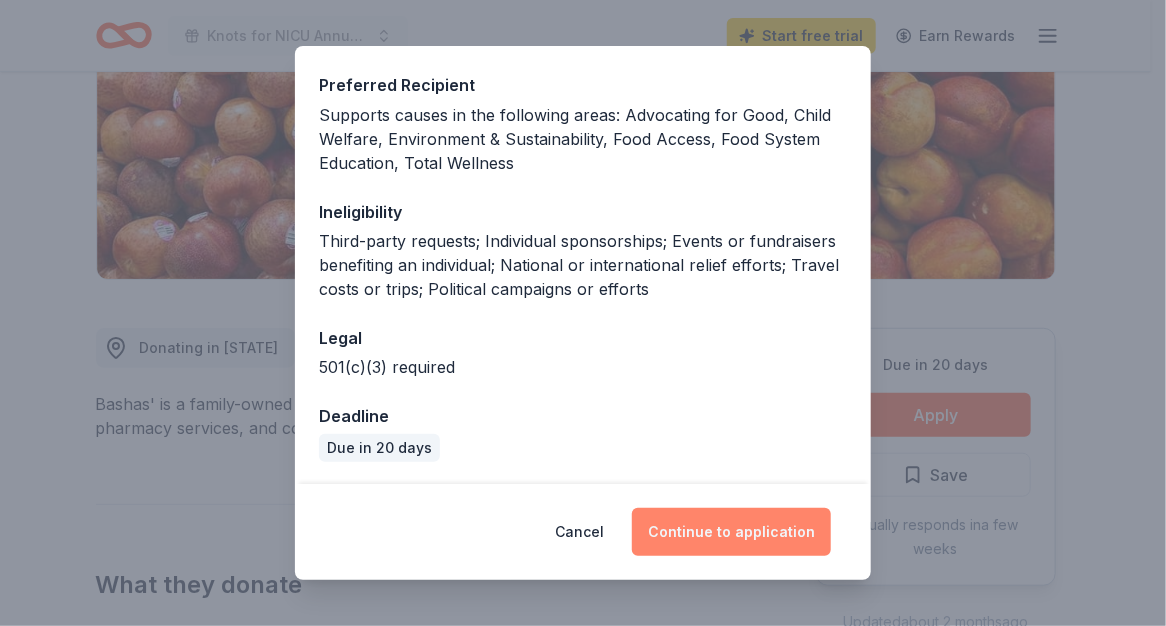 click on "Continue to application" at bounding box center (731, 532) 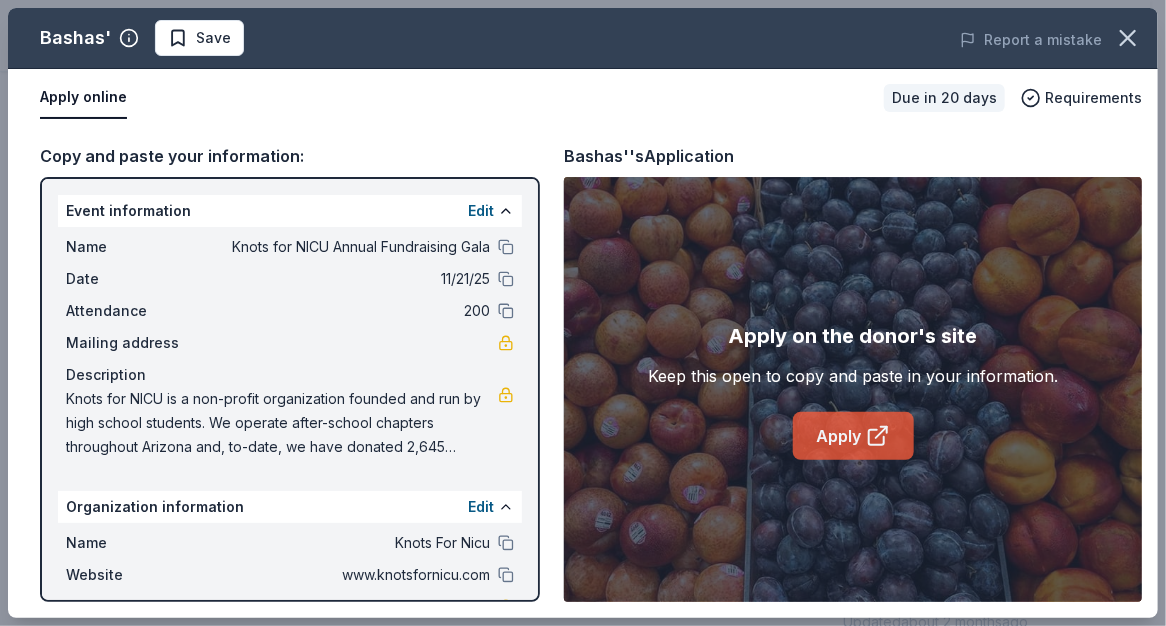 click on "Apply" at bounding box center (853, 436) 